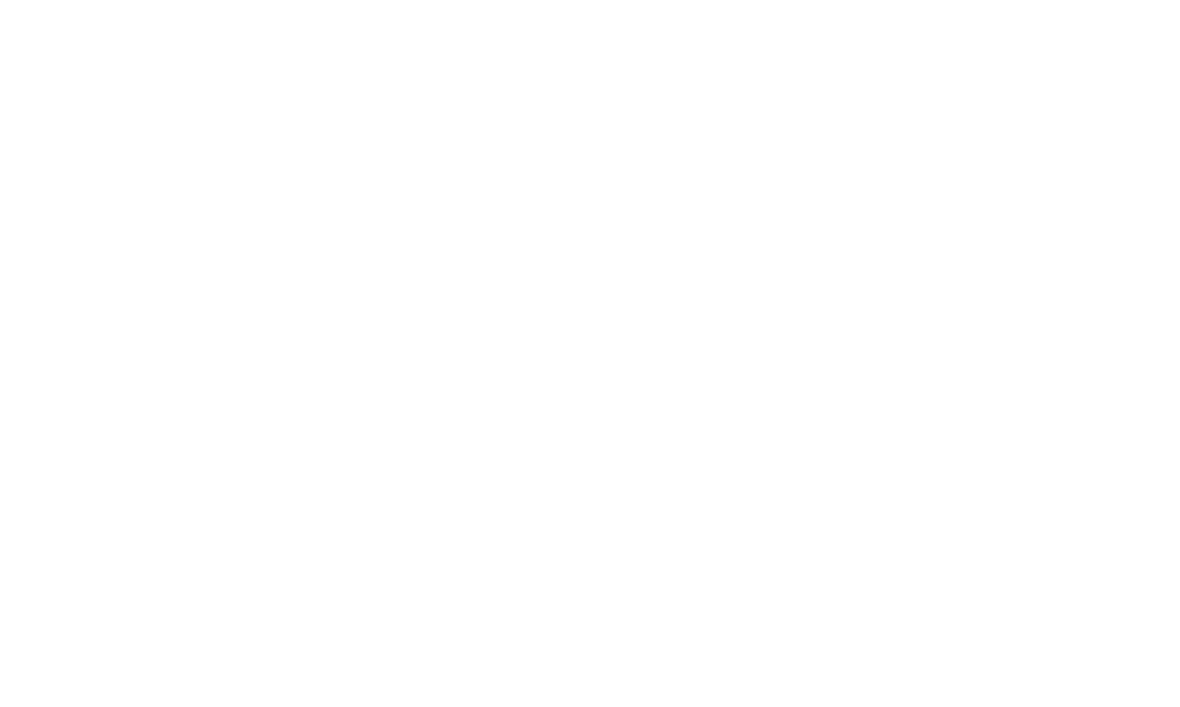 scroll, scrollTop: 0, scrollLeft: 0, axis: both 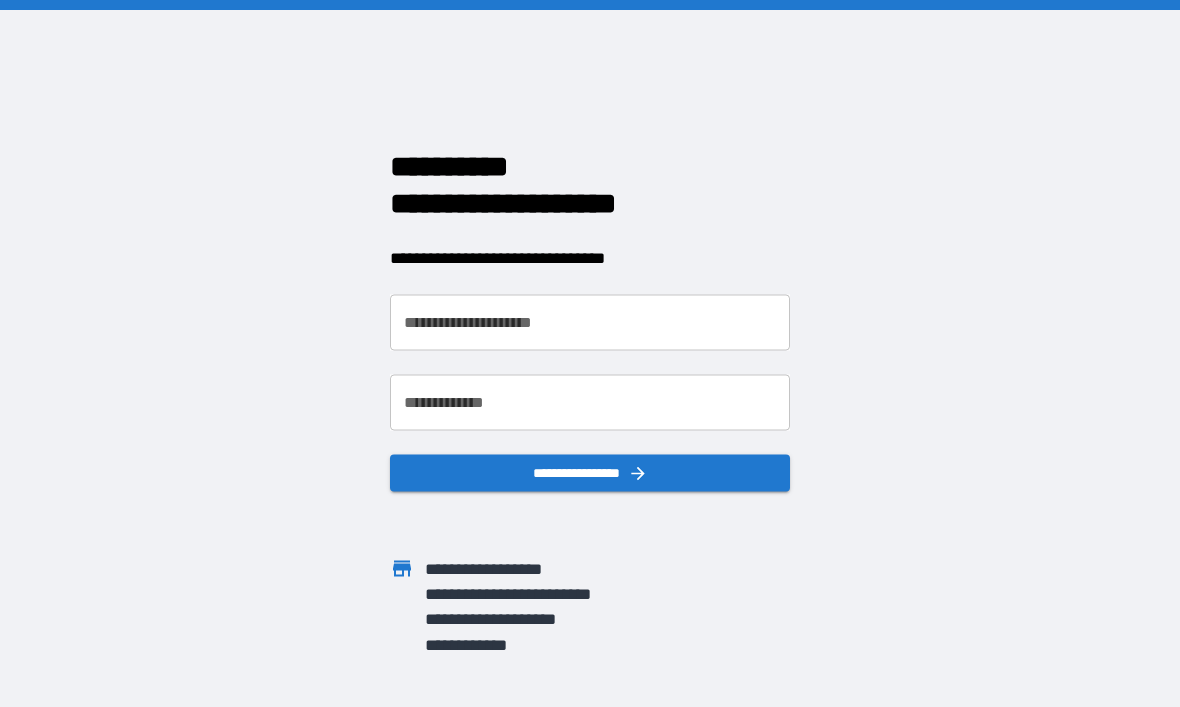click on "**********" at bounding box center (590, 322) 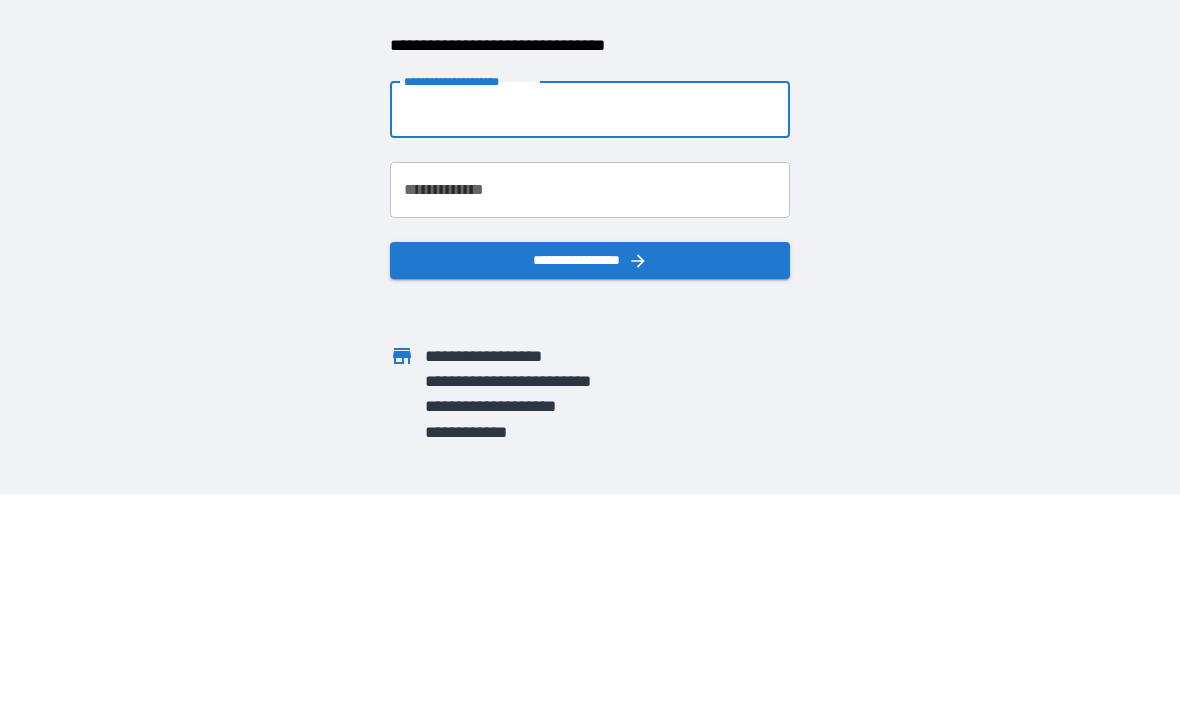 type on "**********" 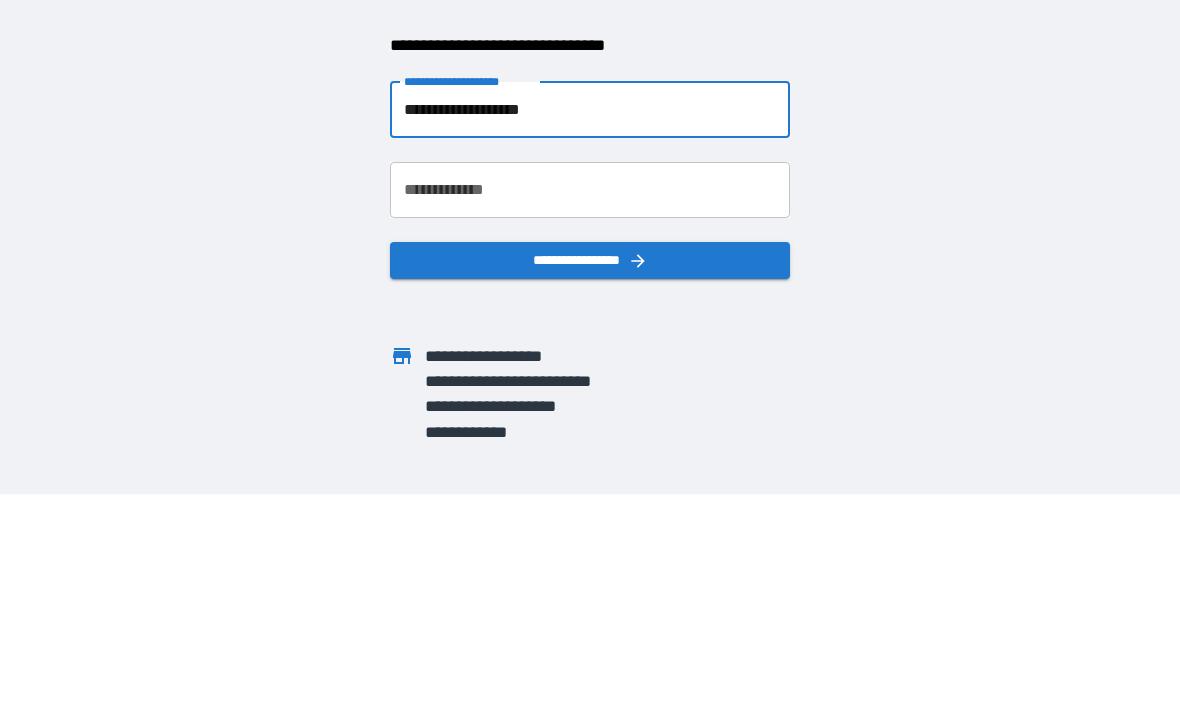 scroll, scrollTop: 67, scrollLeft: 0, axis: vertical 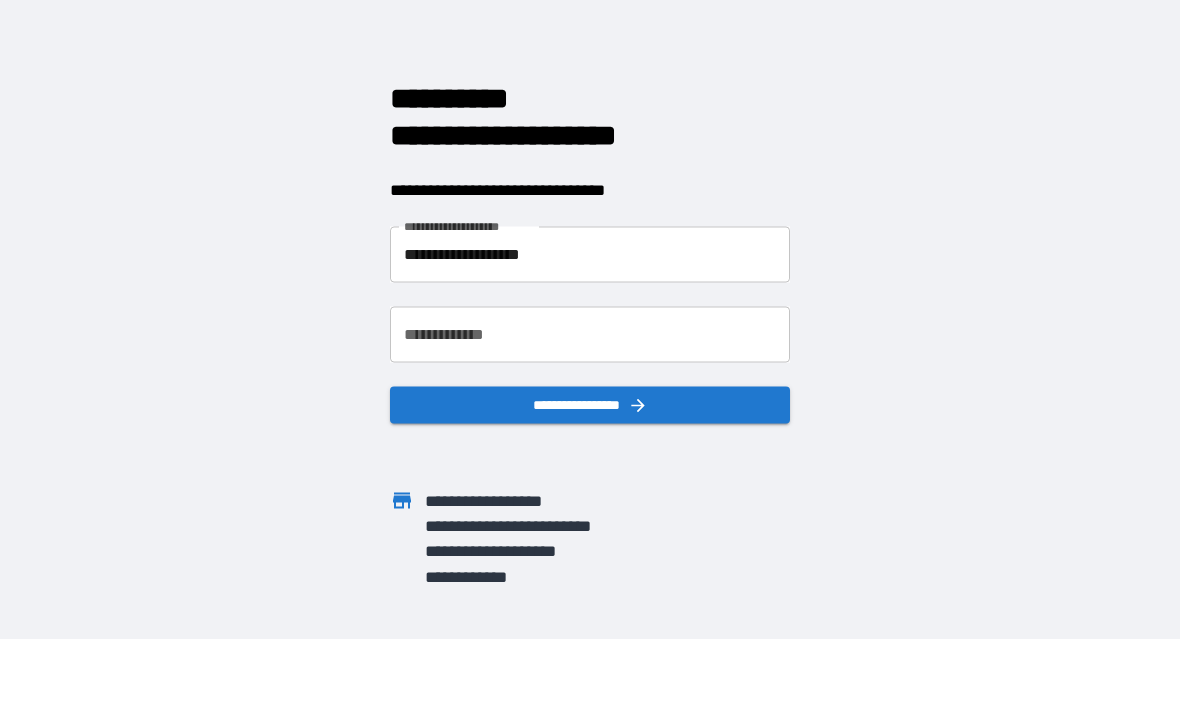 click on "**********" at bounding box center (590, 335) 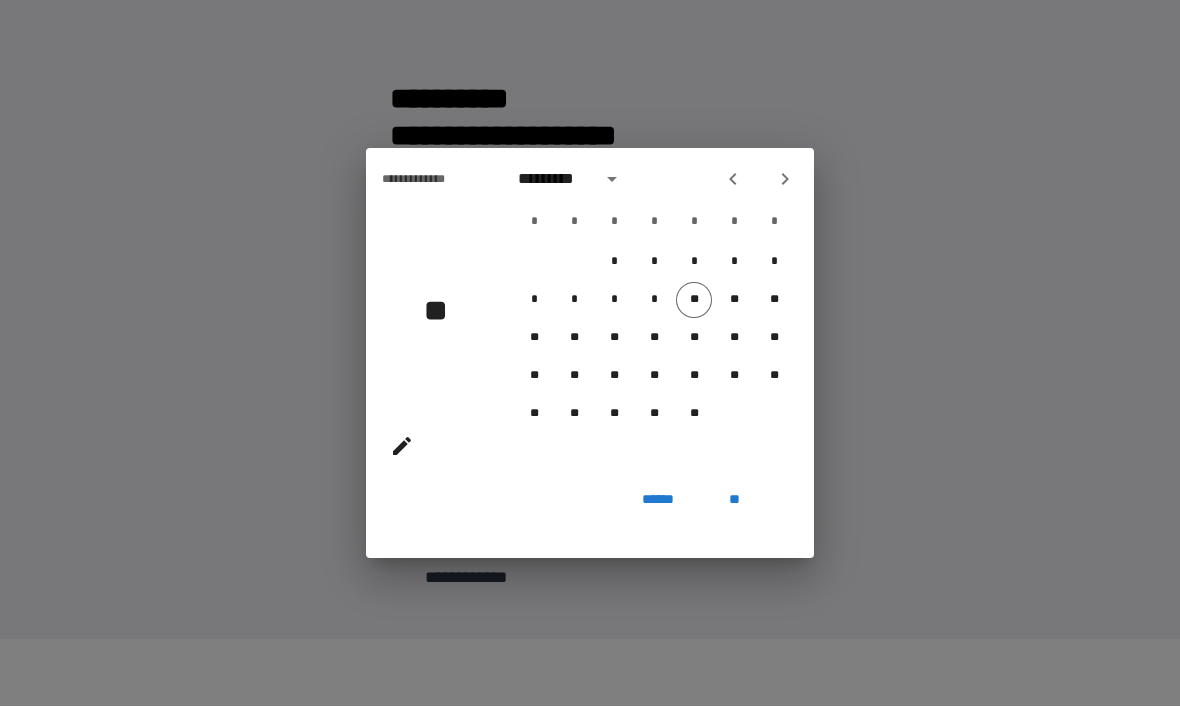 click 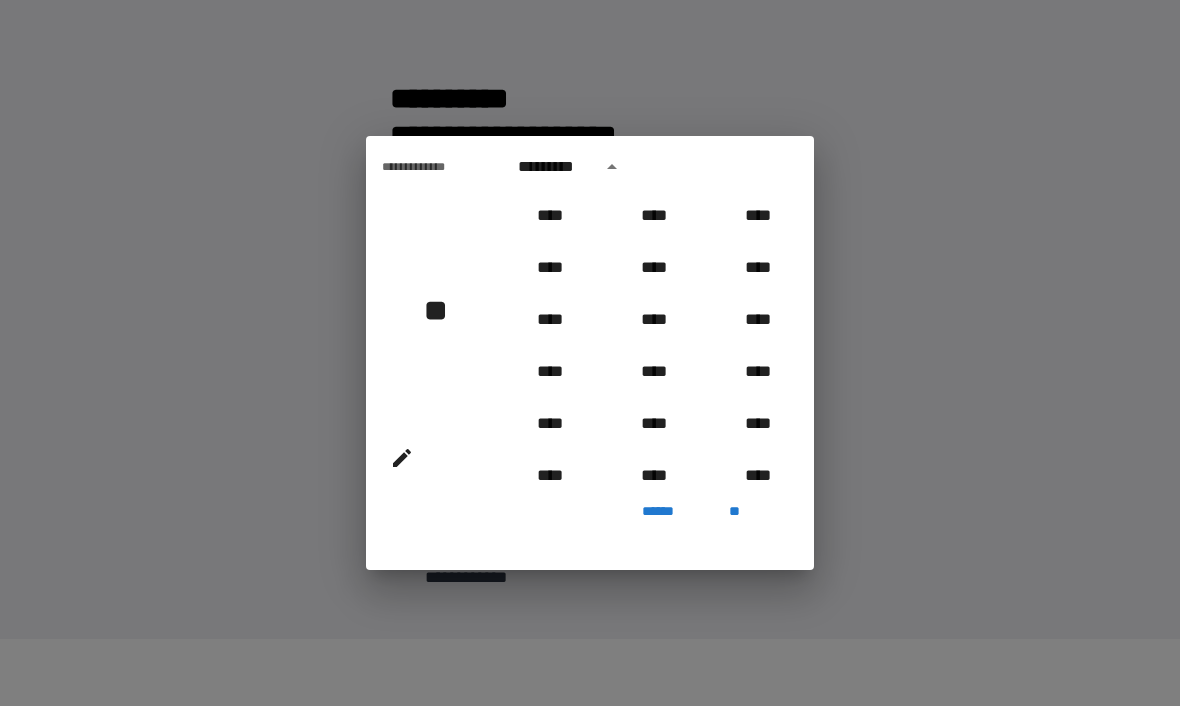 scroll, scrollTop: 2006, scrollLeft: 0, axis: vertical 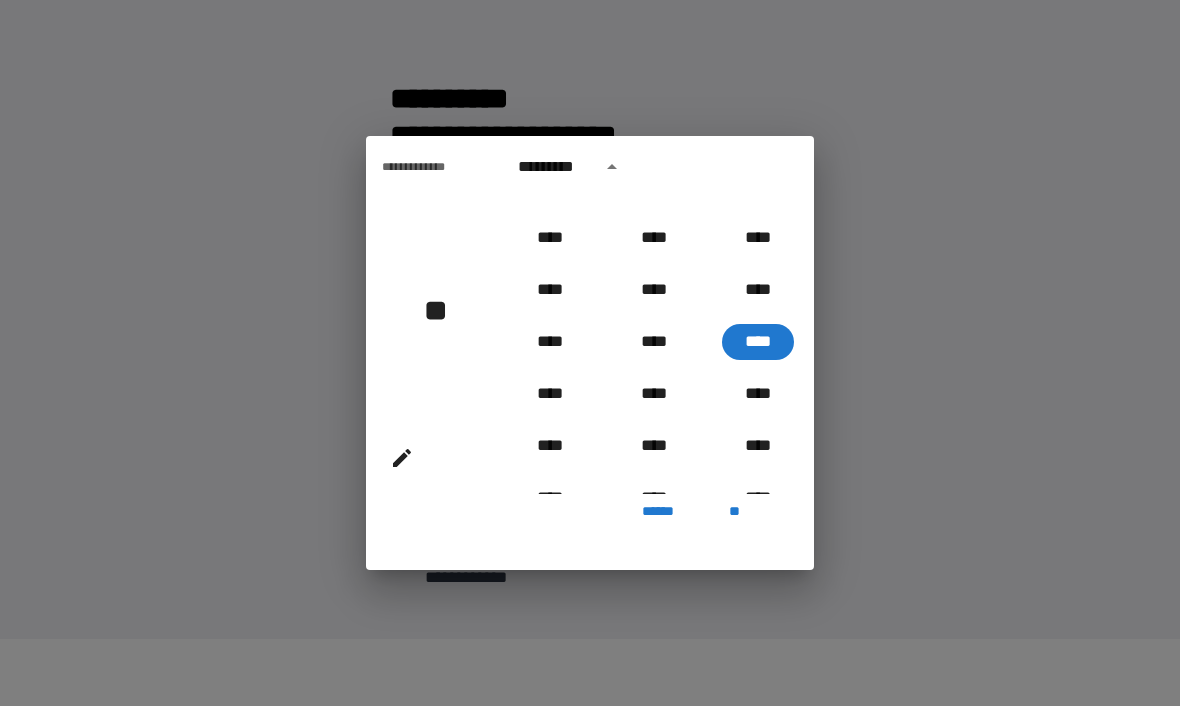 click on "*********" at bounding box center (553, 168) 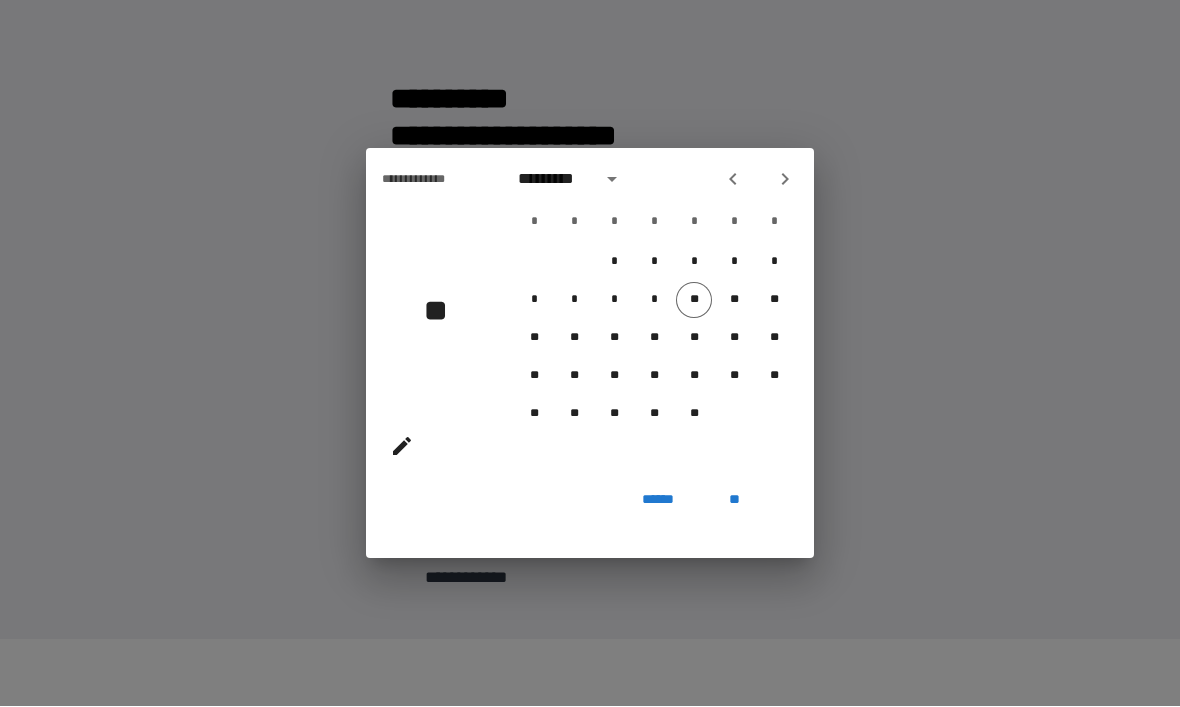 click 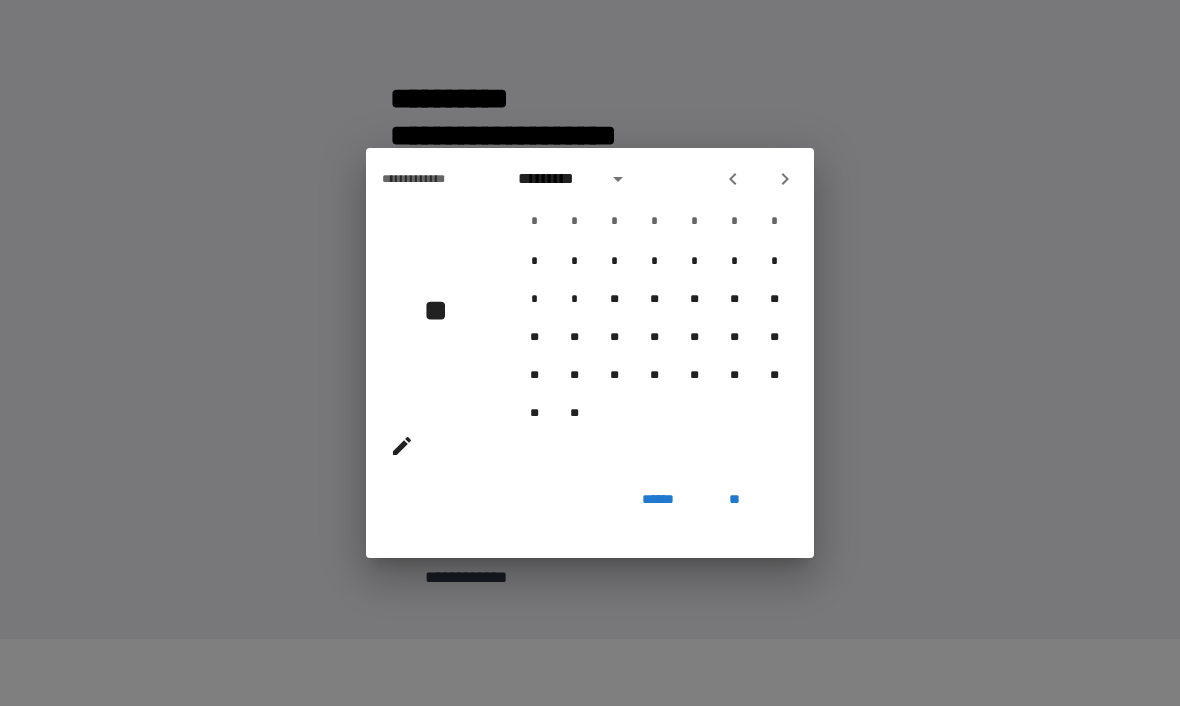 click 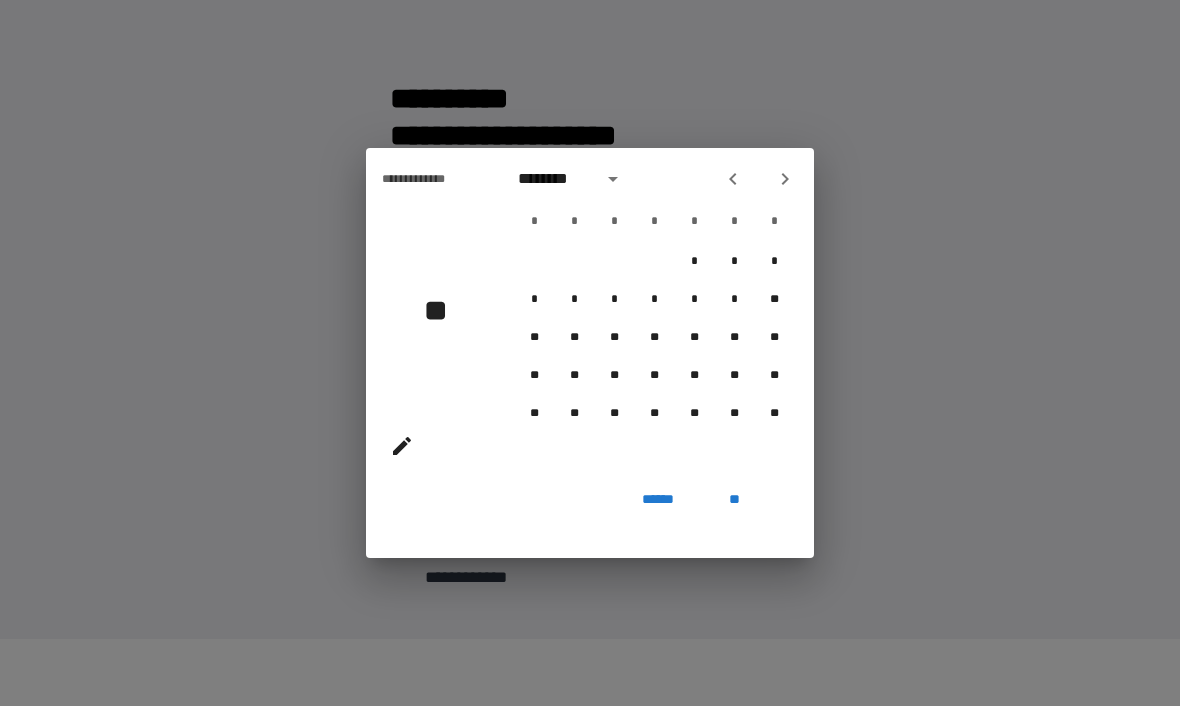 click 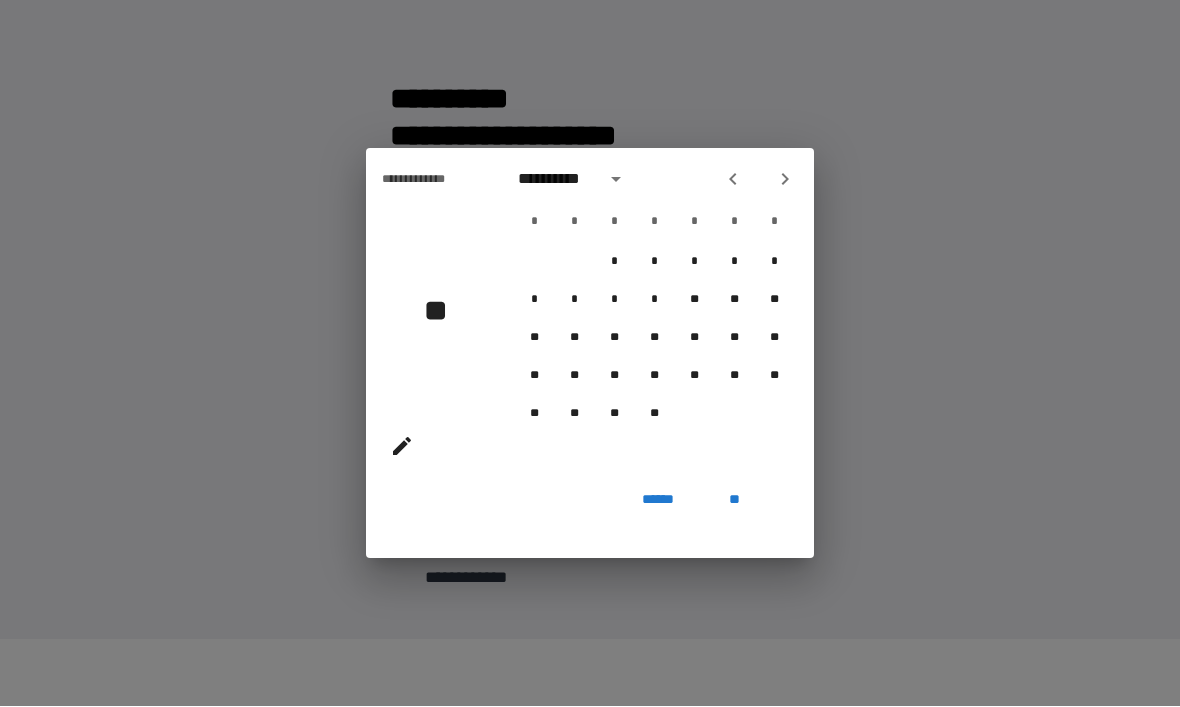 click 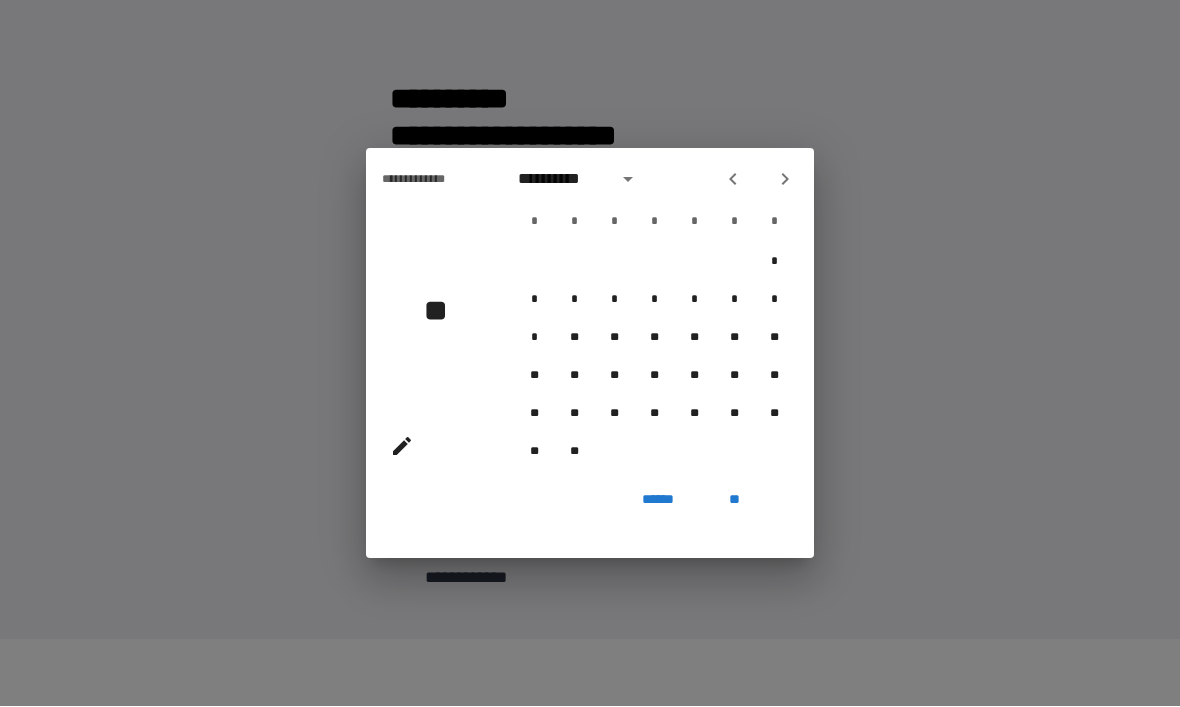click 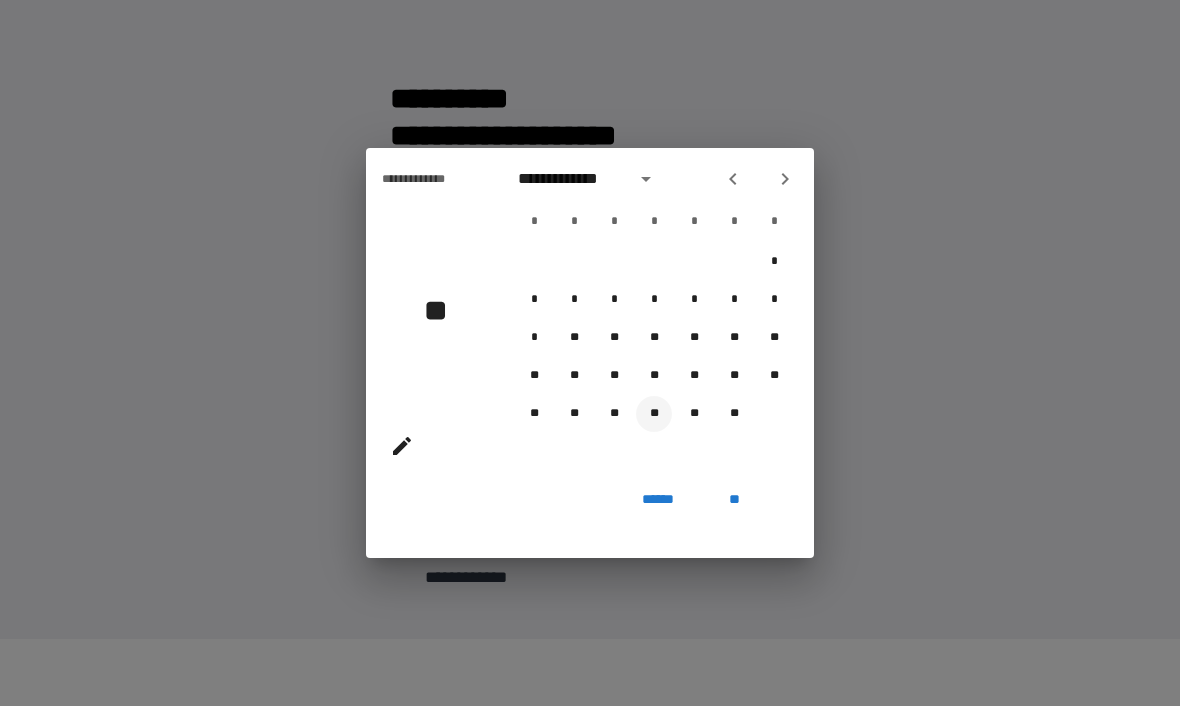 click on "**" at bounding box center (654, 415) 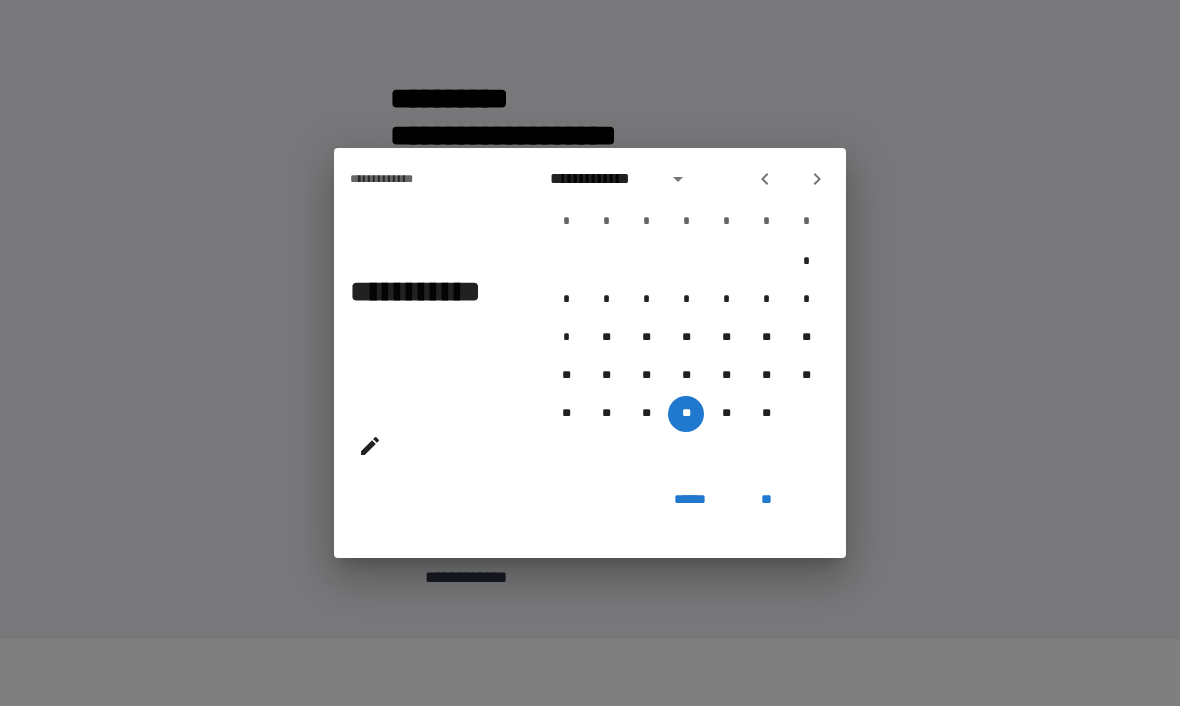 click on "**********" at bounding box center [602, 180] 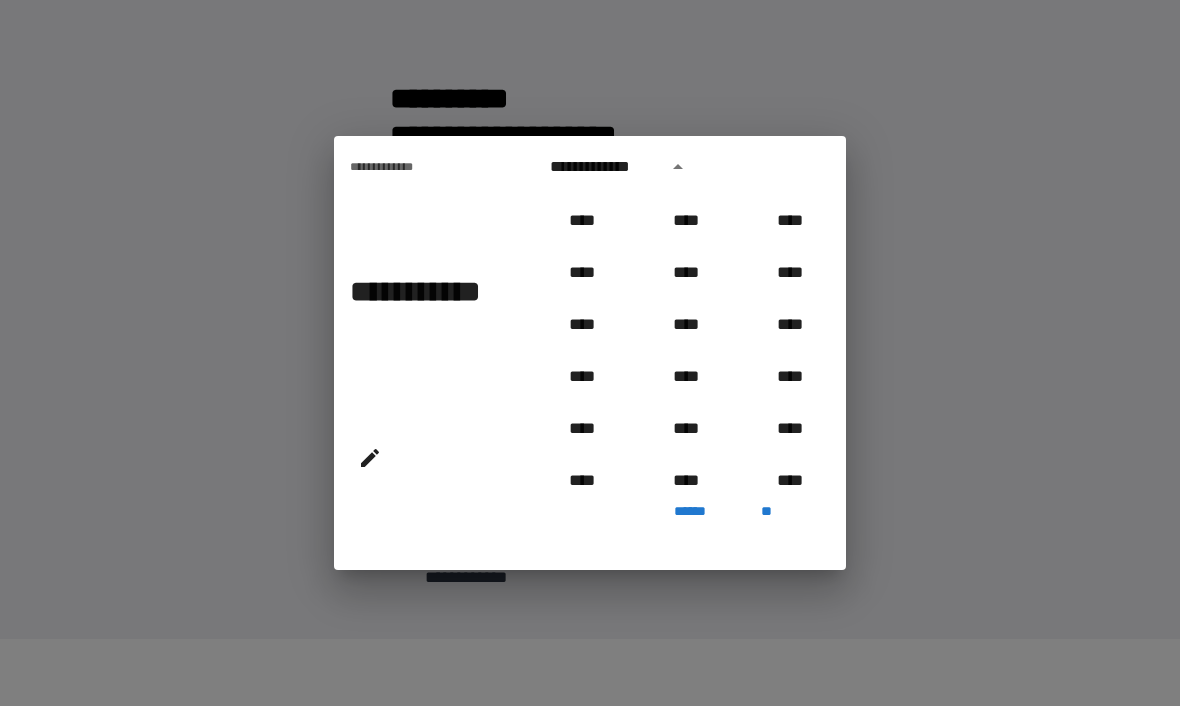 scroll, scrollTop: 1119, scrollLeft: 0, axis: vertical 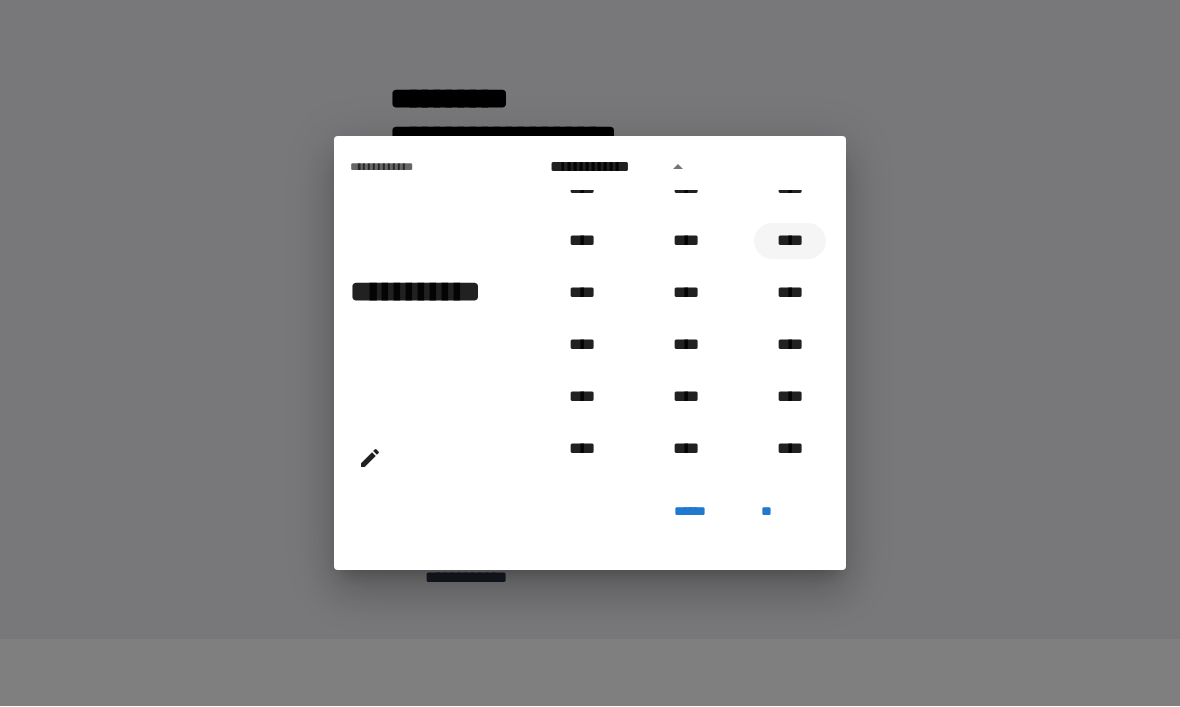 click on "****" at bounding box center [790, 242] 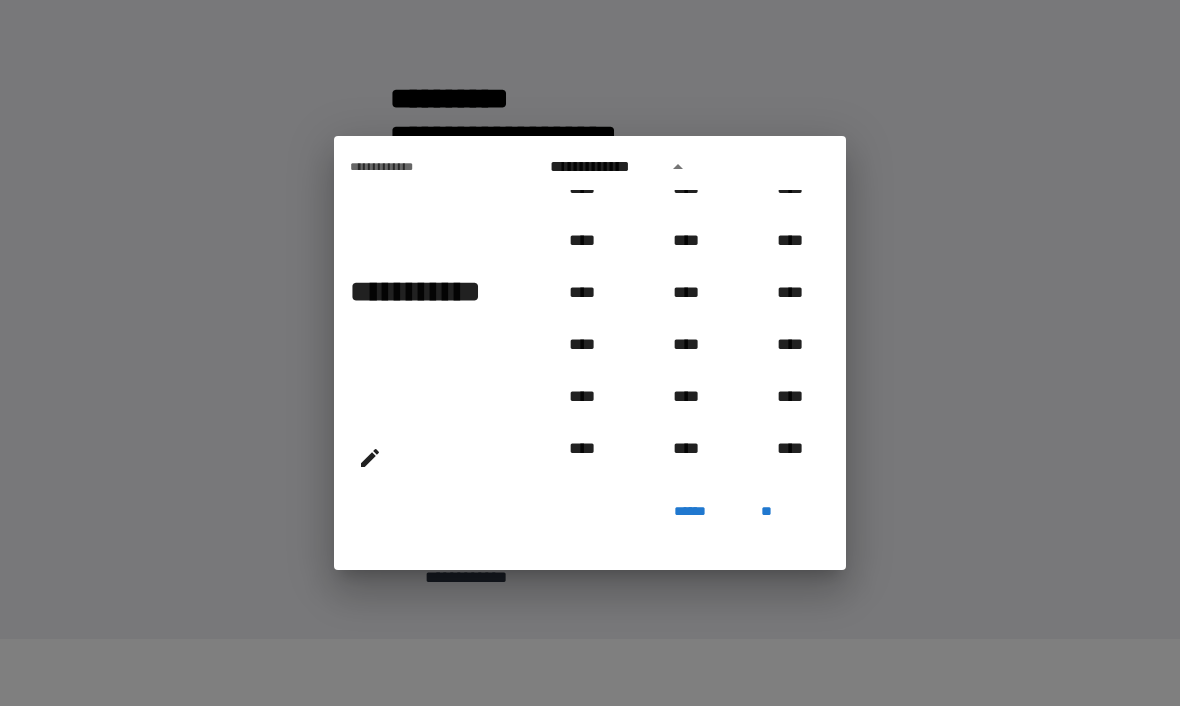 type on "**********" 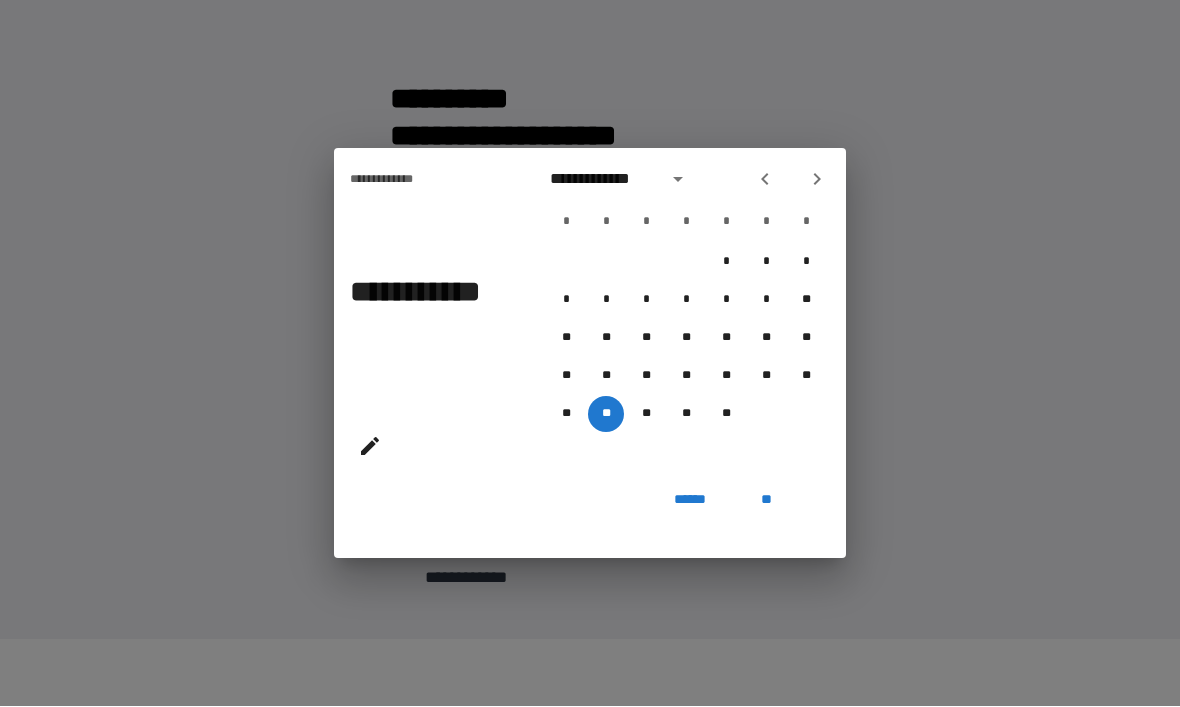 click on "**" at bounding box center (766, 501) 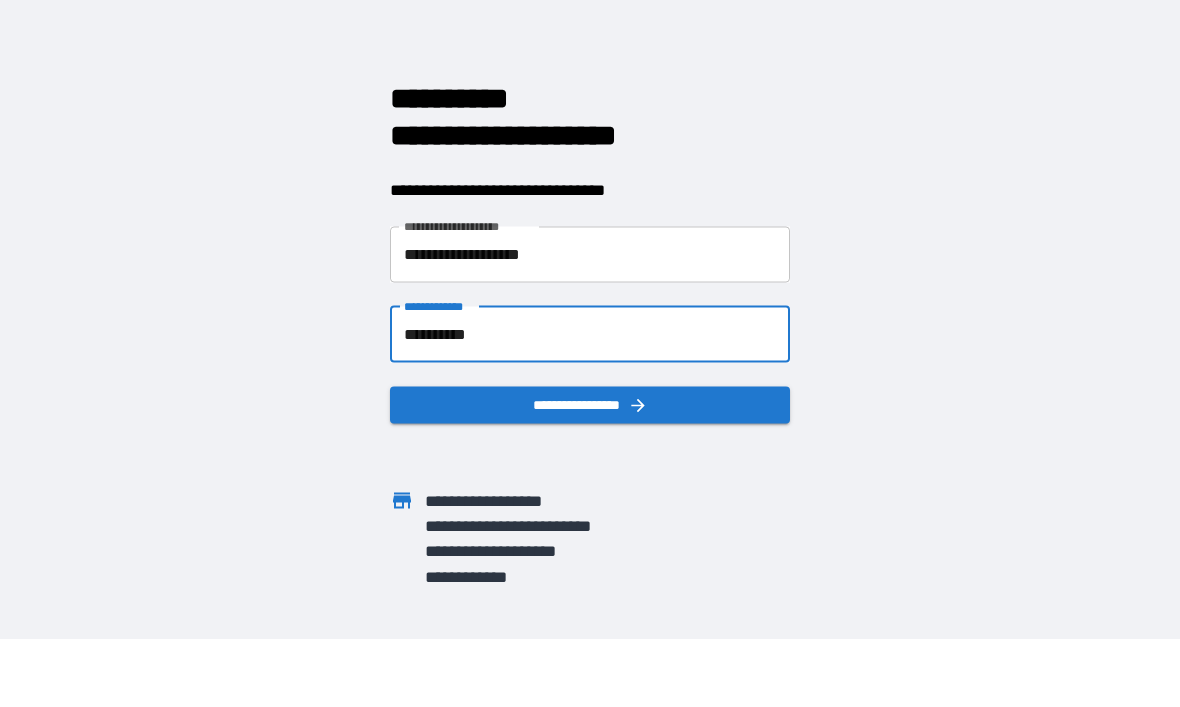 click on "**********" at bounding box center [590, 405] 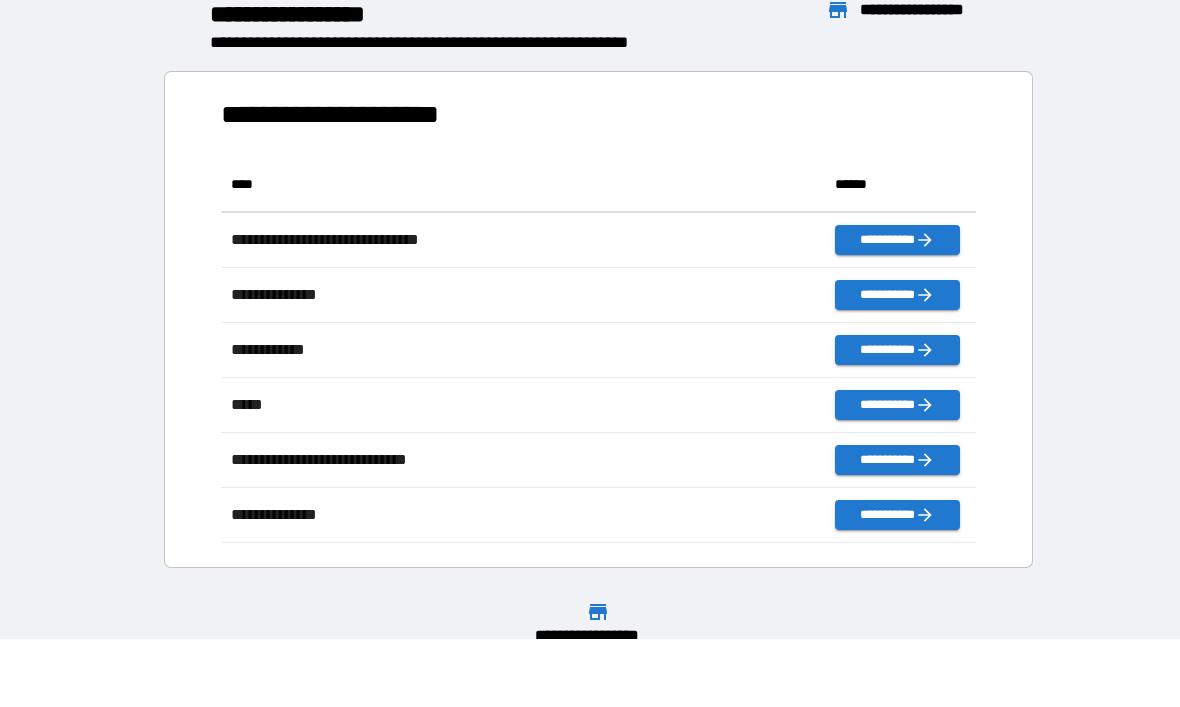 scroll, scrollTop: 1, scrollLeft: 1, axis: both 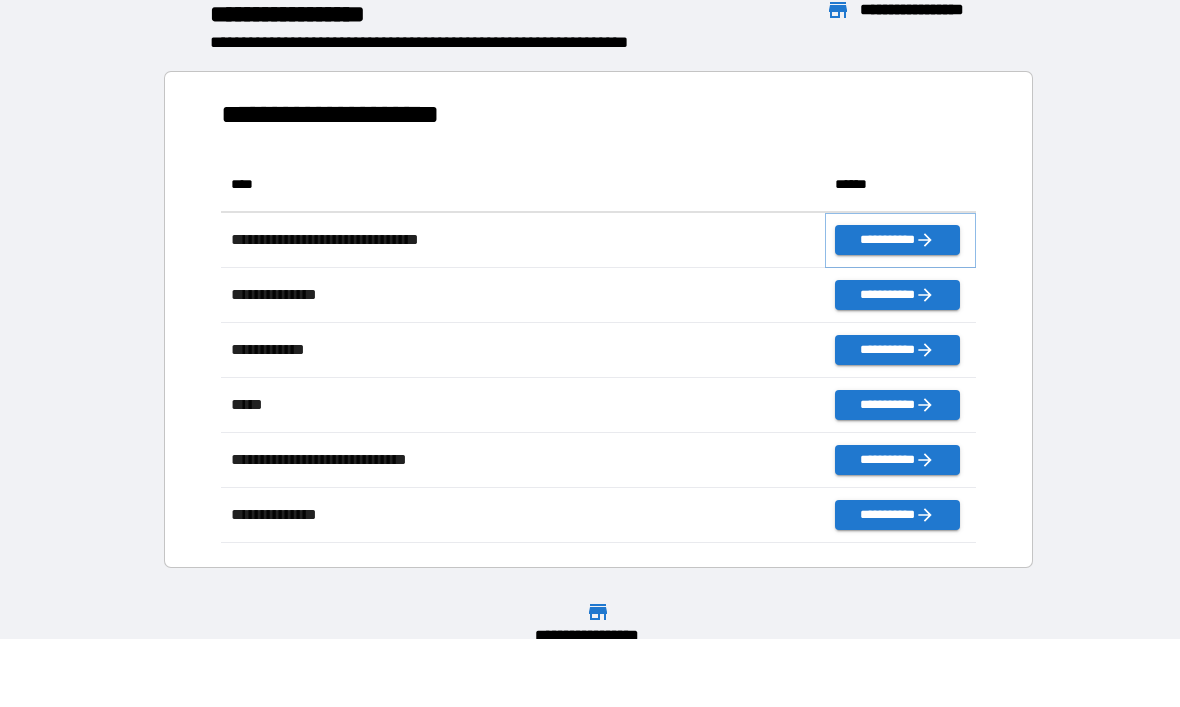 click on "**********" at bounding box center (897, 241) 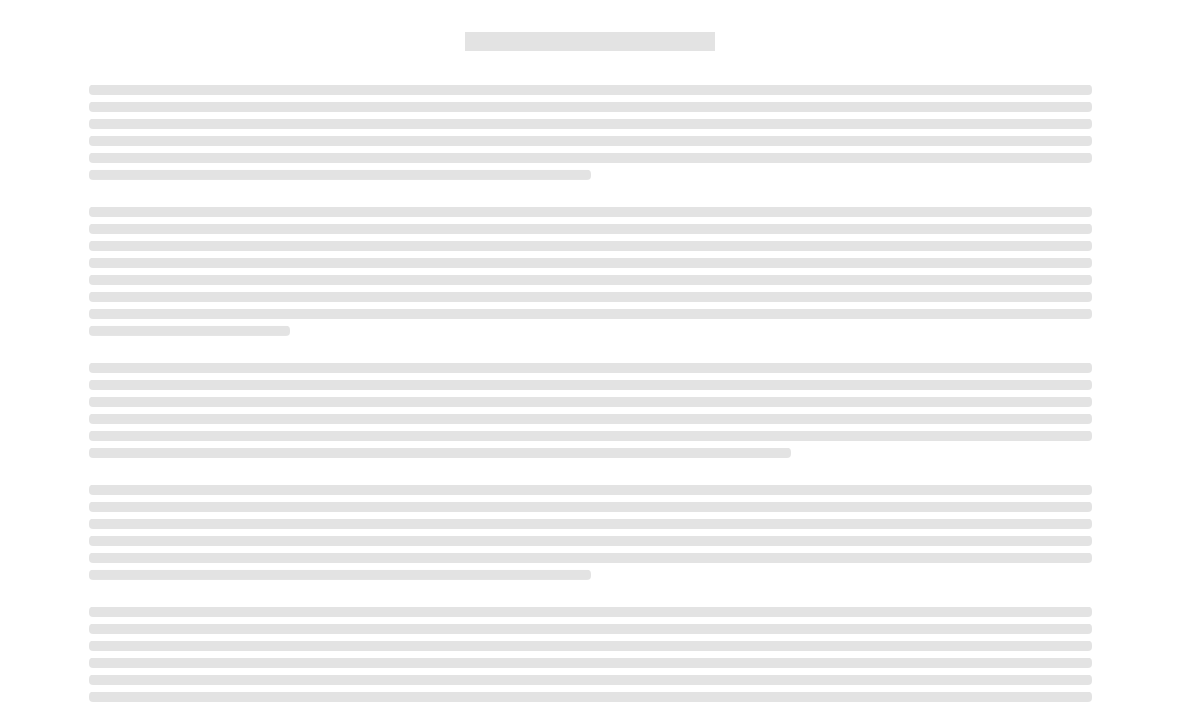 scroll, scrollTop: 67, scrollLeft: 0, axis: vertical 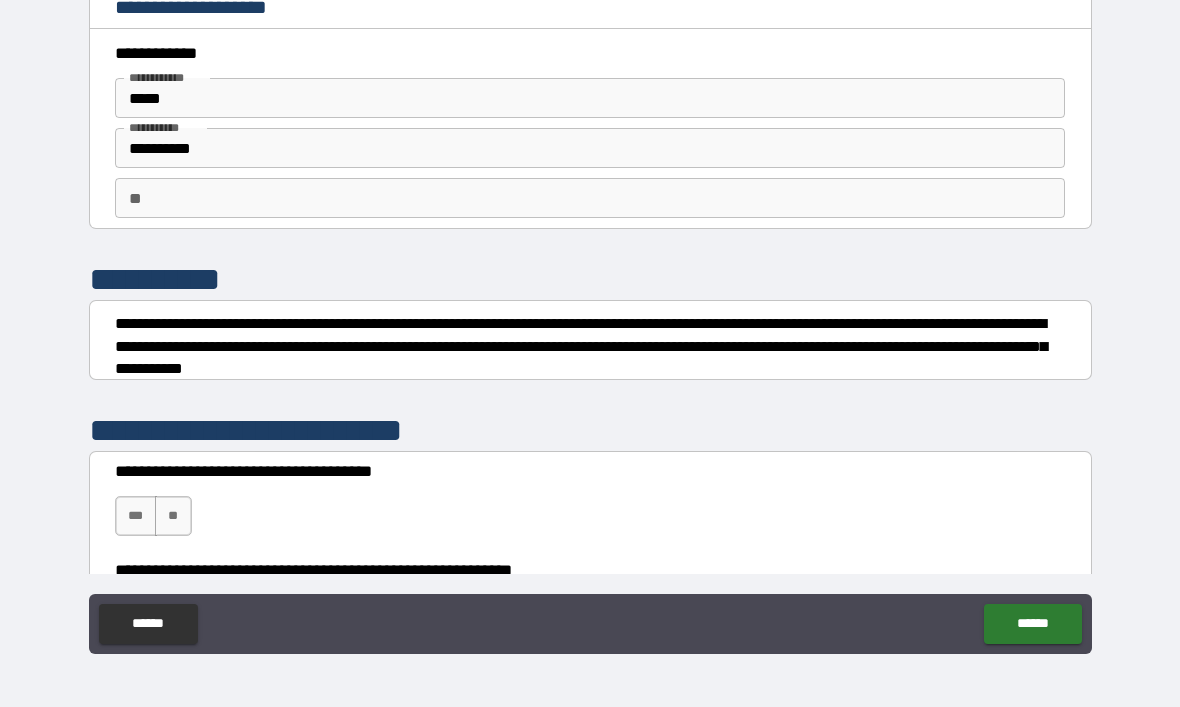click on "***" at bounding box center (136, 516) 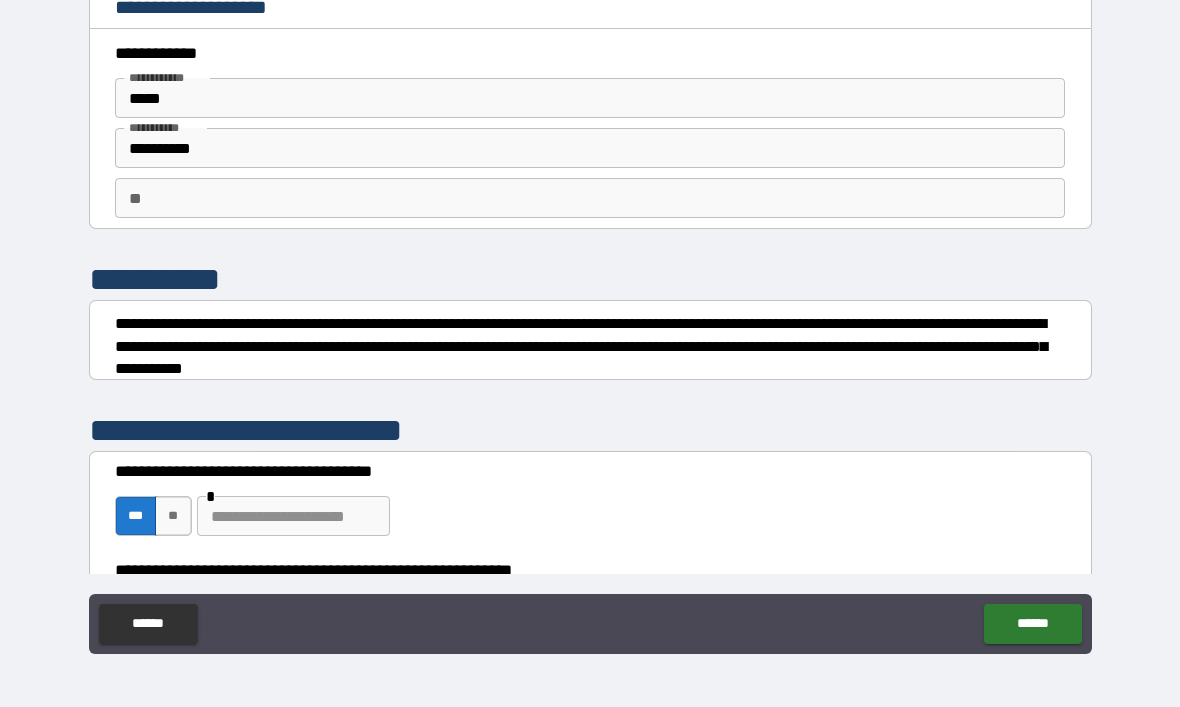 click at bounding box center [293, 516] 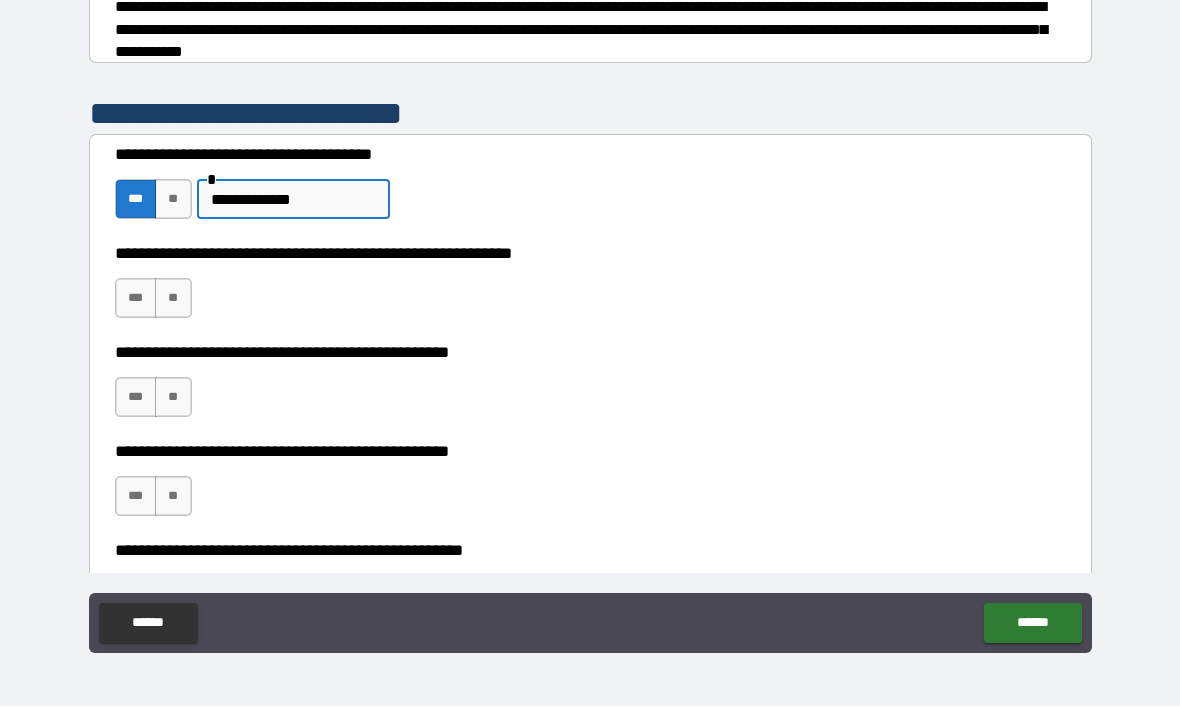 scroll, scrollTop: 321, scrollLeft: 0, axis: vertical 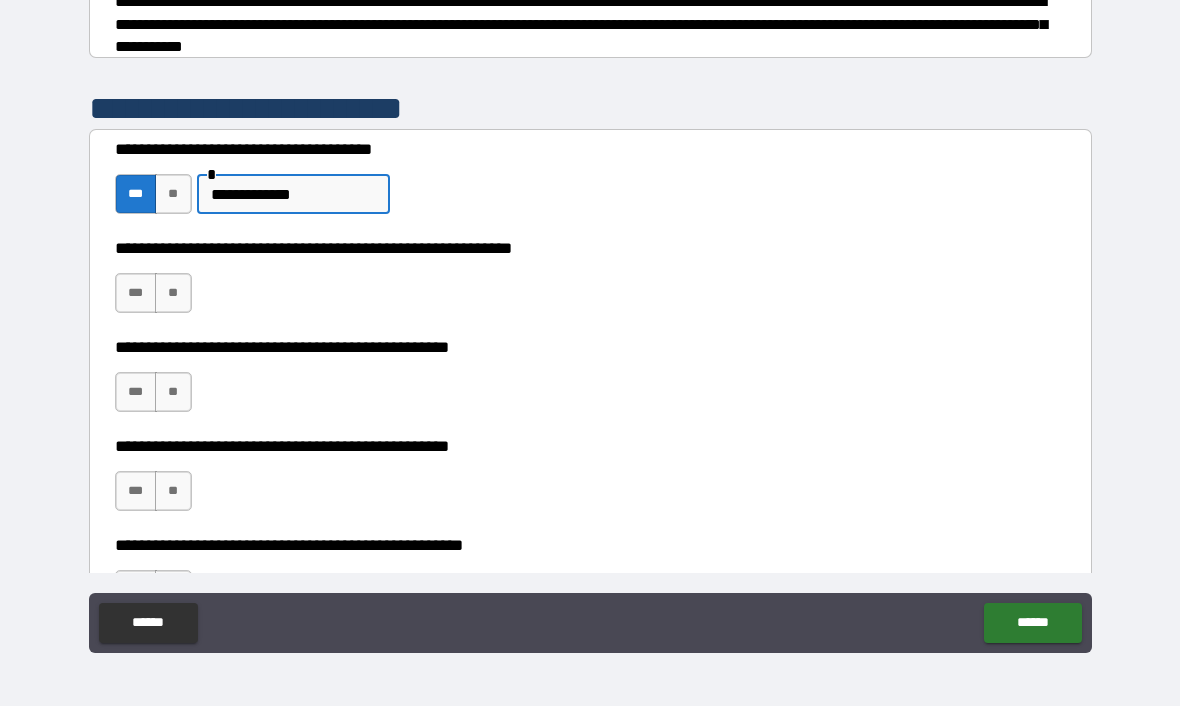 type on "**********" 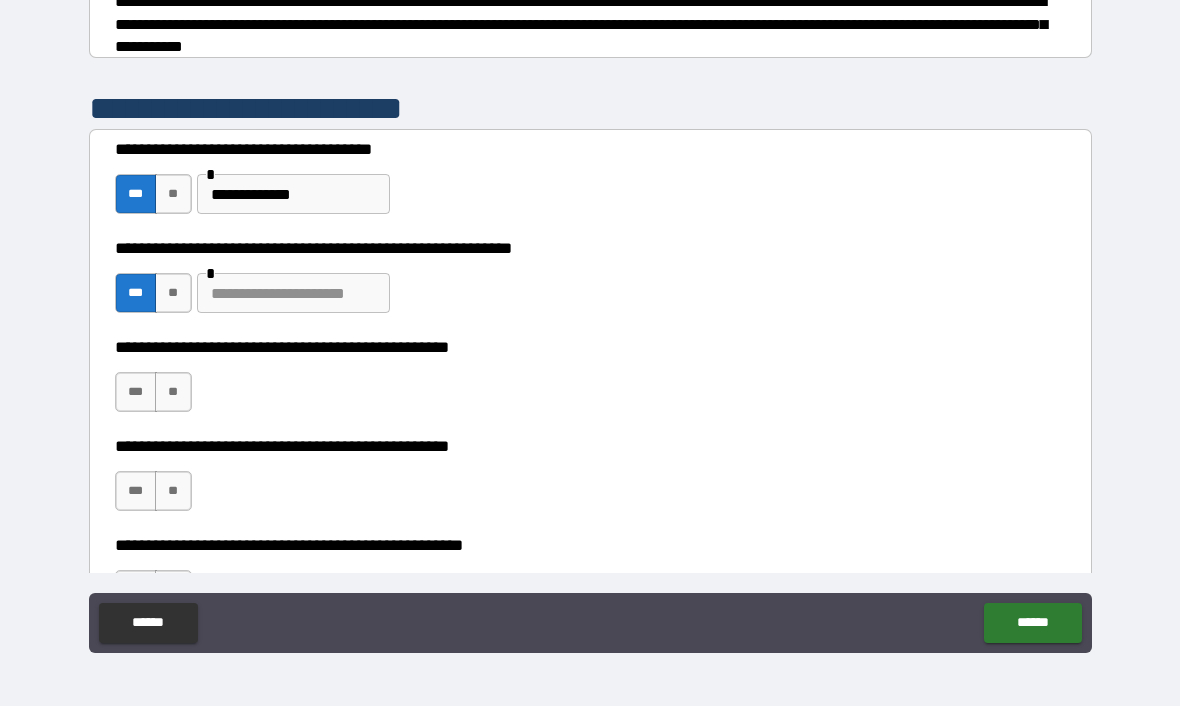 click on "**" at bounding box center [173, 393] 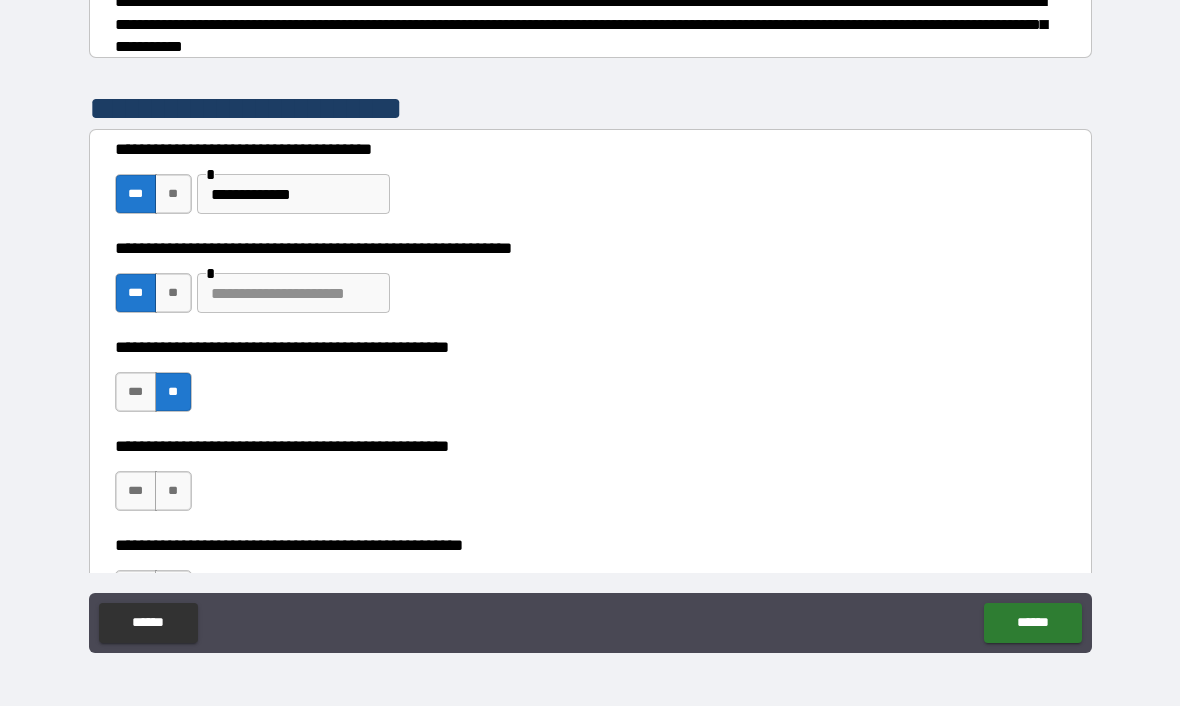click on "***" at bounding box center (136, 492) 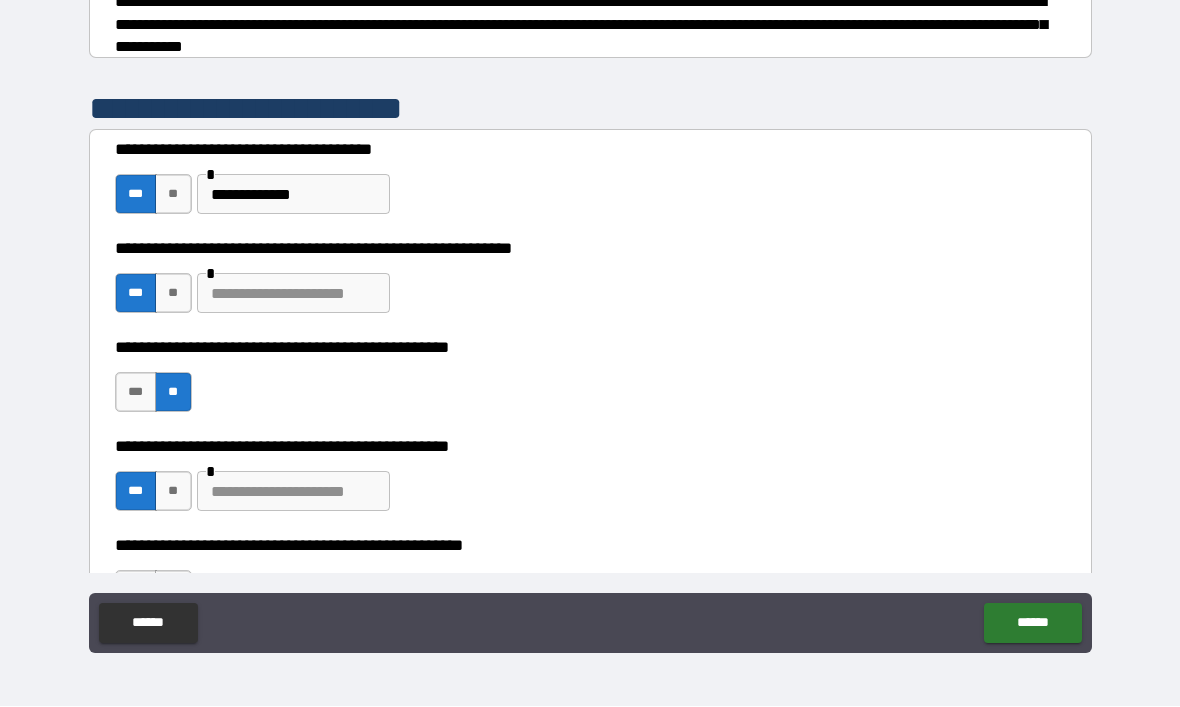 click at bounding box center [293, 492] 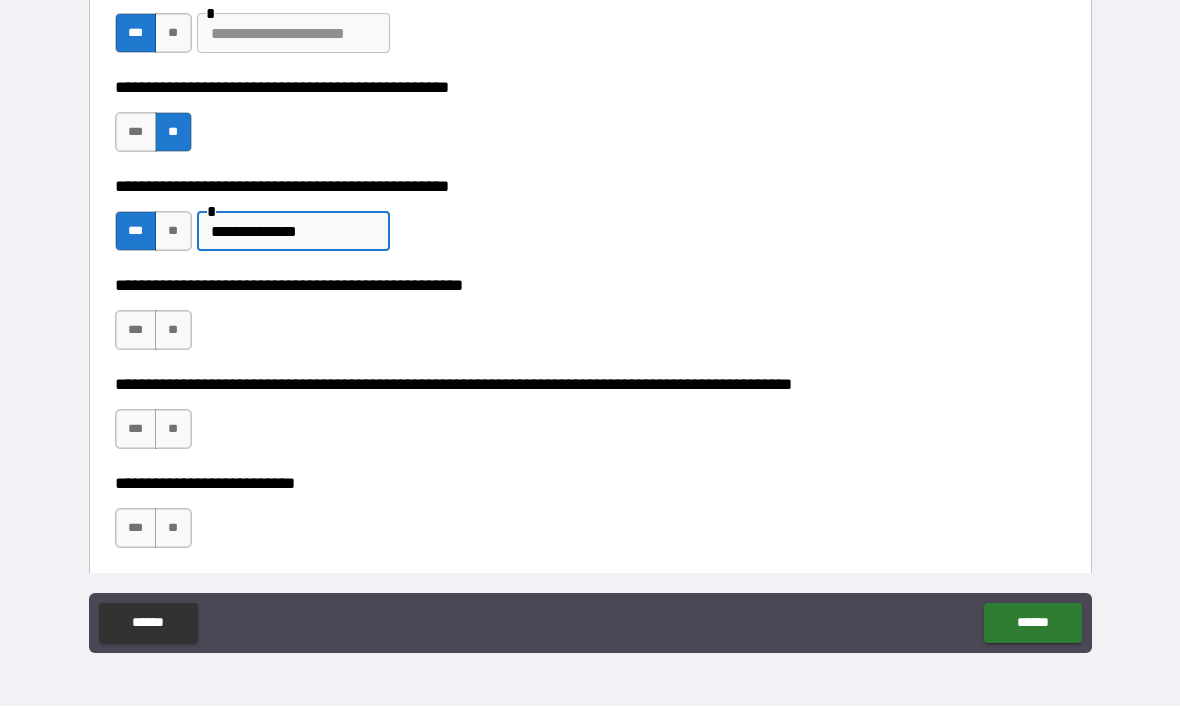 scroll, scrollTop: 584, scrollLeft: 0, axis: vertical 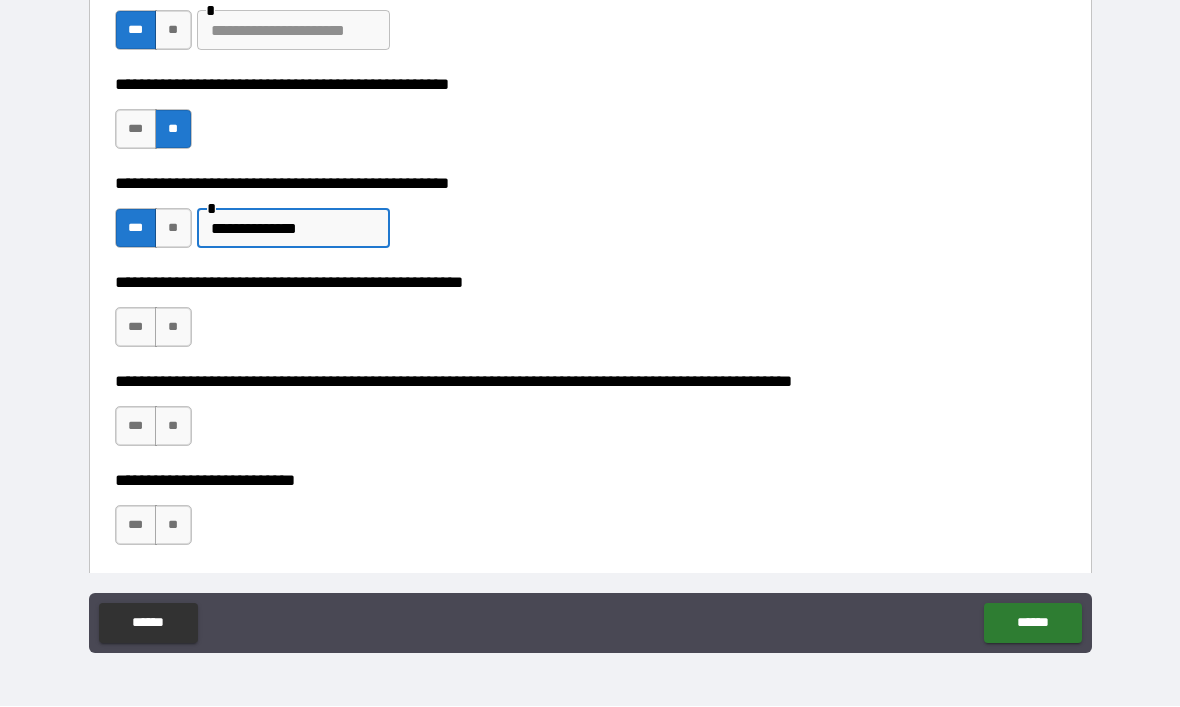 type on "**********" 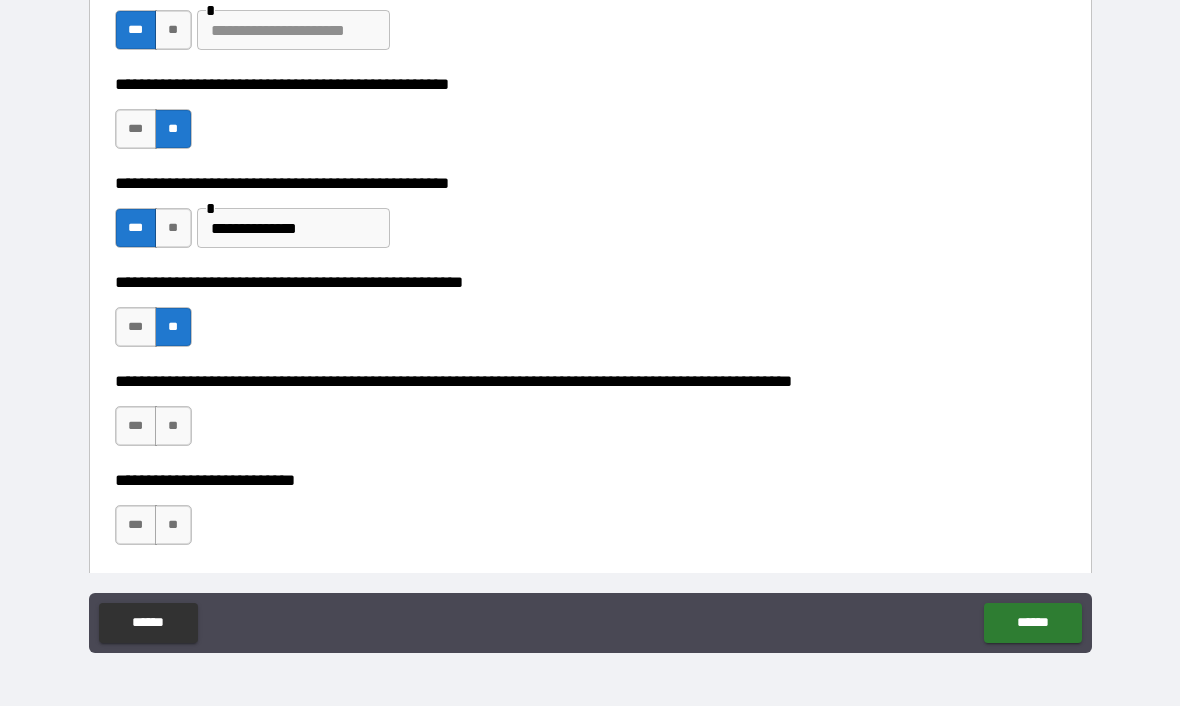 click on "**" at bounding box center (173, 427) 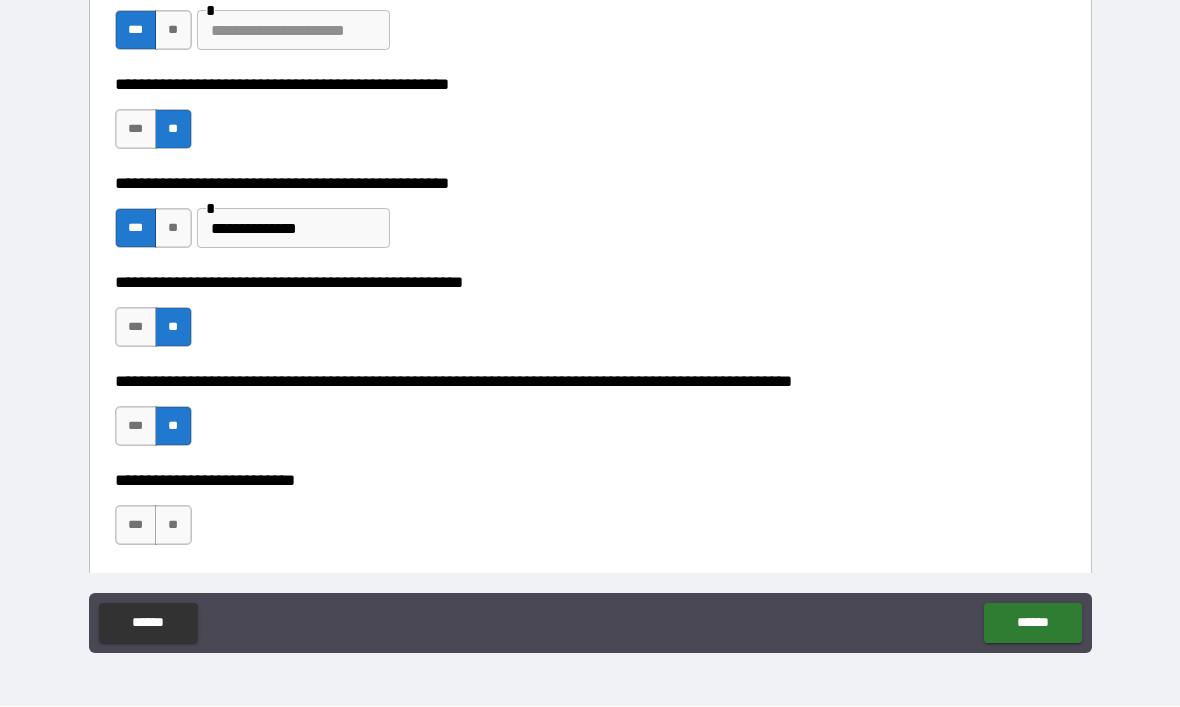 click on "**" at bounding box center (173, 526) 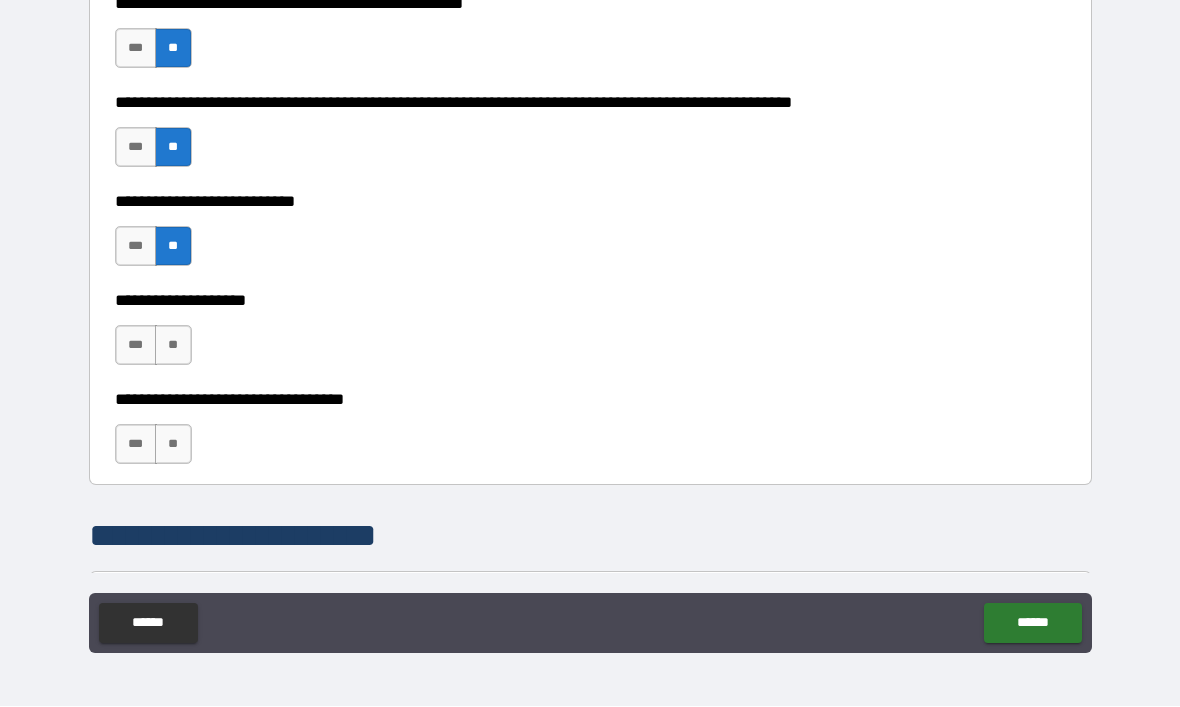 scroll, scrollTop: 868, scrollLeft: 0, axis: vertical 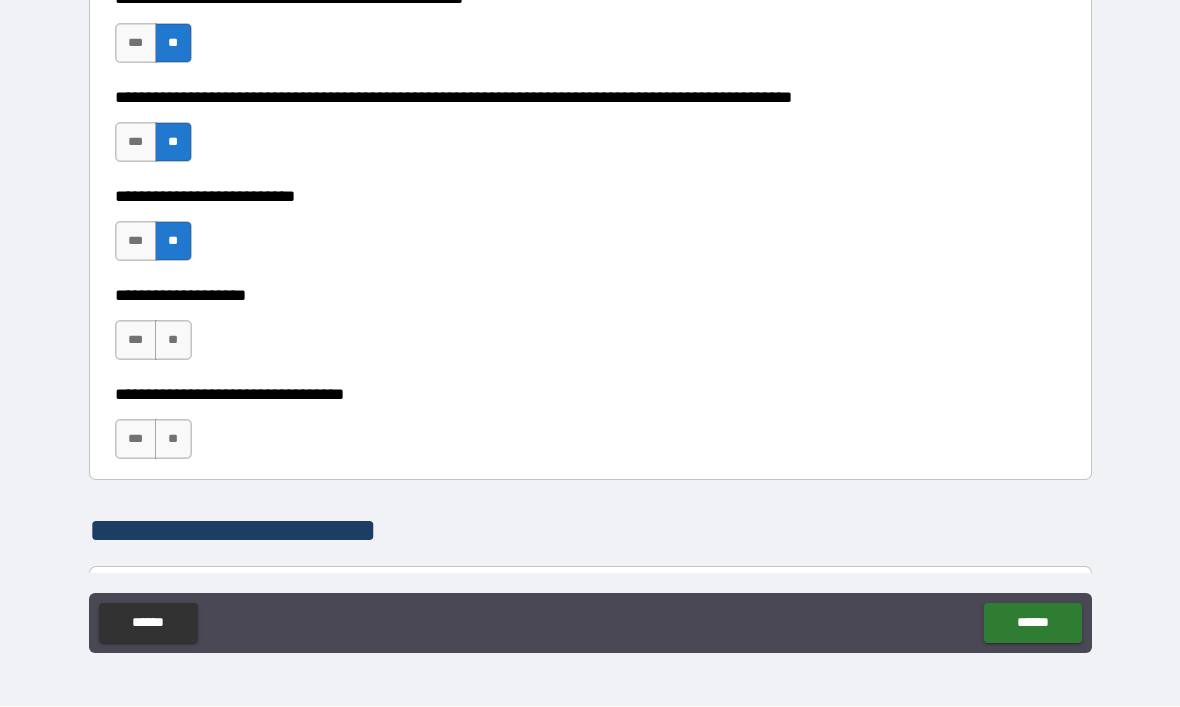 click on "**" at bounding box center (173, 341) 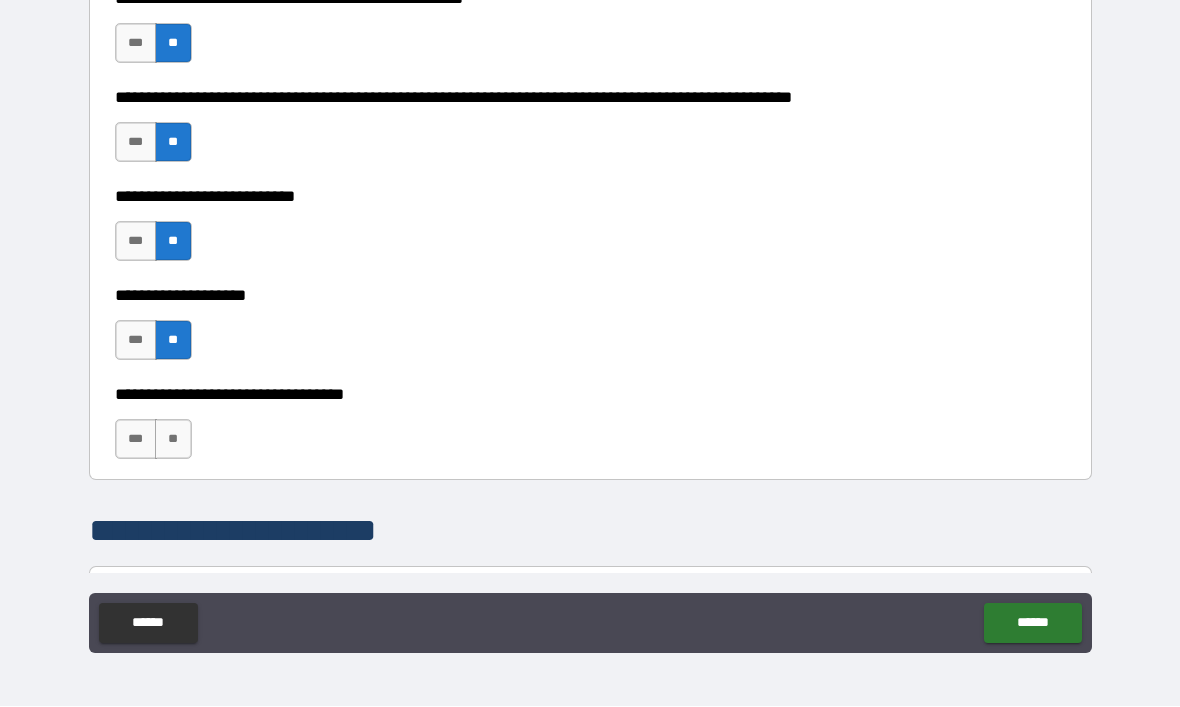 click on "**" at bounding box center (173, 440) 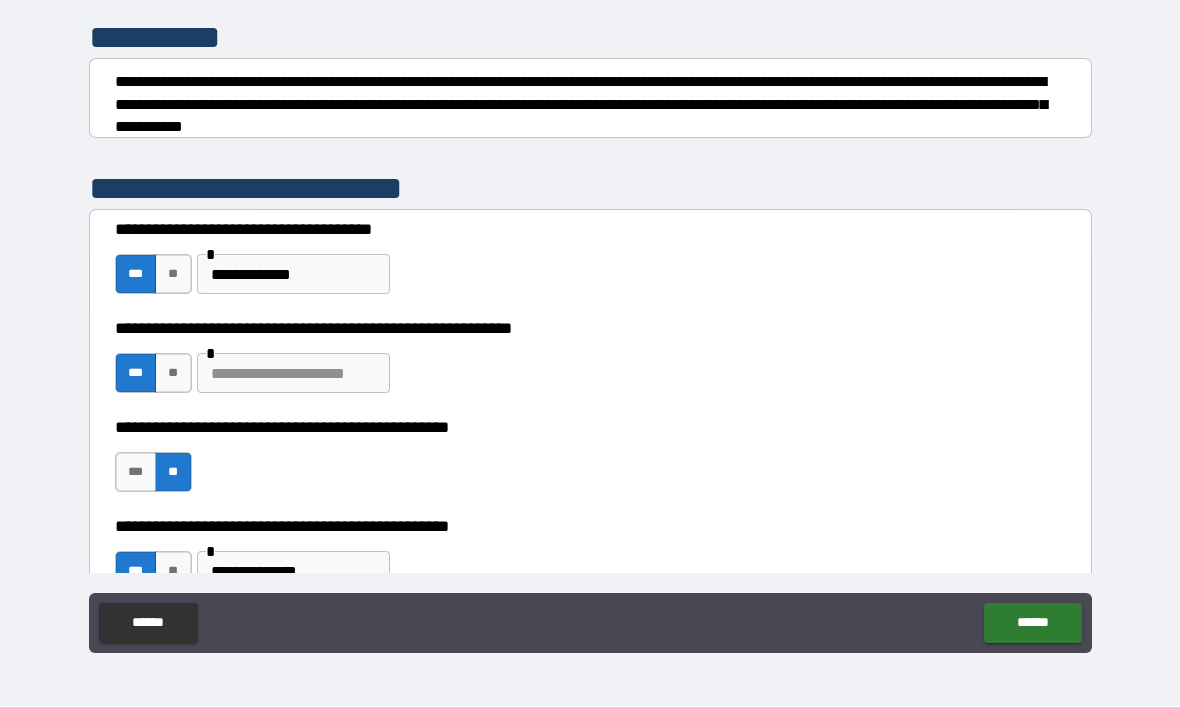 scroll, scrollTop: 264, scrollLeft: 0, axis: vertical 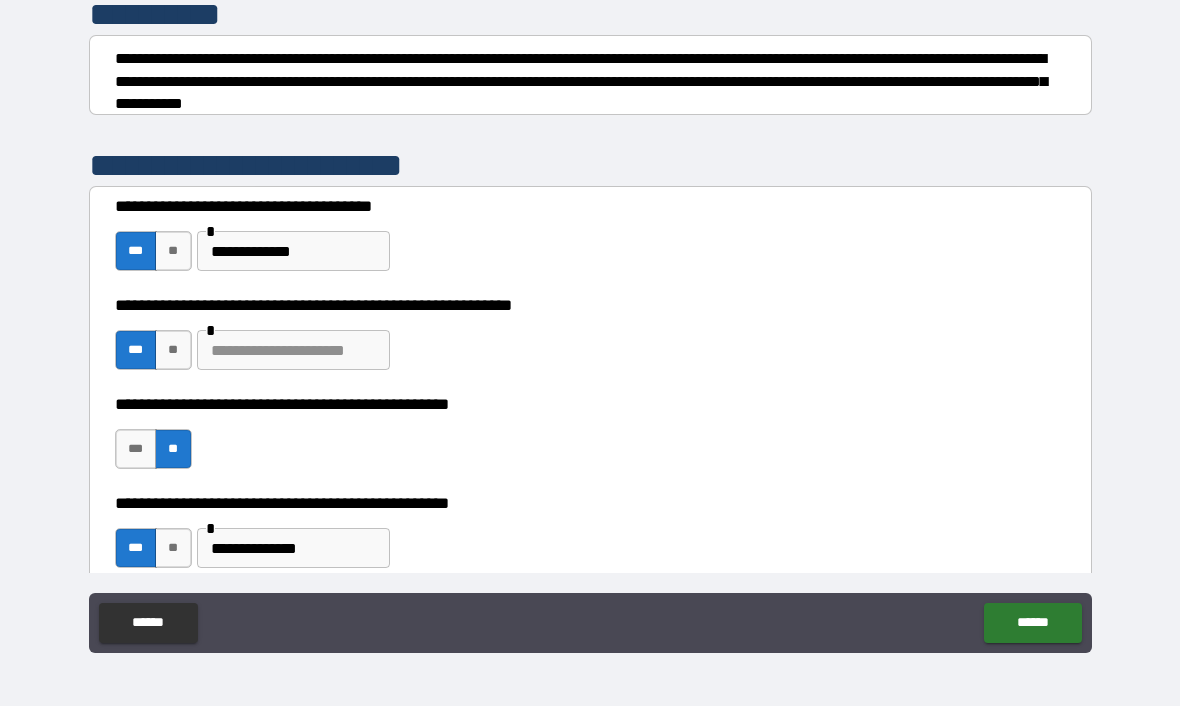 click at bounding box center [293, 351] 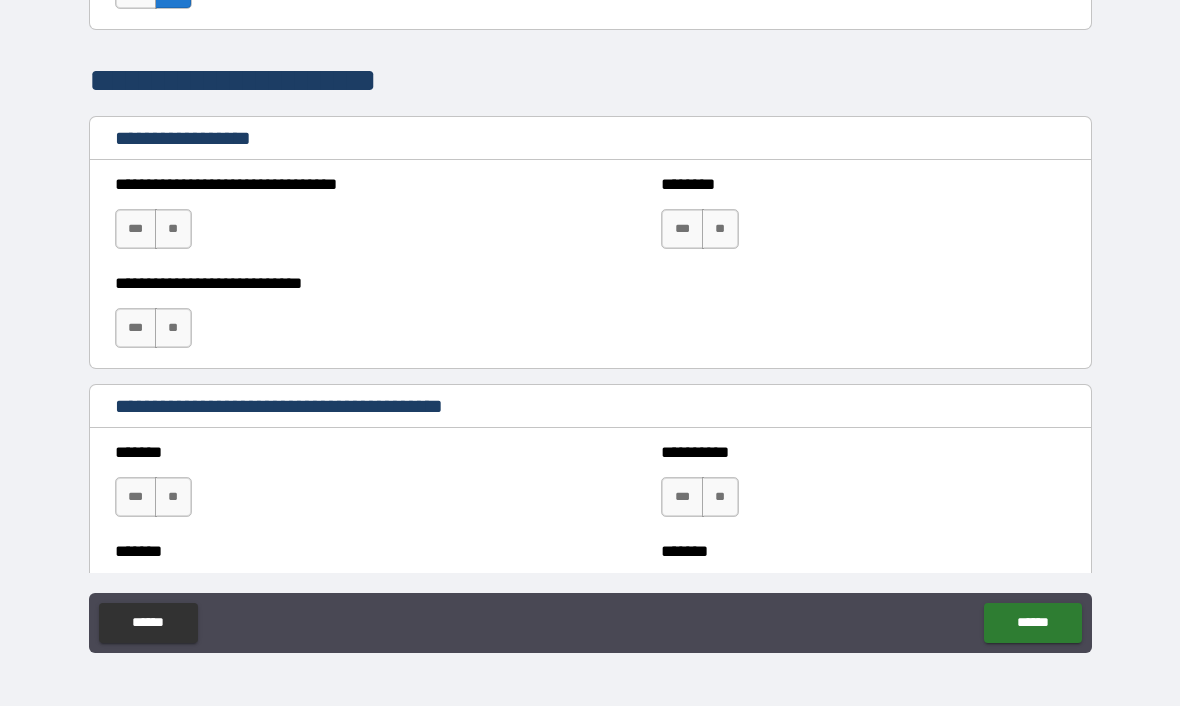 scroll, scrollTop: 1321, scrollLeft: 0, axis: vertical 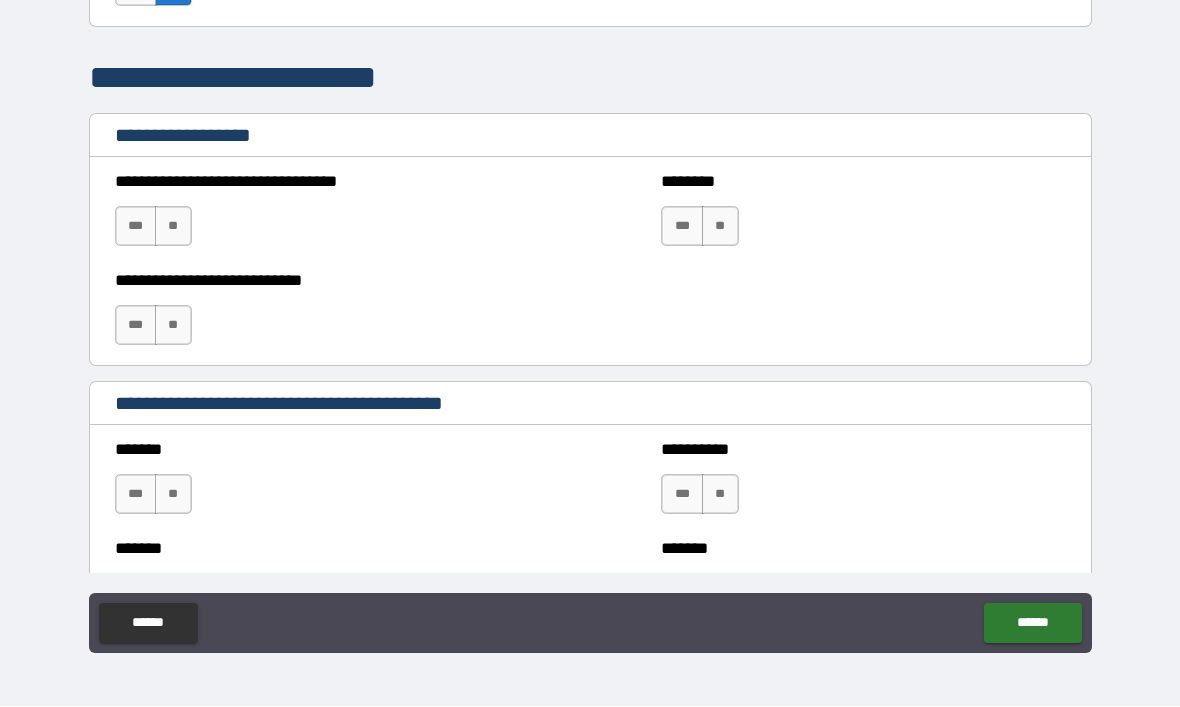 type on "**********" 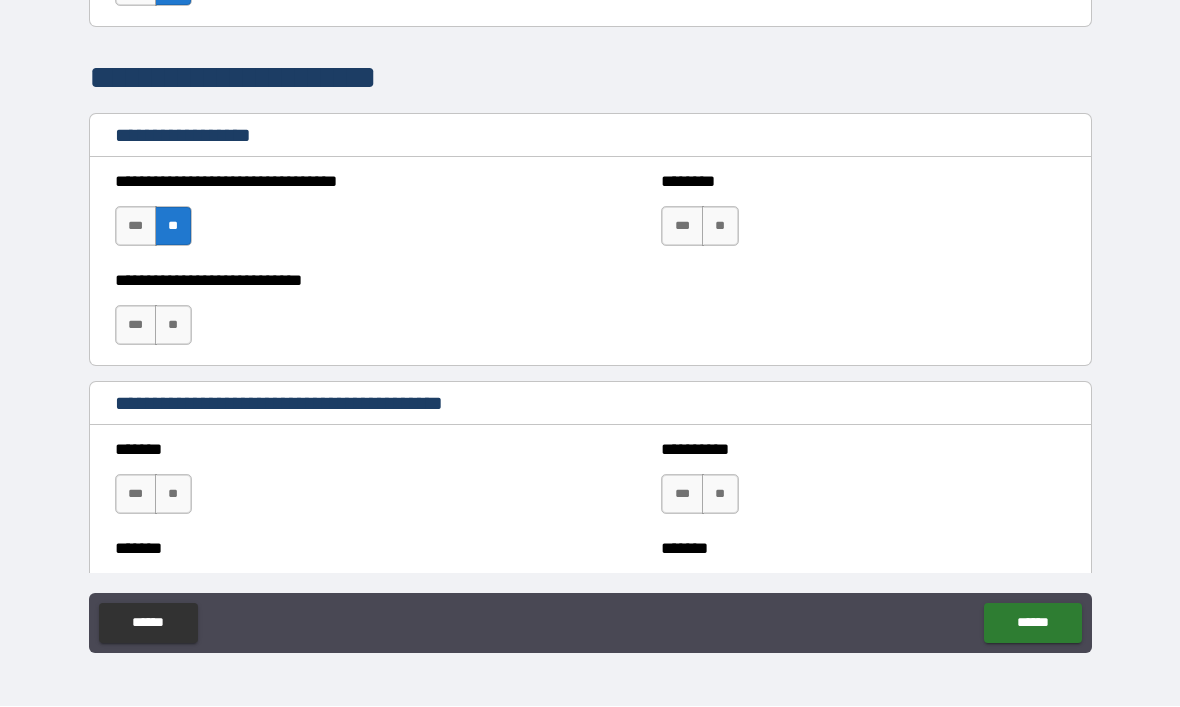 click on "**" at bounding box center (173, 326) 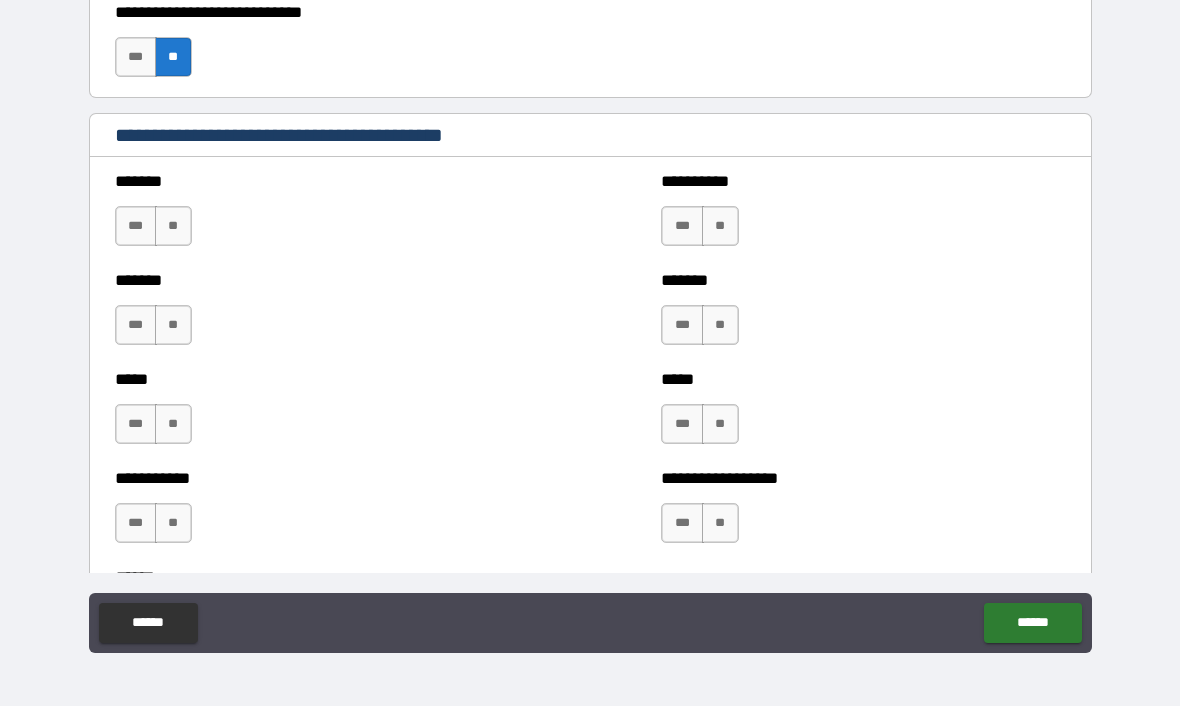 scroll, scrollTop: 1591, scrollLeft: 0, axis: vertical 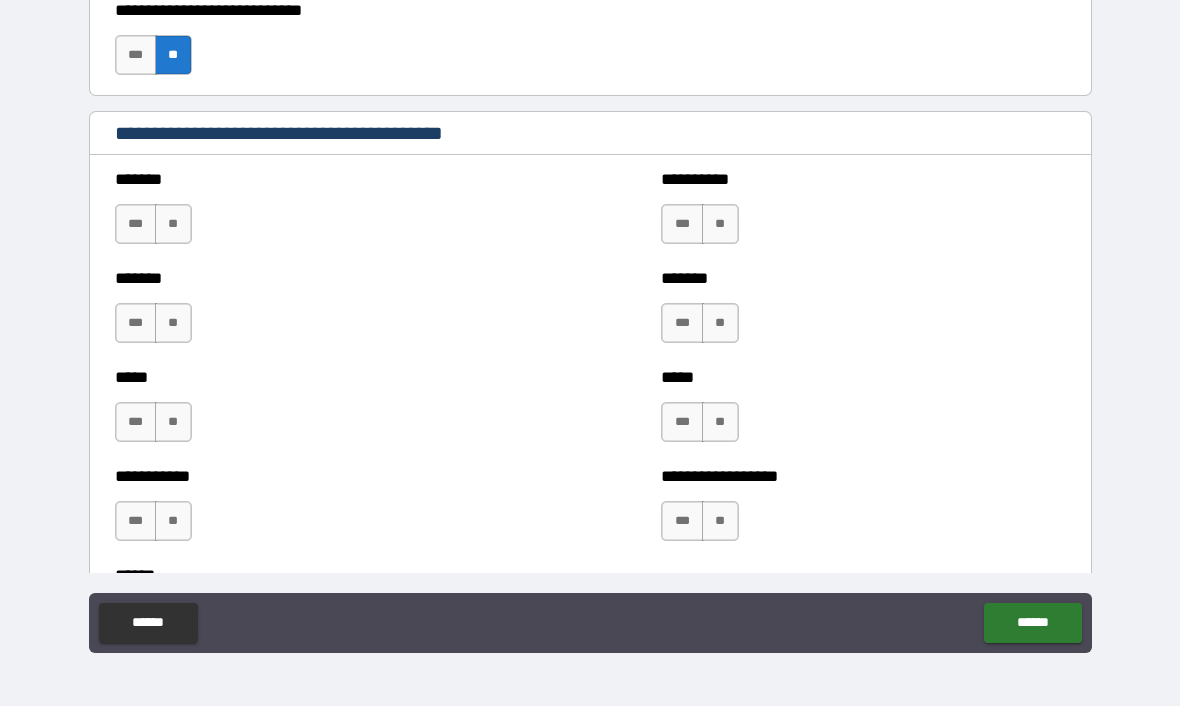 click on "**" at bounding box center (173, 225) 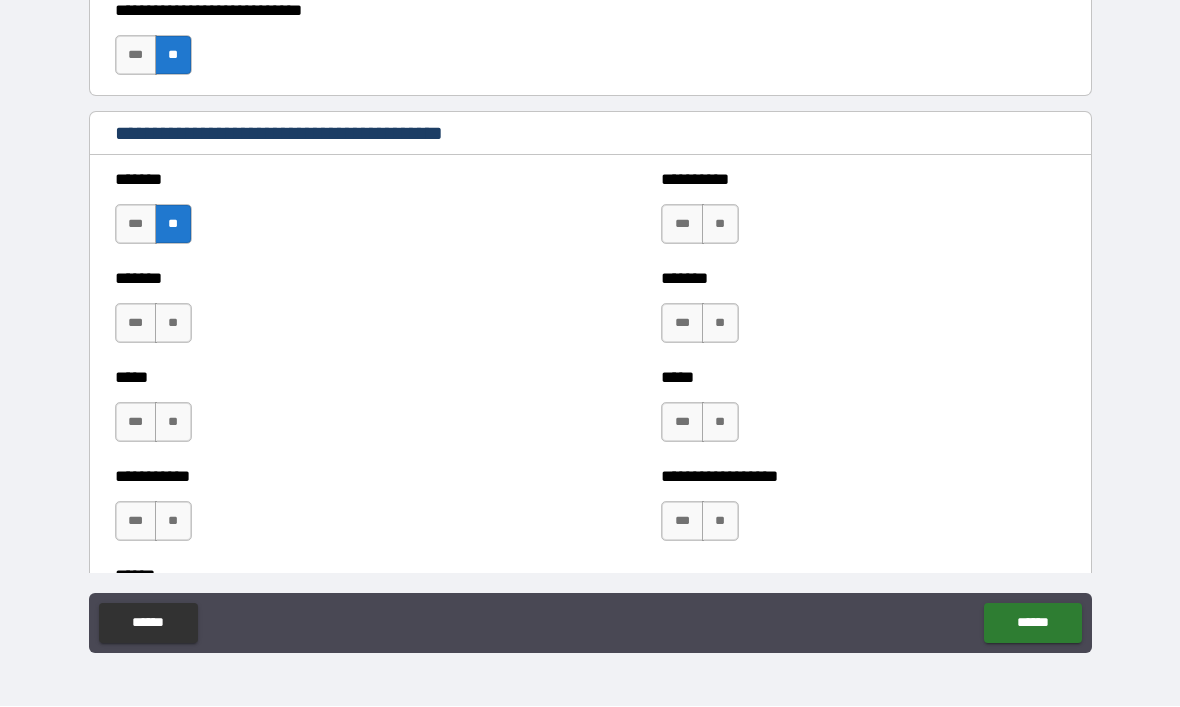 click on "**" at bounding box center (720, 225) 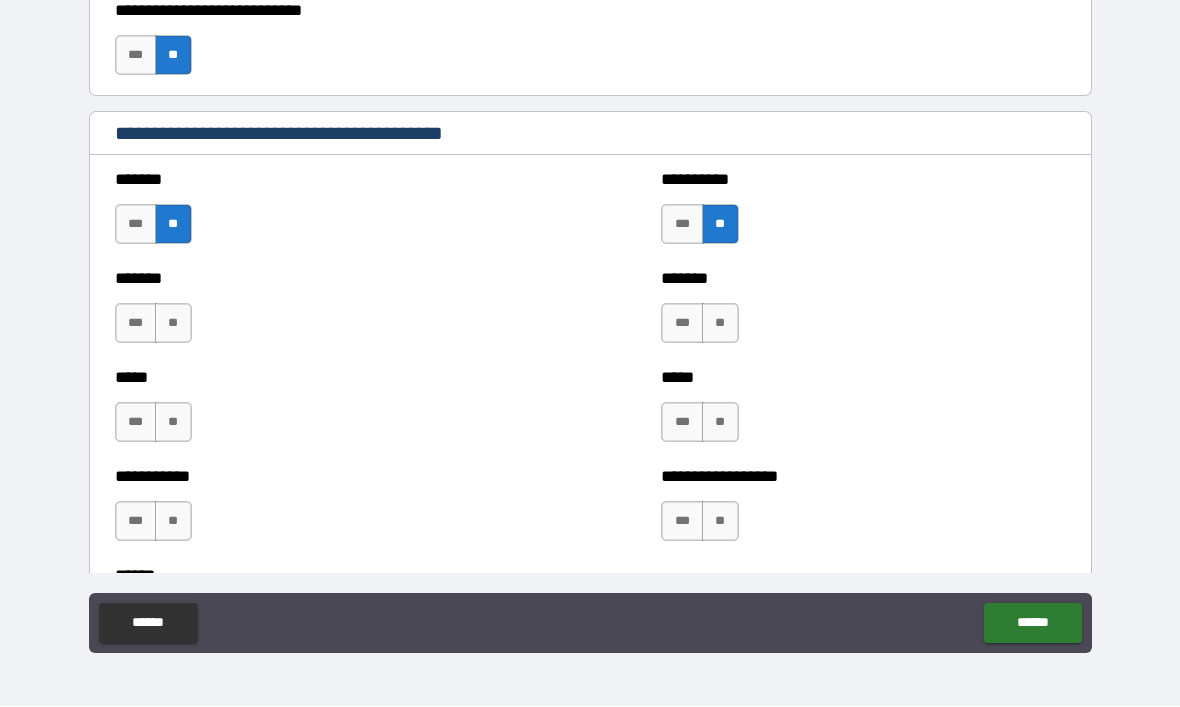 click on "**" at bounding box center [173, 324] 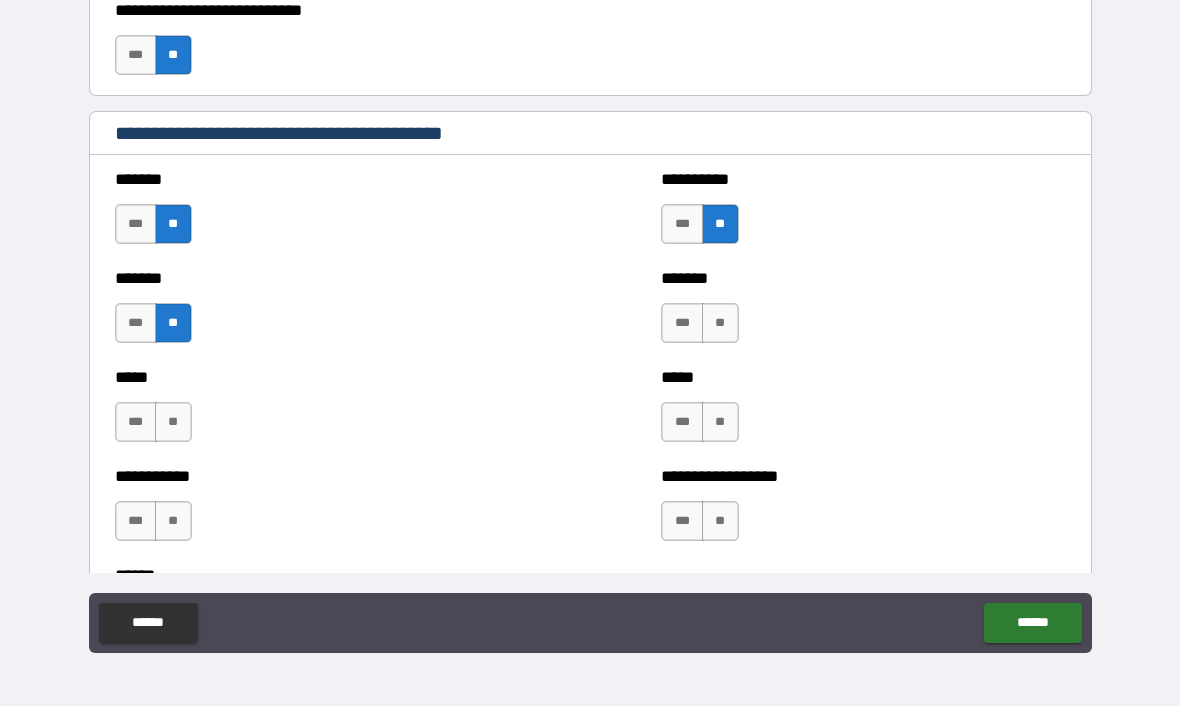 click on "**" at bounding box center [720, 324] 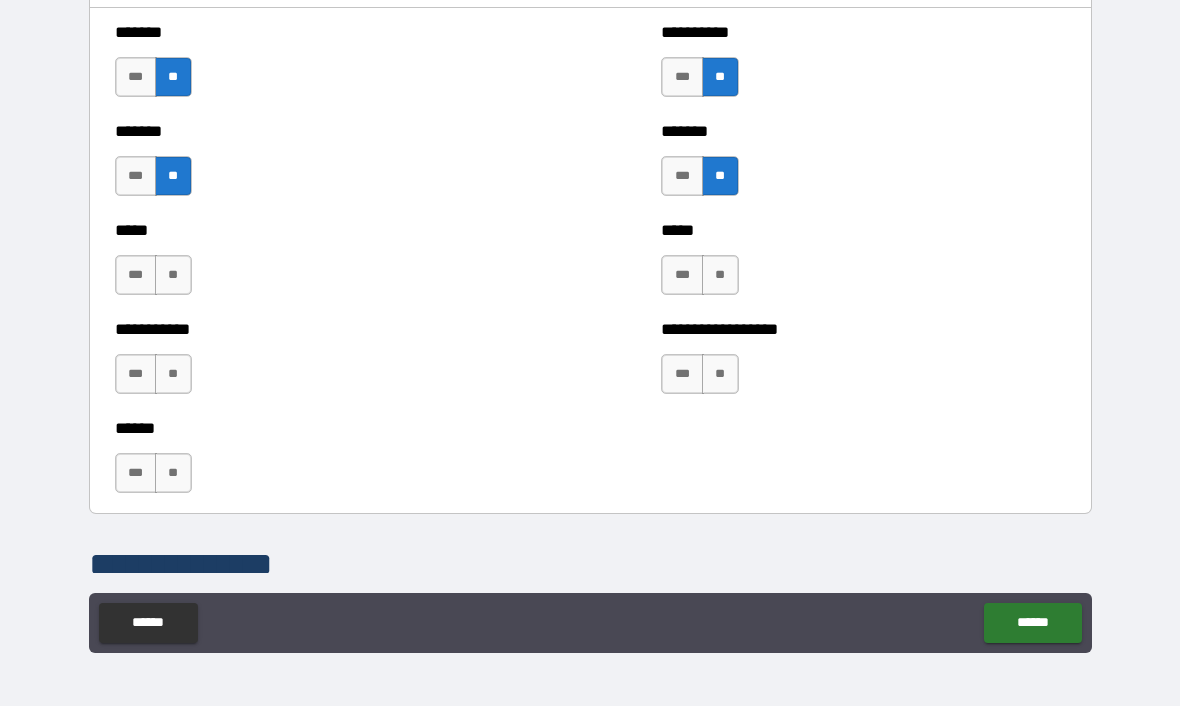scroll, scrollTop: 1752, scrollLeft: 0, axis: vertical 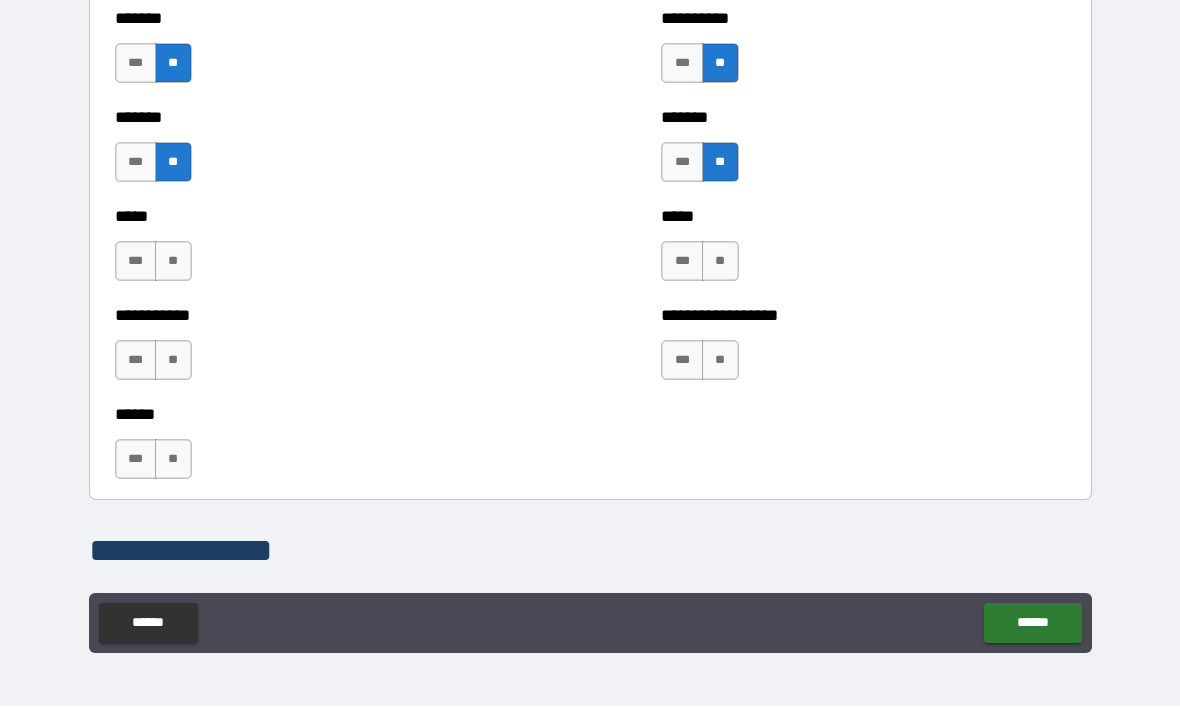 click on "**" at bounding box center (173, 262) 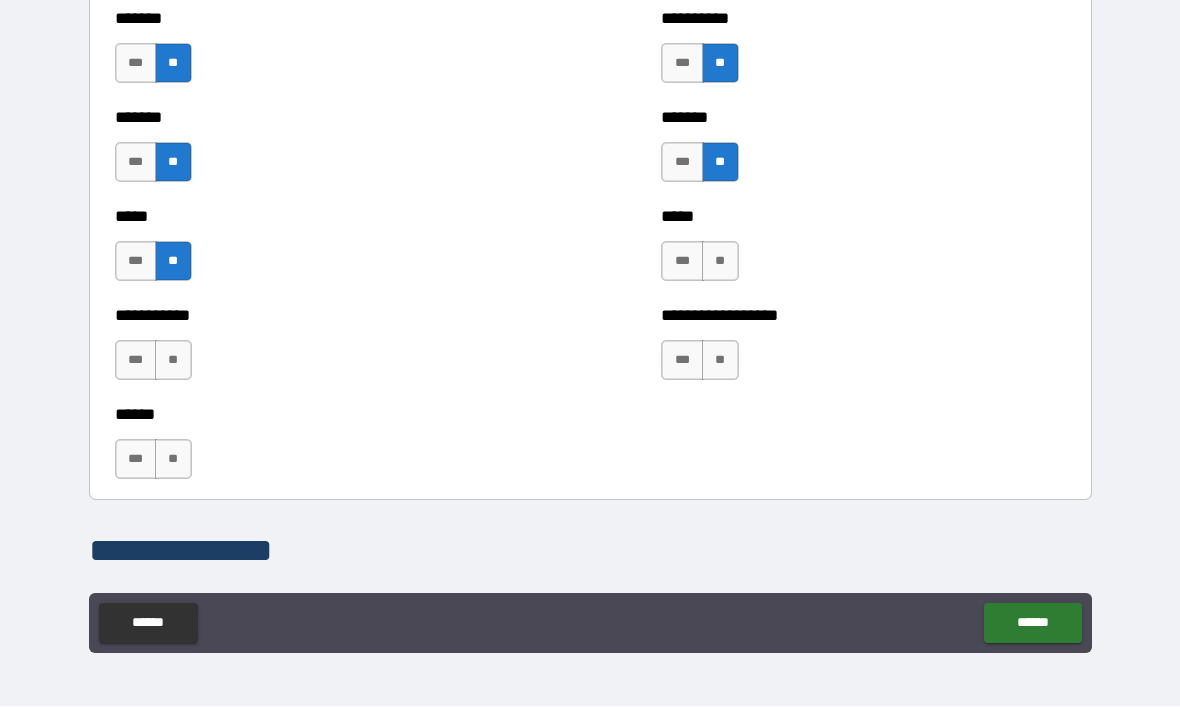 click on "**" at bounding box center [720, 262] 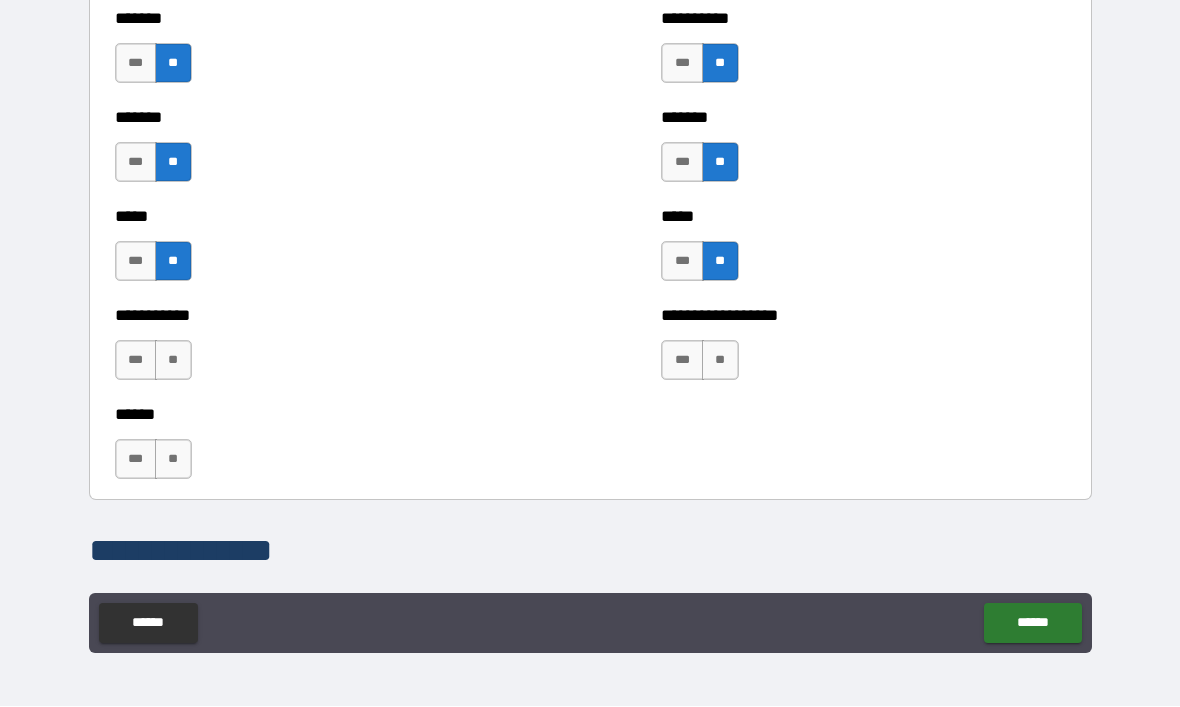click on "**" at bounding box center [173, 361] 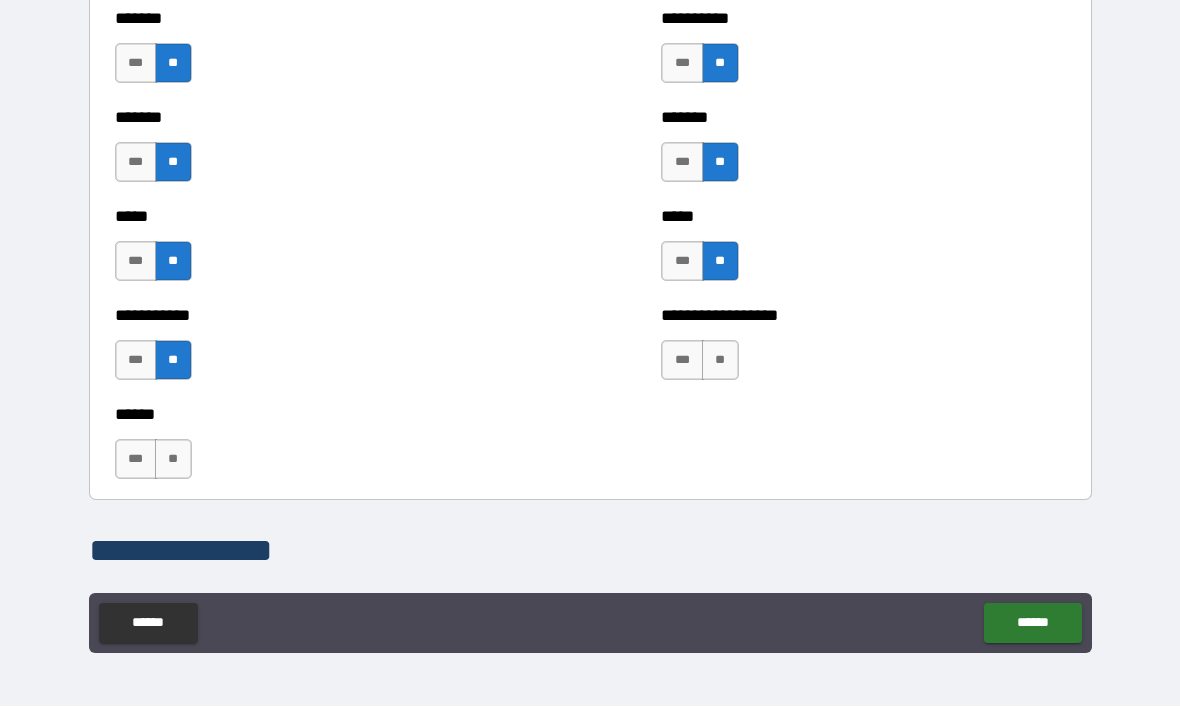 click on "**" at bounding box center [720, 361] 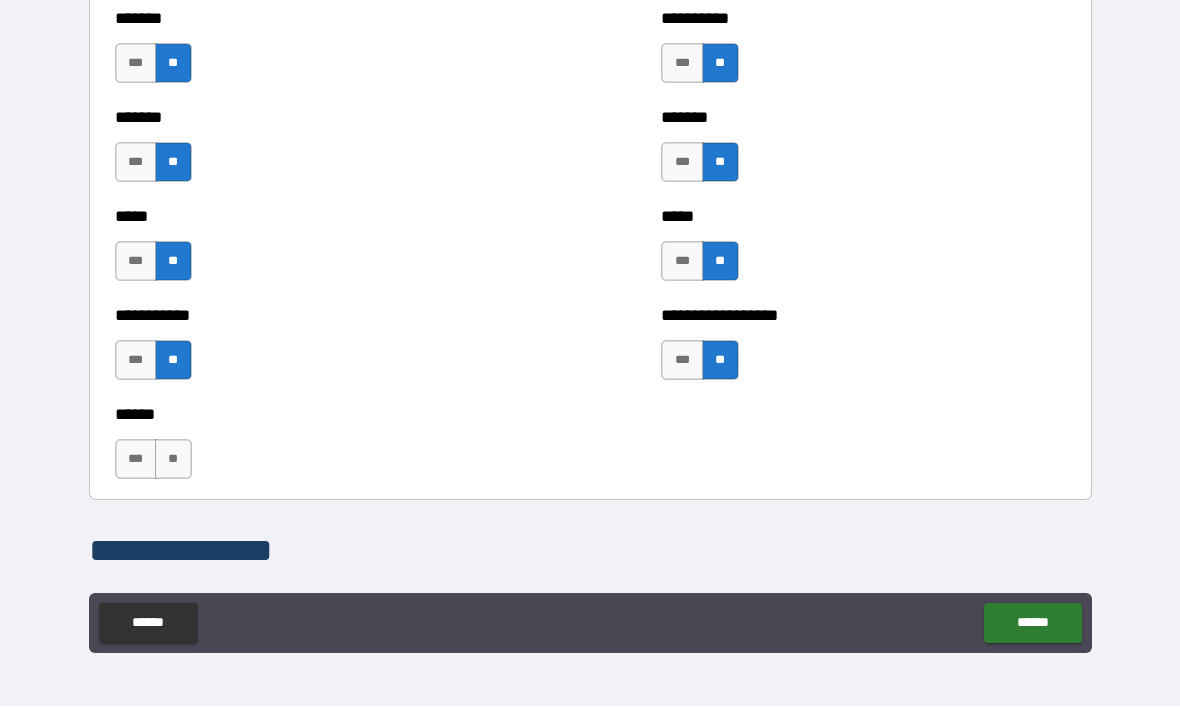 click on "**" at bounding box center [173, 460] 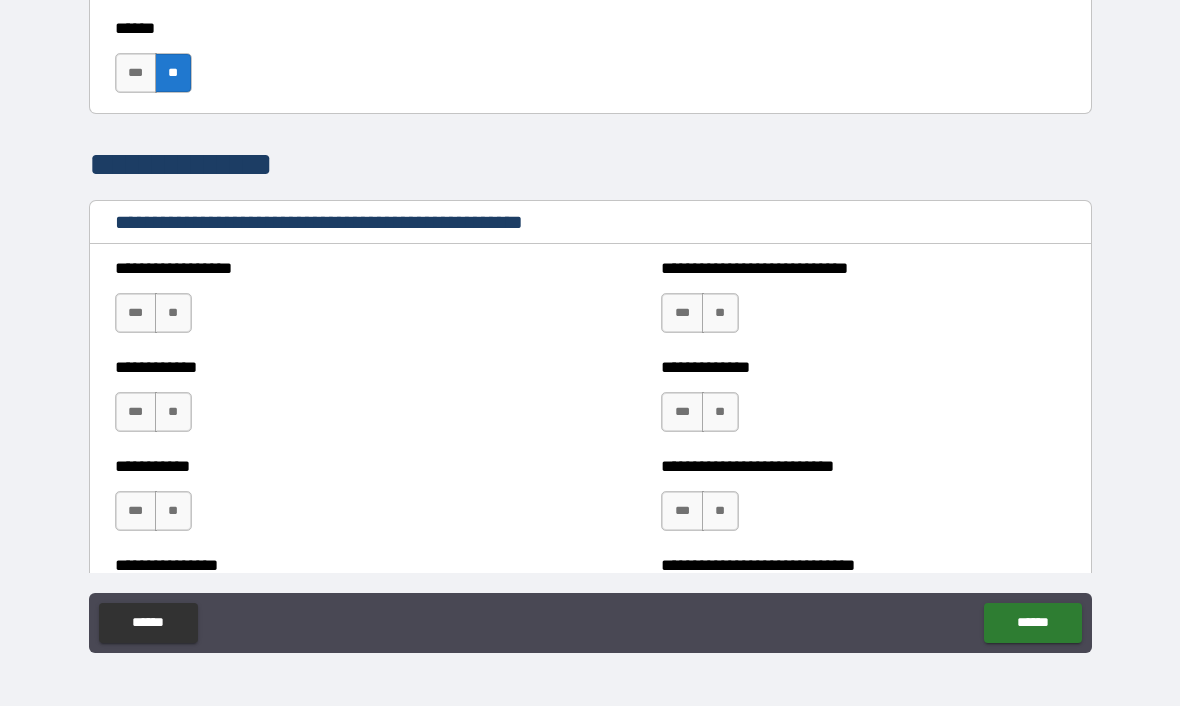 scroll, scrollTop: 2145, scrollLeft: 0, axis: vertical 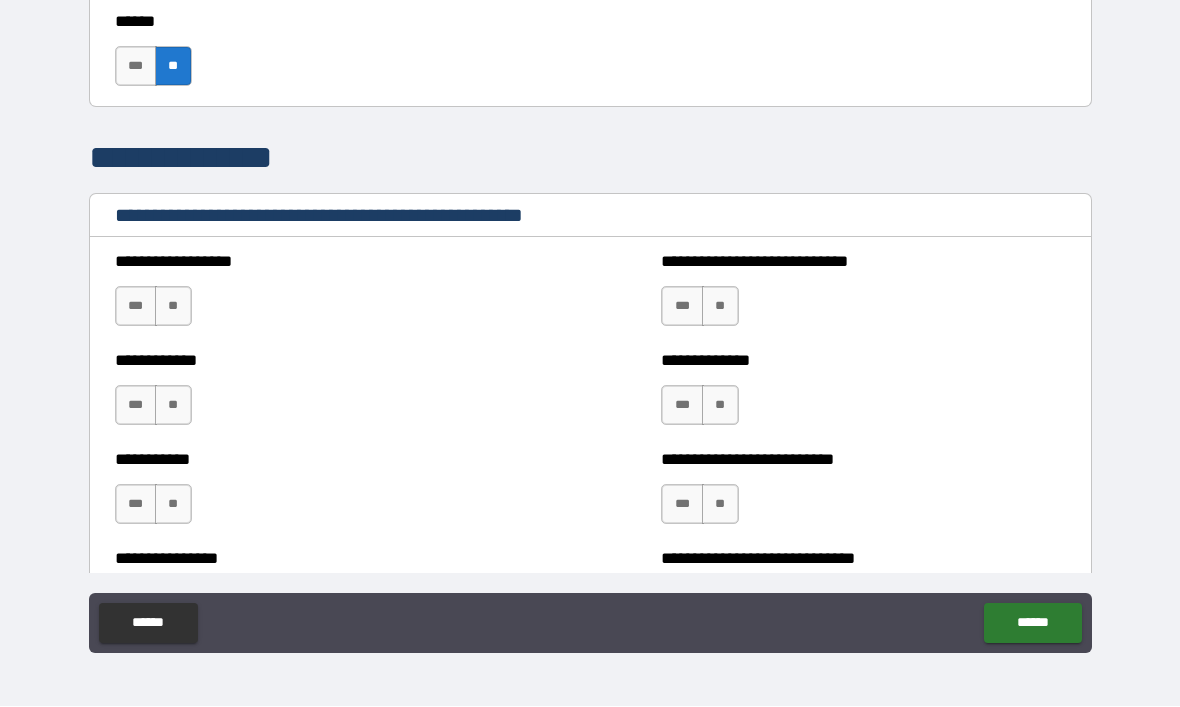 click on "**" at bounding box center [173, 307] 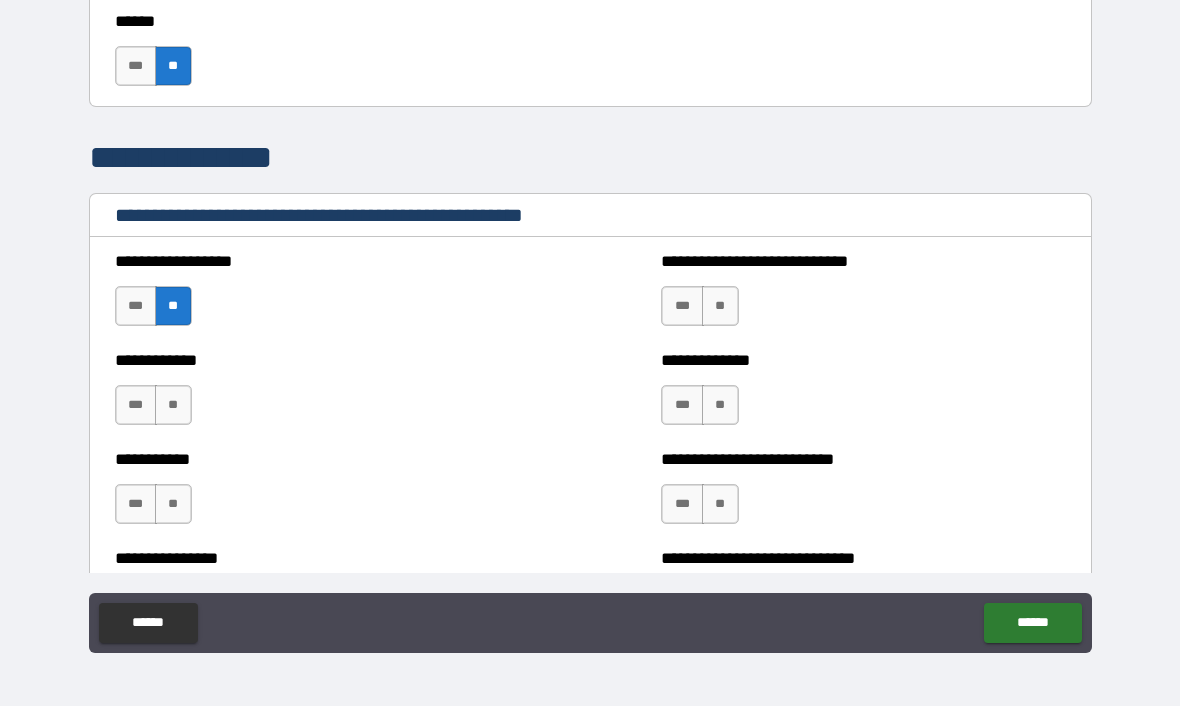 click on "**" at bounding box center [720, 307] 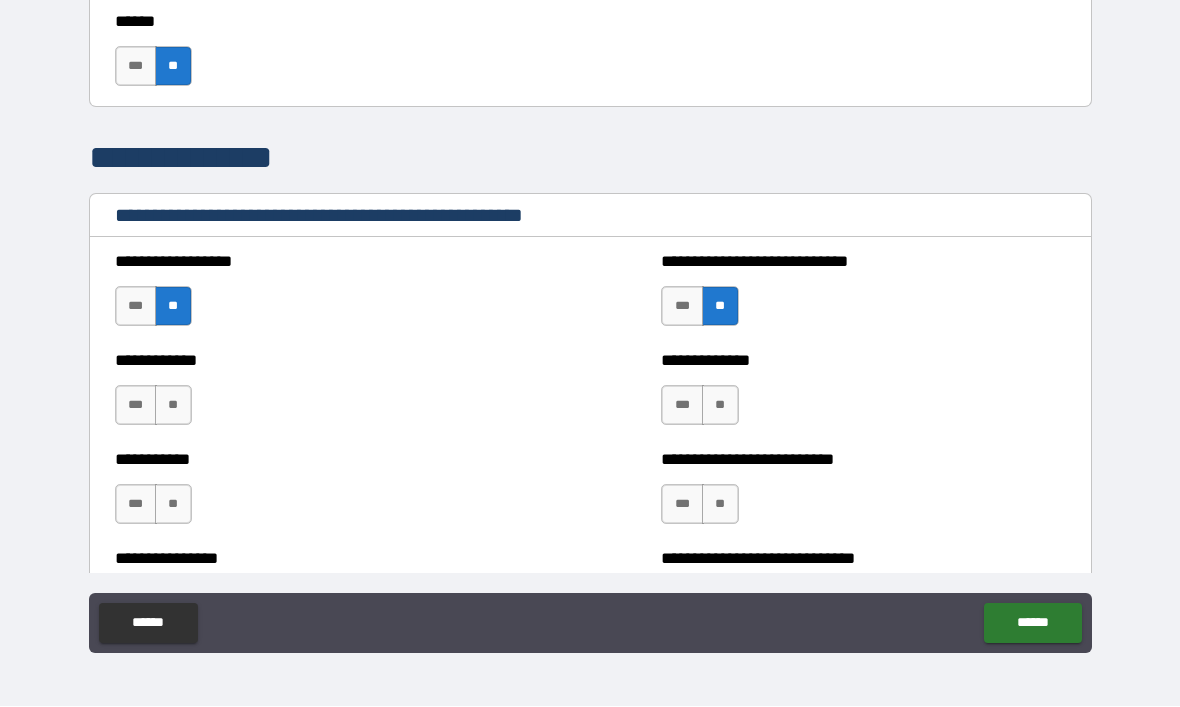 click on "***" at bounding box center [136, 406] 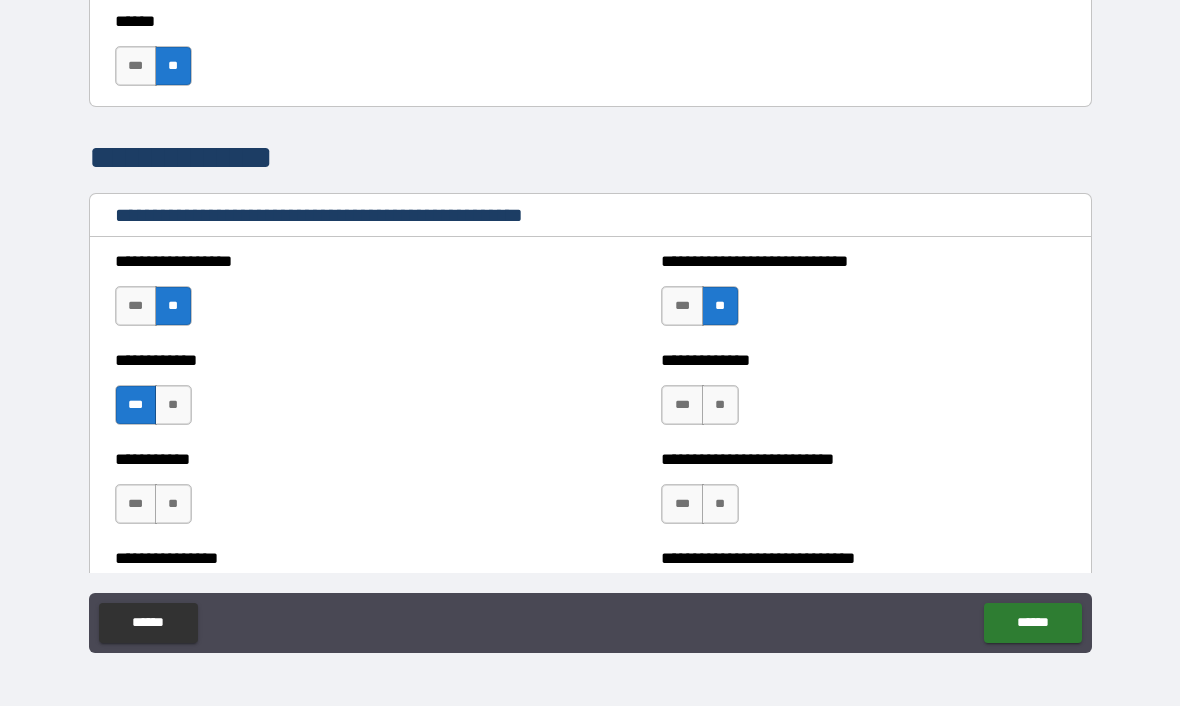 click on "***" at bounding box center (682, 406) 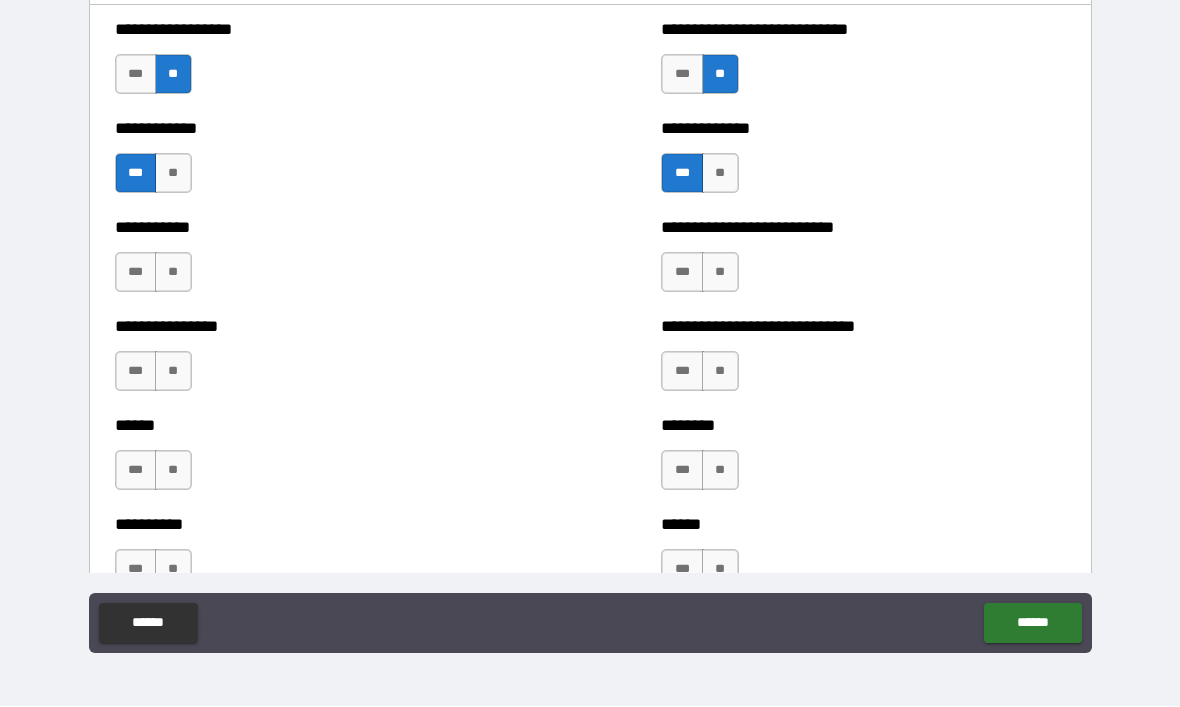 scroll, scrollTop: 2383, scrollLeft: 0, axis: vertical 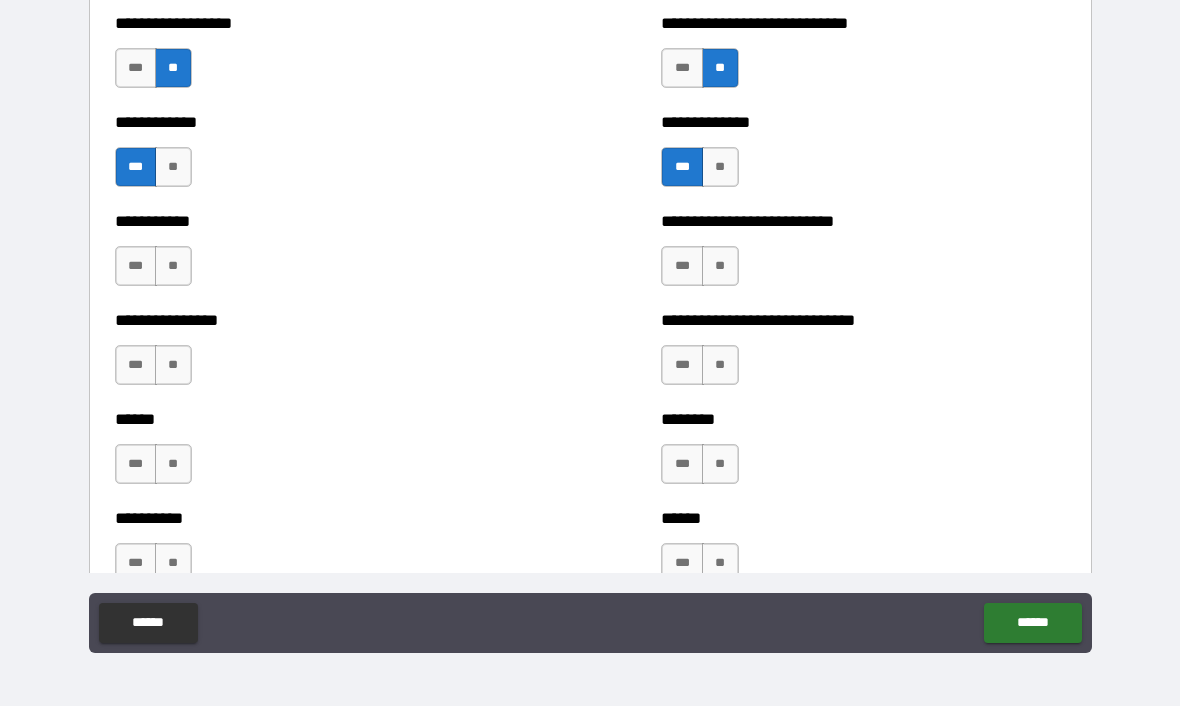 click on "**" at bounding box center (173, 267) 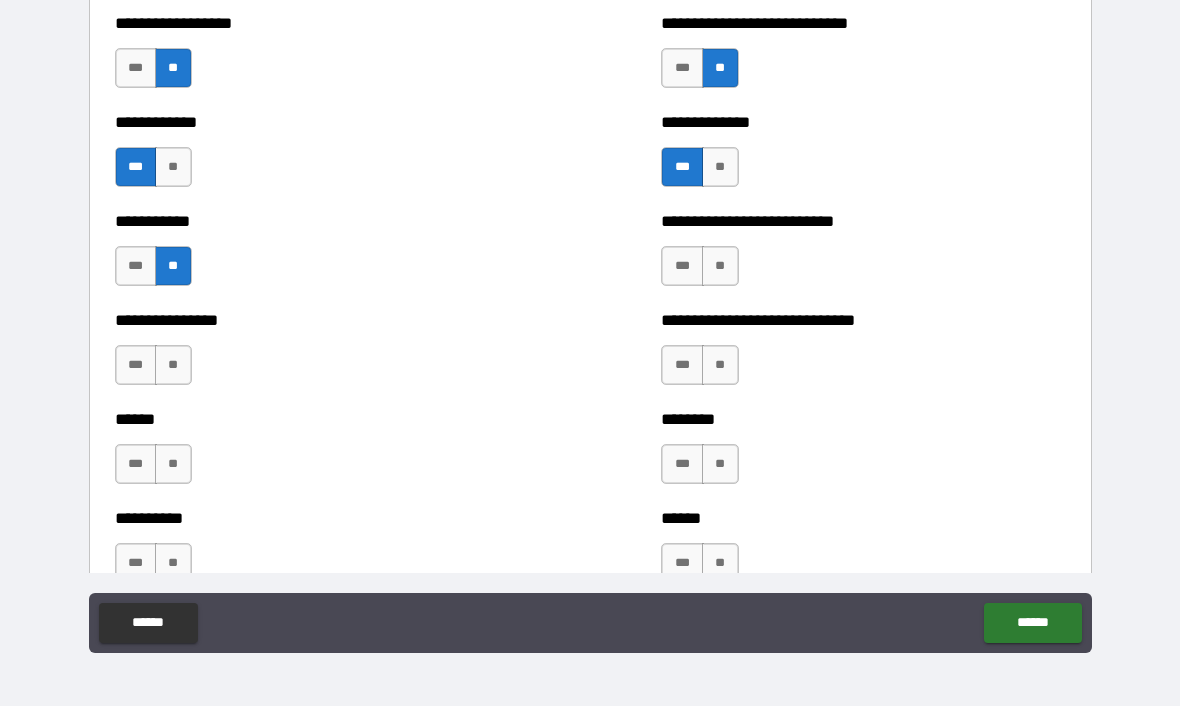 click on "**" at bounding box center [720, 267] 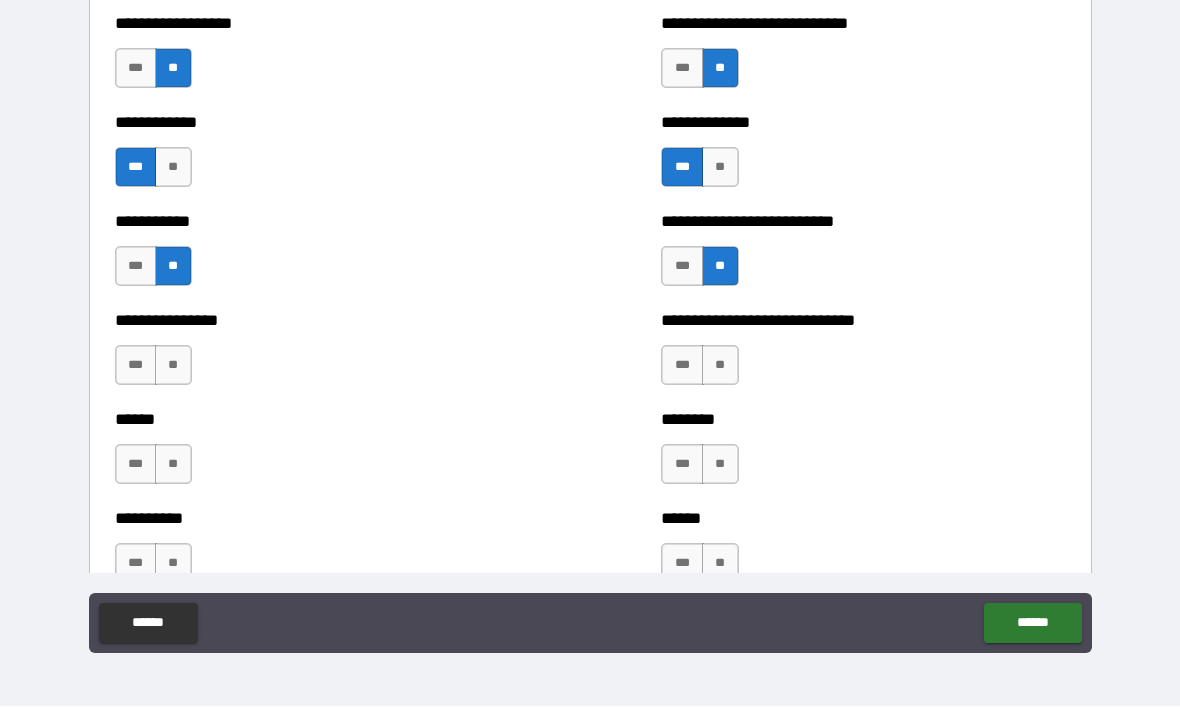 click on "**" at bounding box center [173, 366] 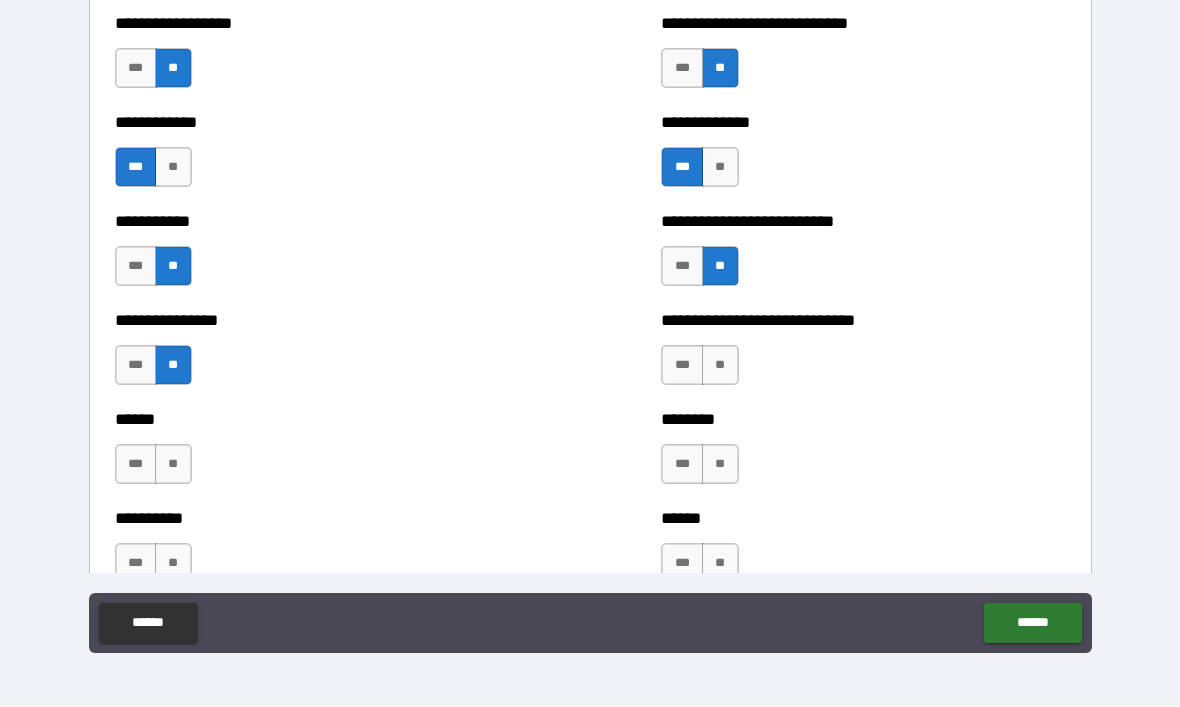 click on "**" at bounding box center [720, 366] 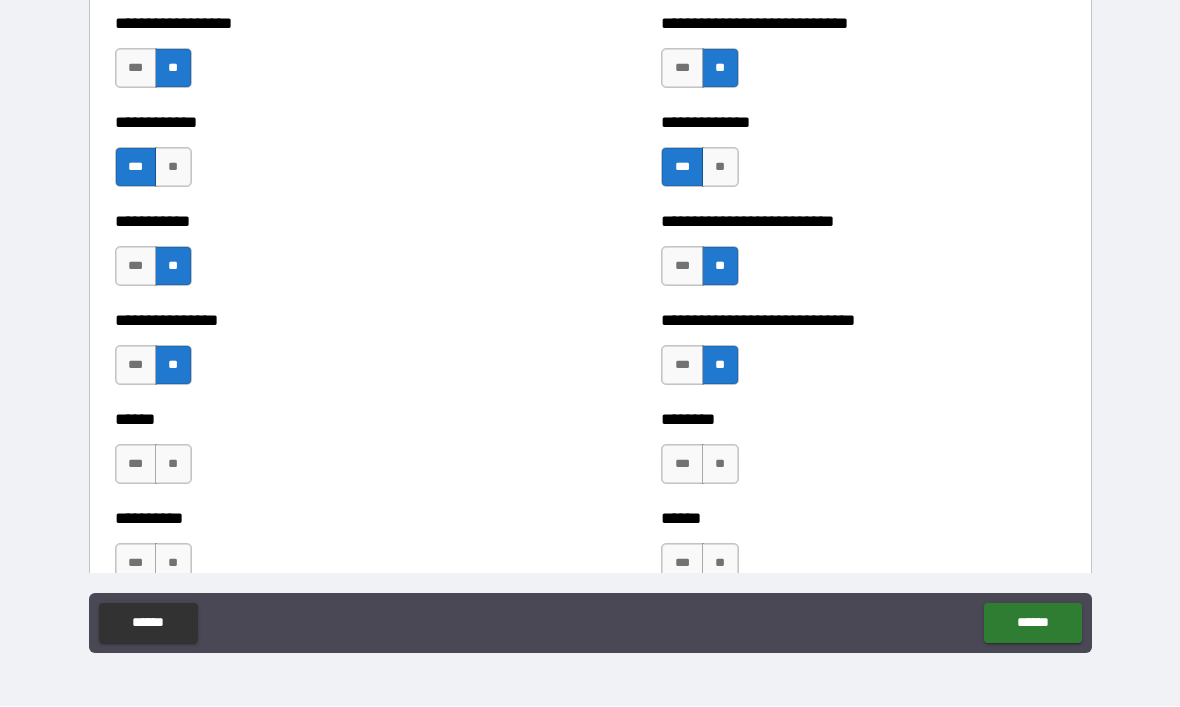 click on "**" at bounding box center [173, 465] 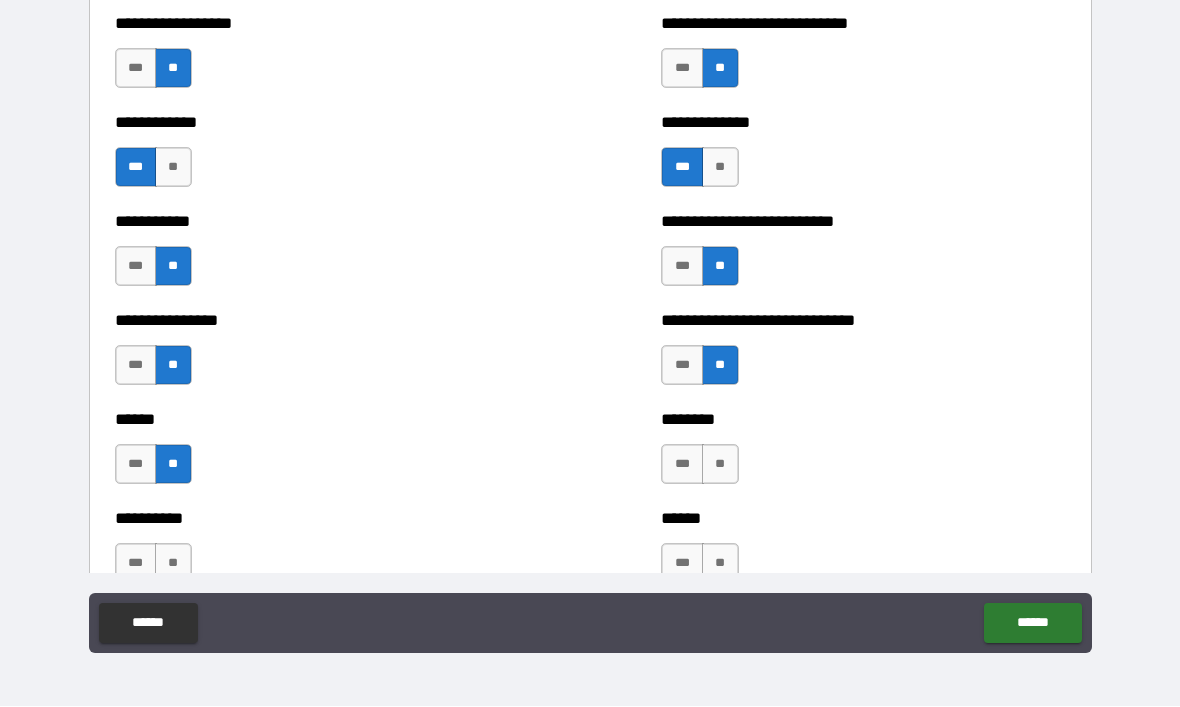 click on "**" at bounding box center (720, 465) 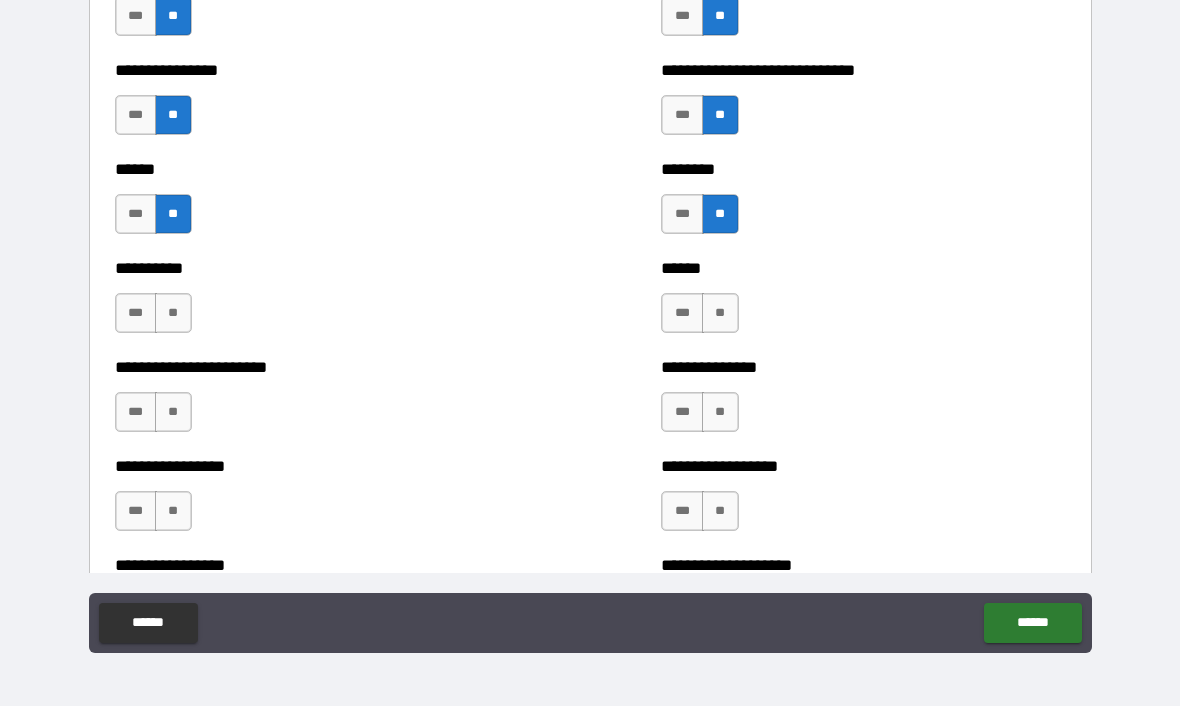 scroll, scrollTop: 2689, scrollLeft: 0, axis: vertical 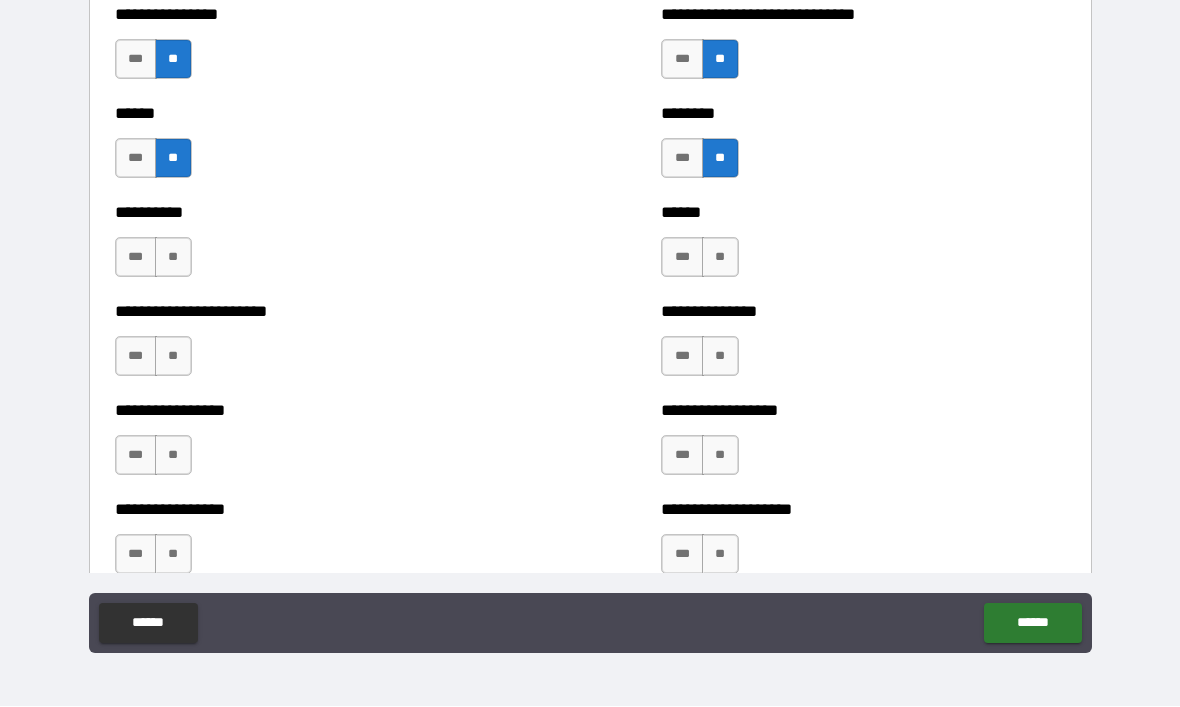 click on "**" at bounding box center (173, 258) 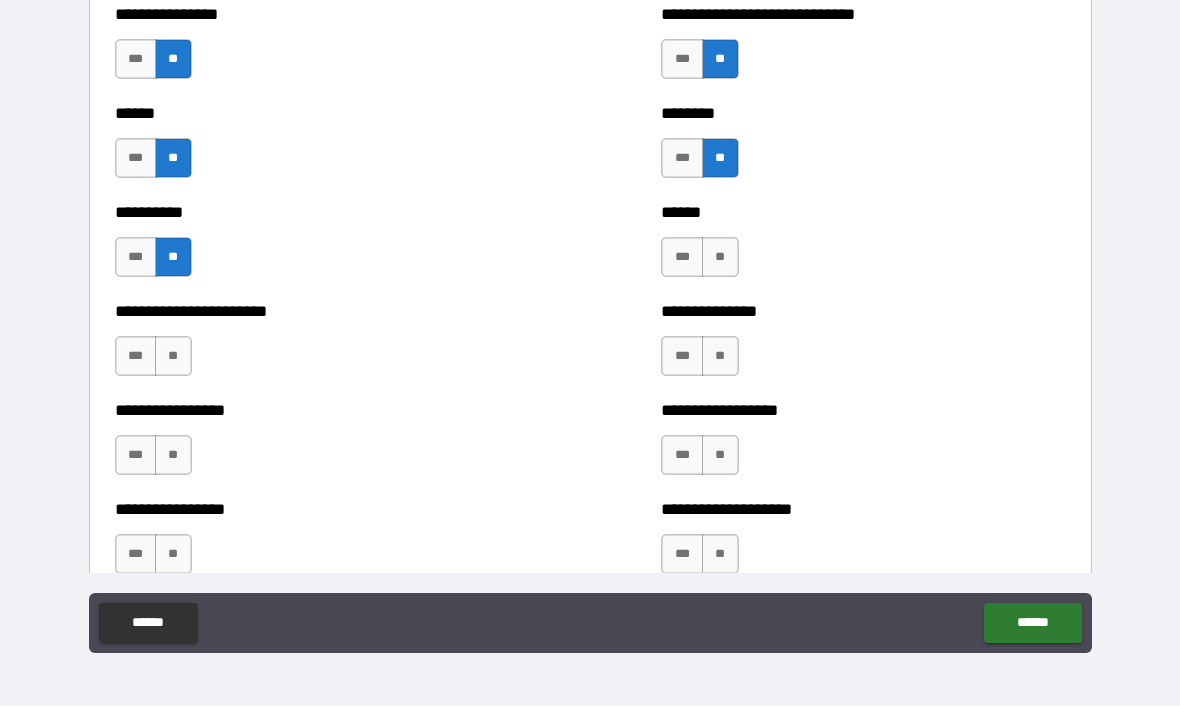click on "**" at bounding box center (720, 258) 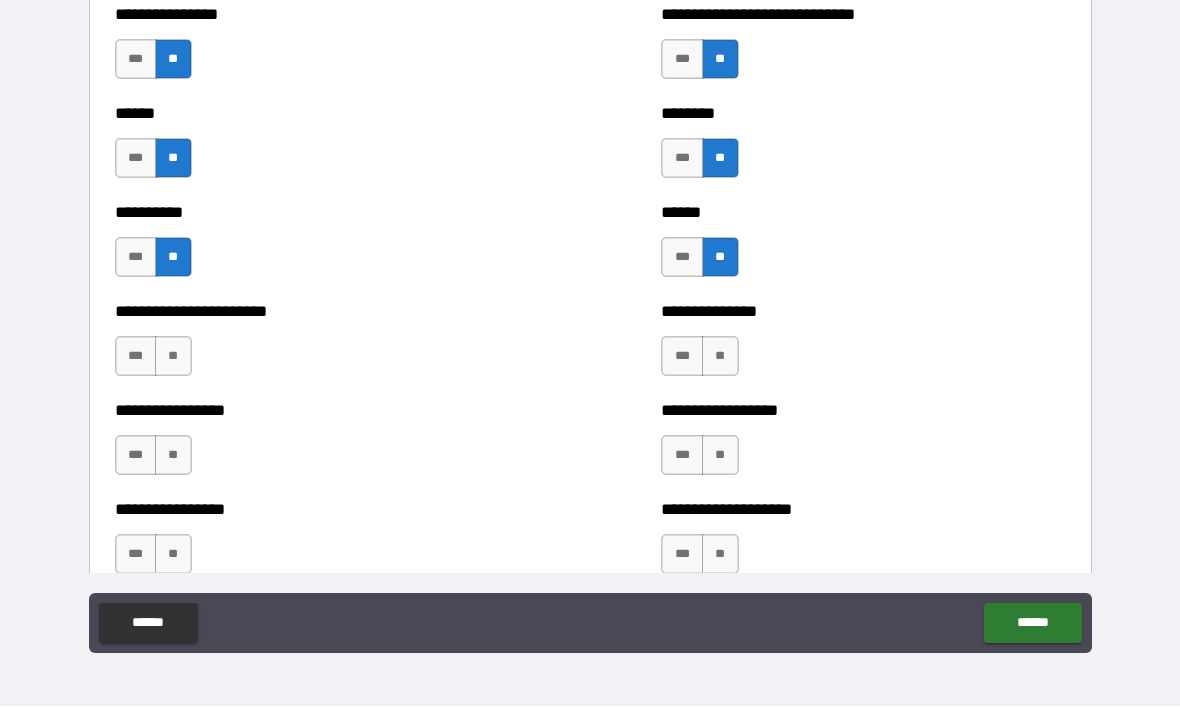 click on "**" at bounding box center [173, 357] 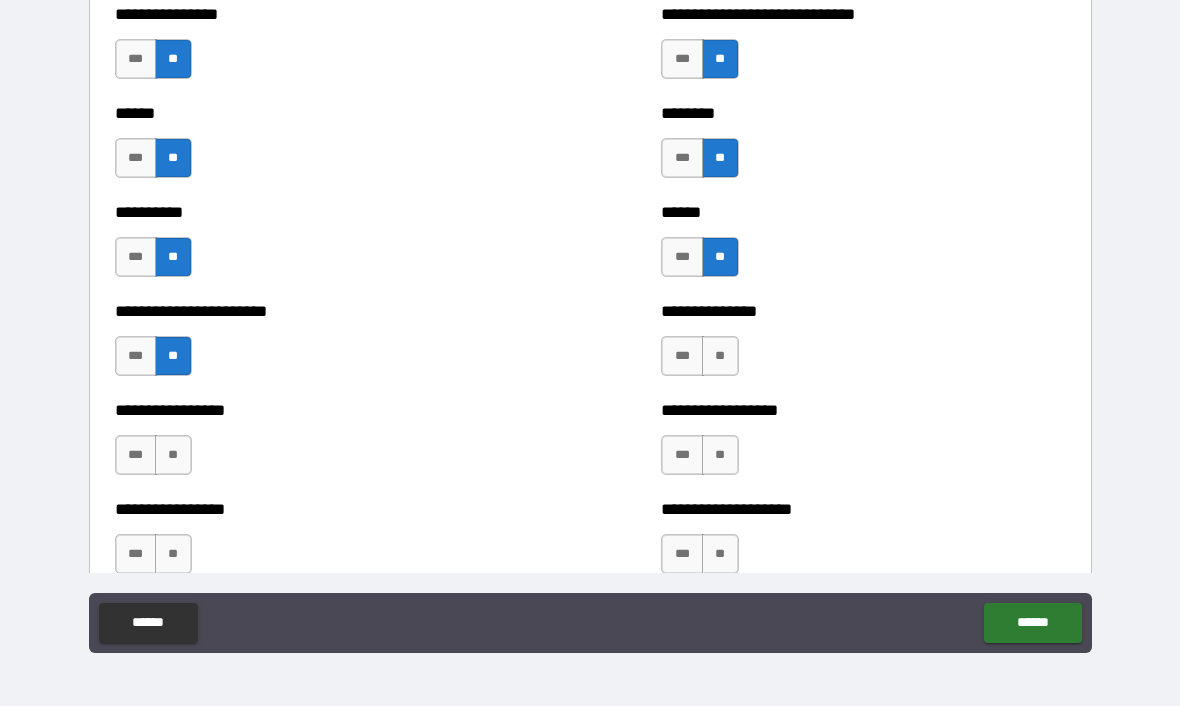 click on "**" at bounding box center (720, 357) 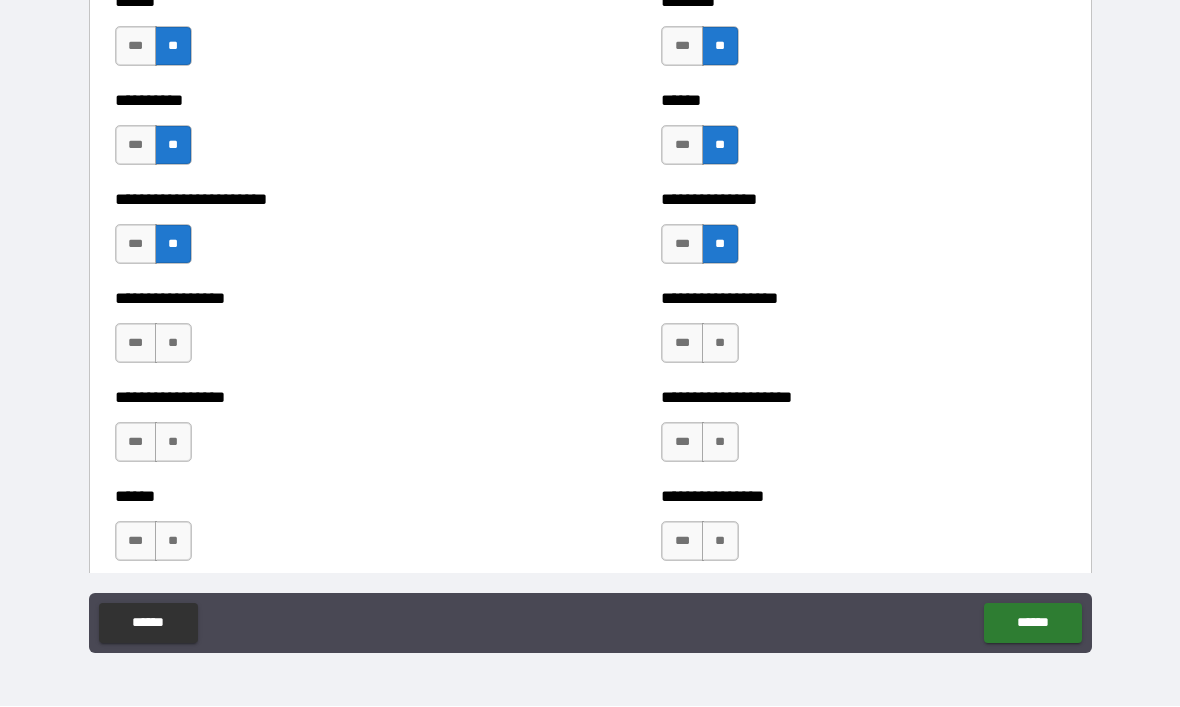 scroll, scrollTop: 2802, scrollLeft: 0, axis: vertical 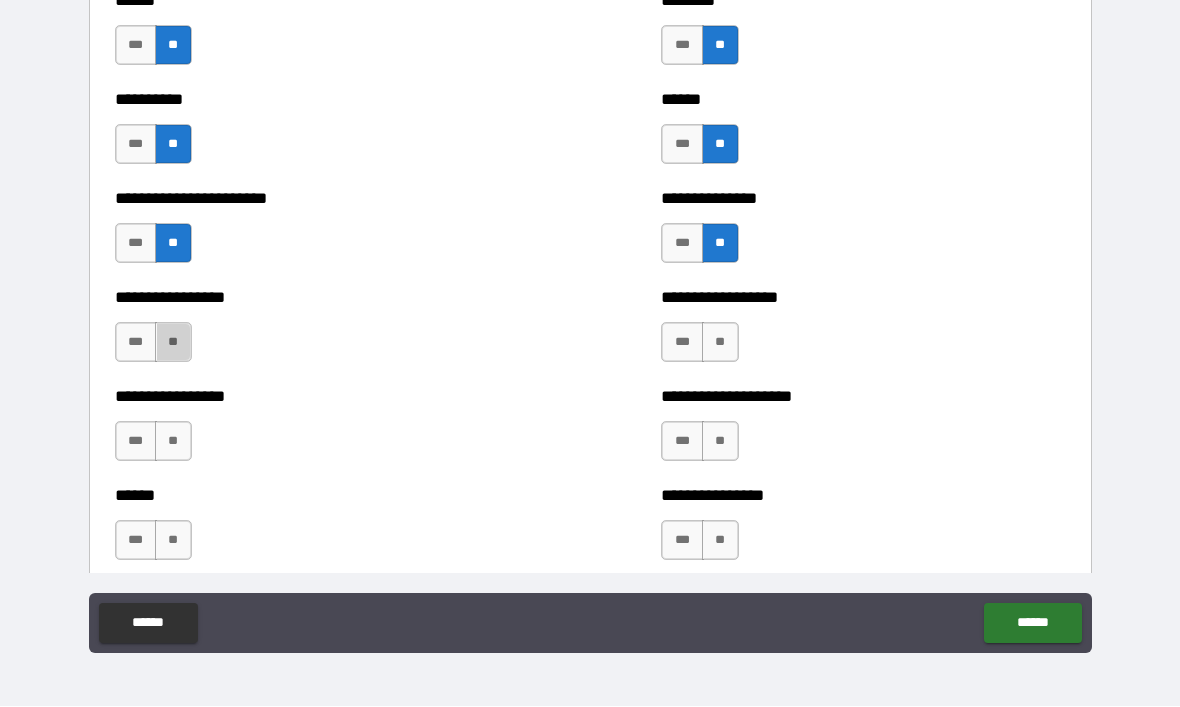 click on "**" at bounding box center (173, 343) 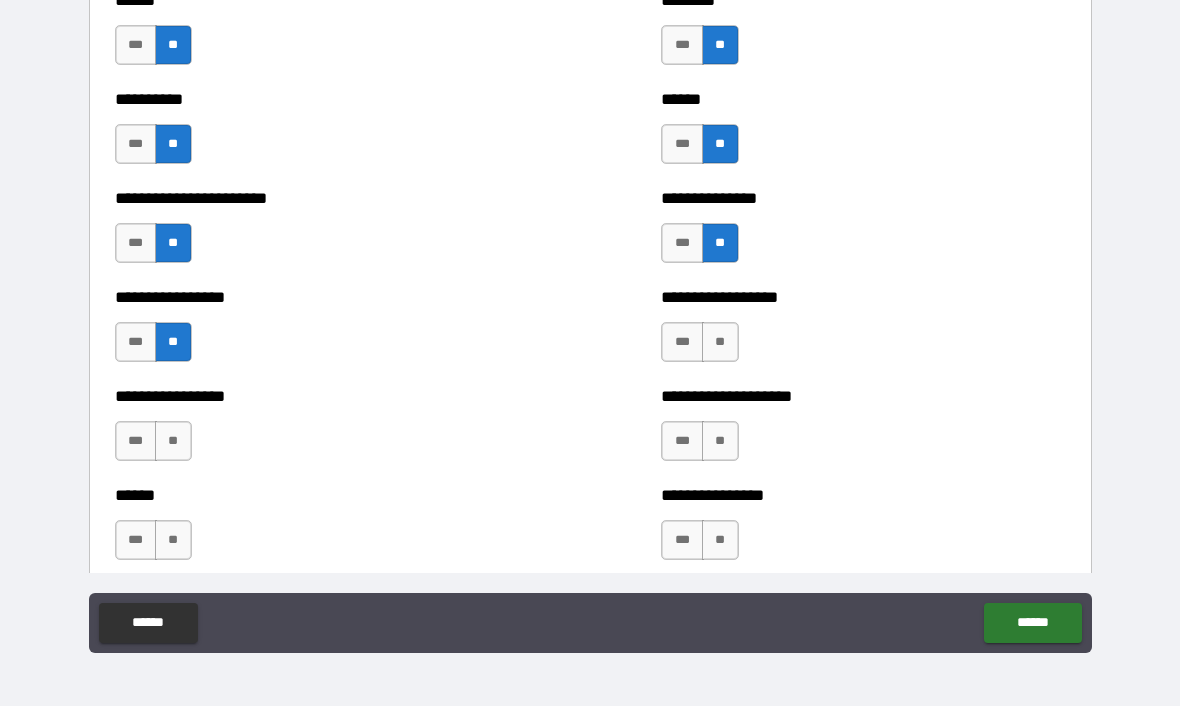 click on "**" at bounding box center [720, 343] 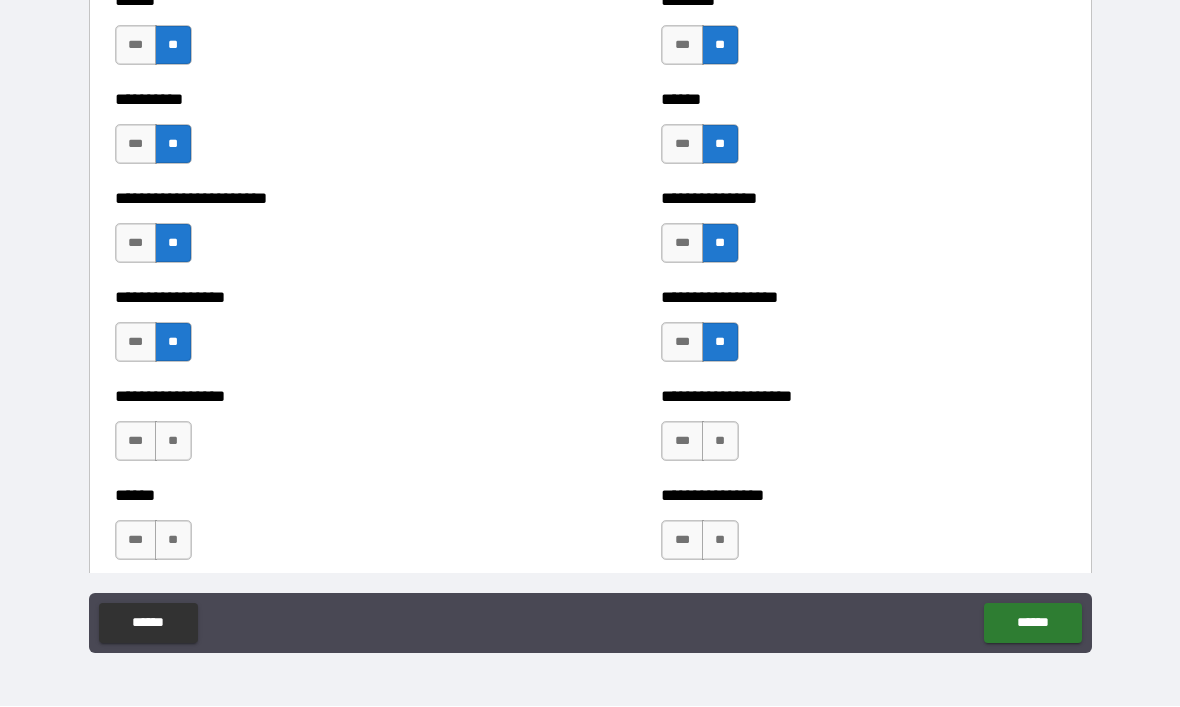 click on "**" at bounding box center (173, 442) 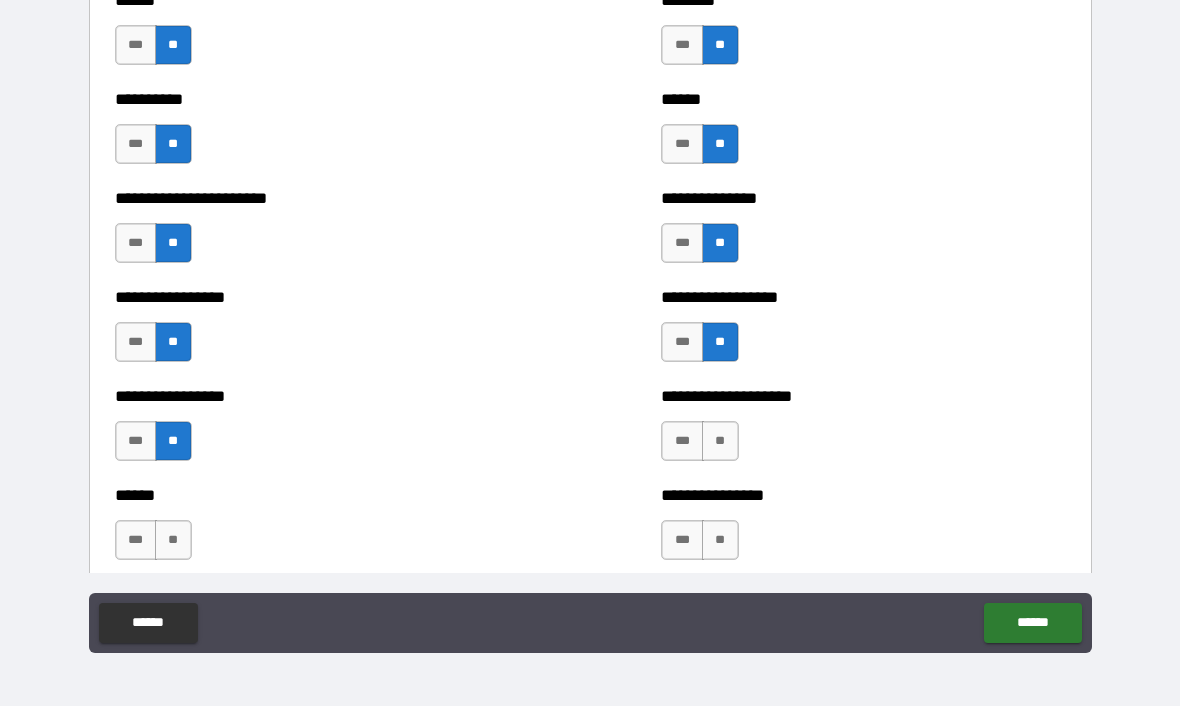 click on "***" at bounding box center (136, 442) 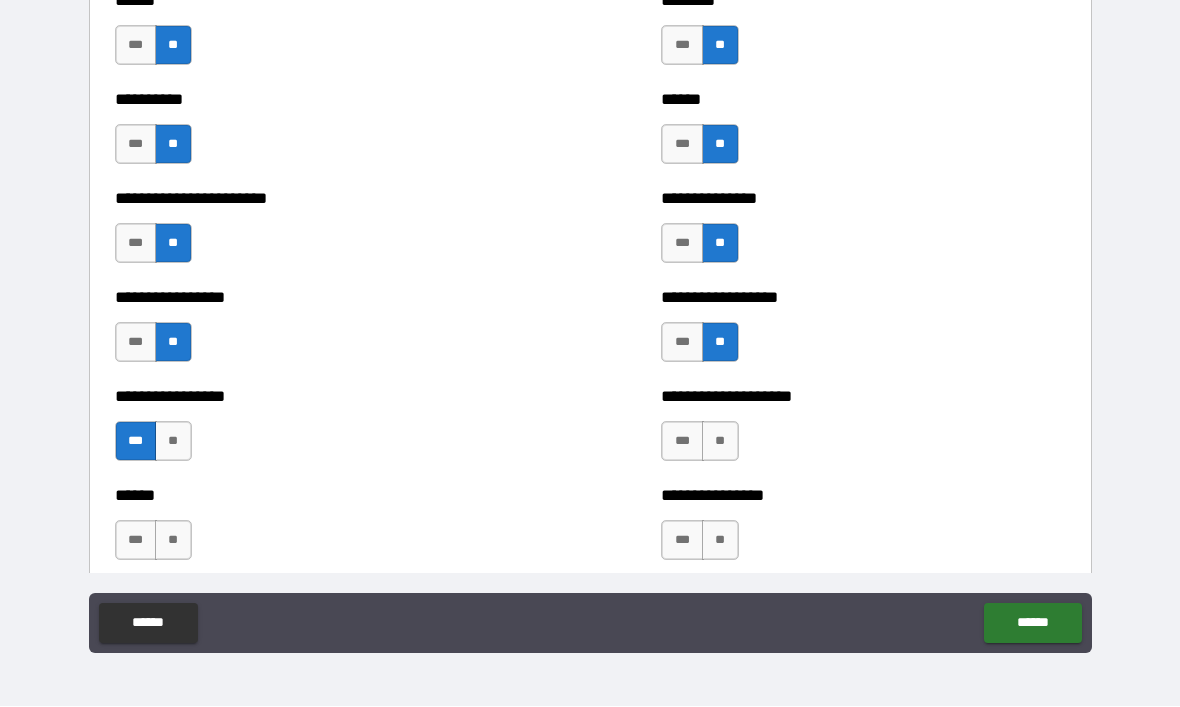 click on "**" at bounding box center [720, 442] 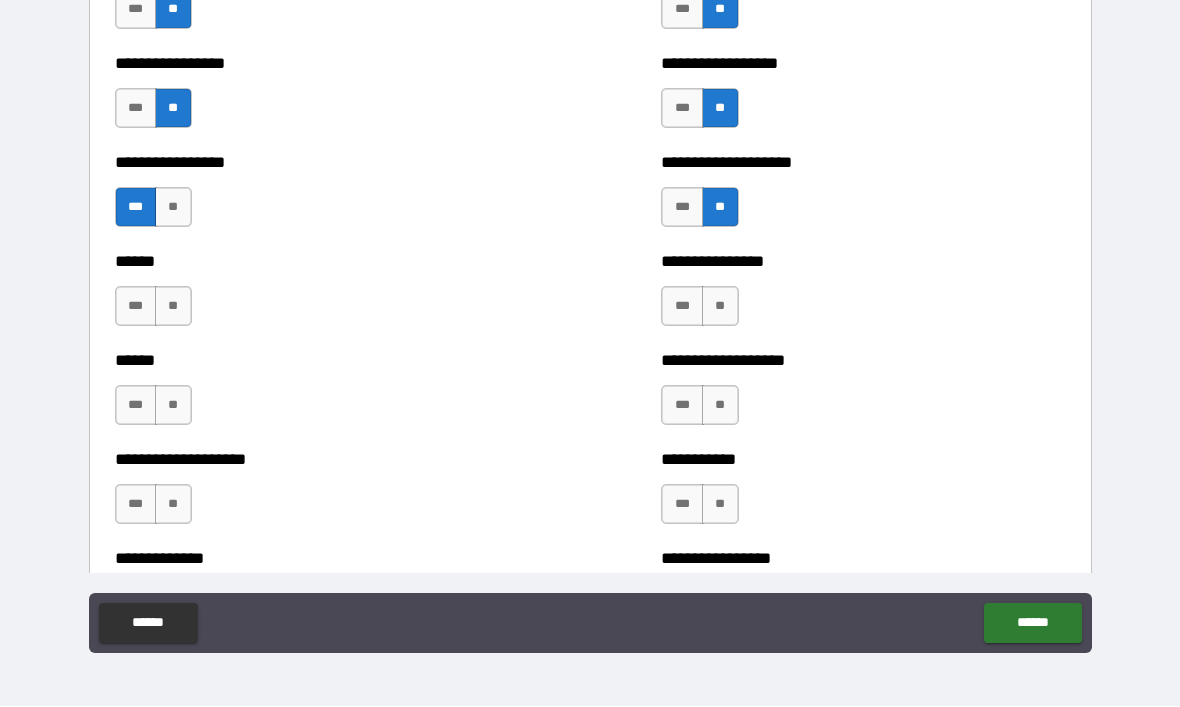 scroll, scrollTop: 3039, scrollLeft: 0, axis: vertical 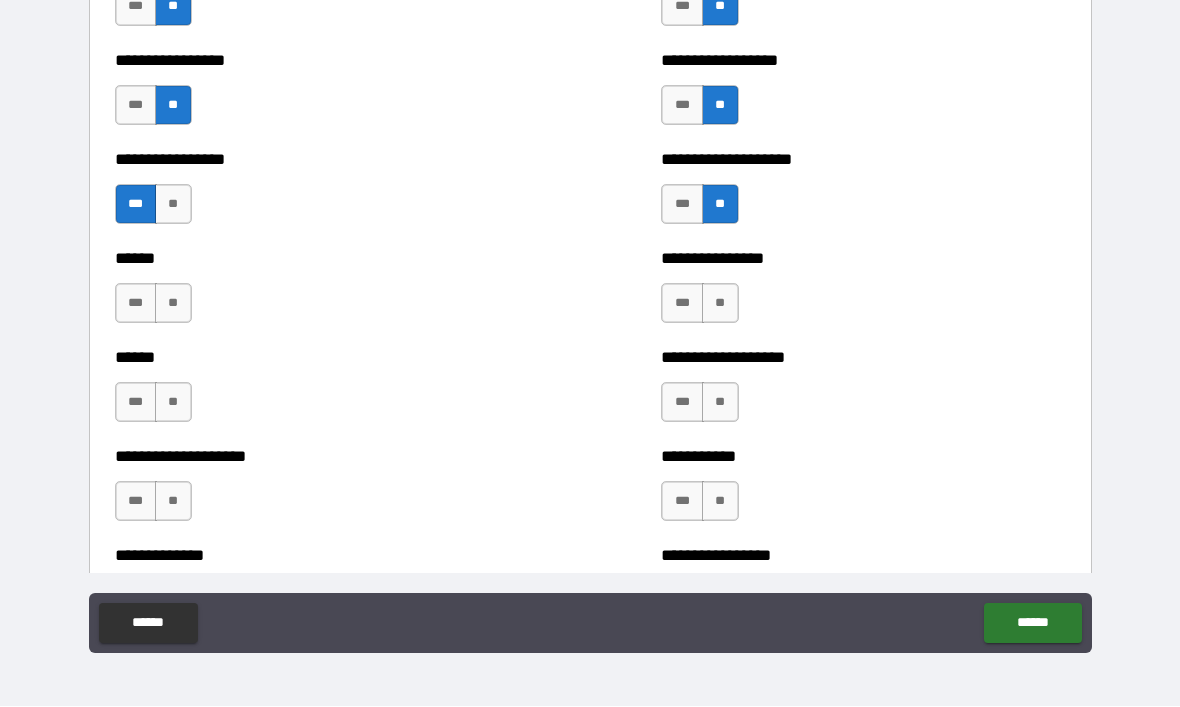 click on "**" at bounding box center [173, 304] 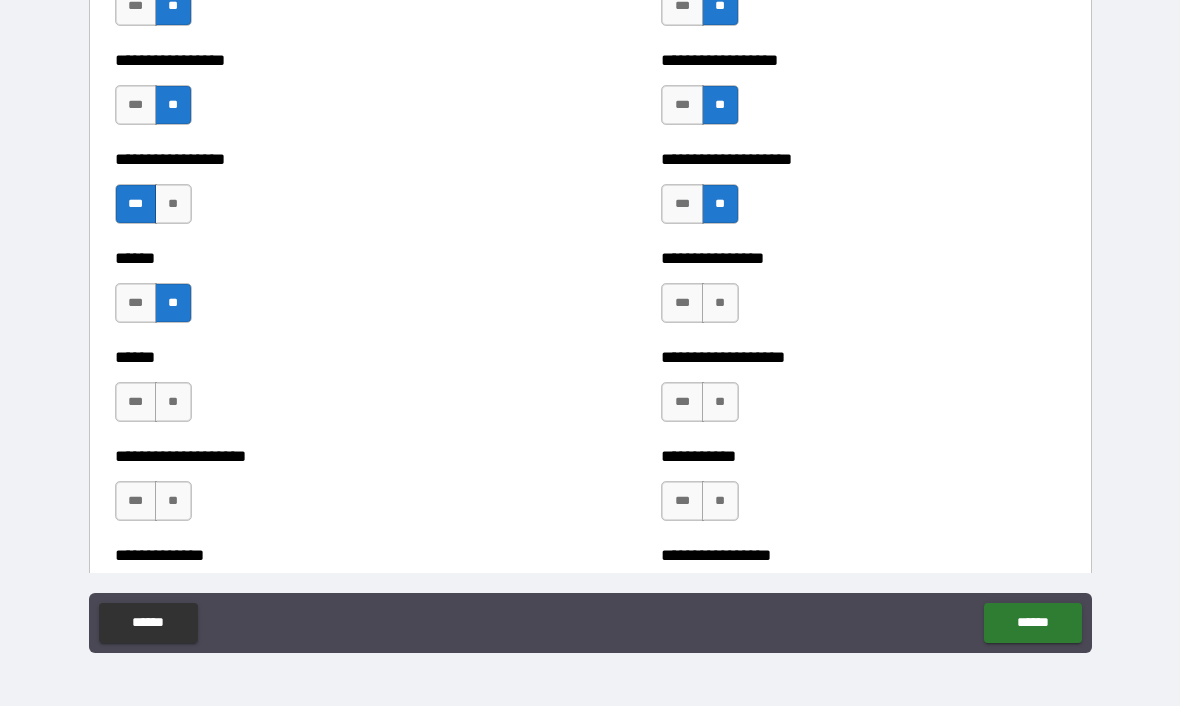 click on "**" at bounding box center [720, 304] 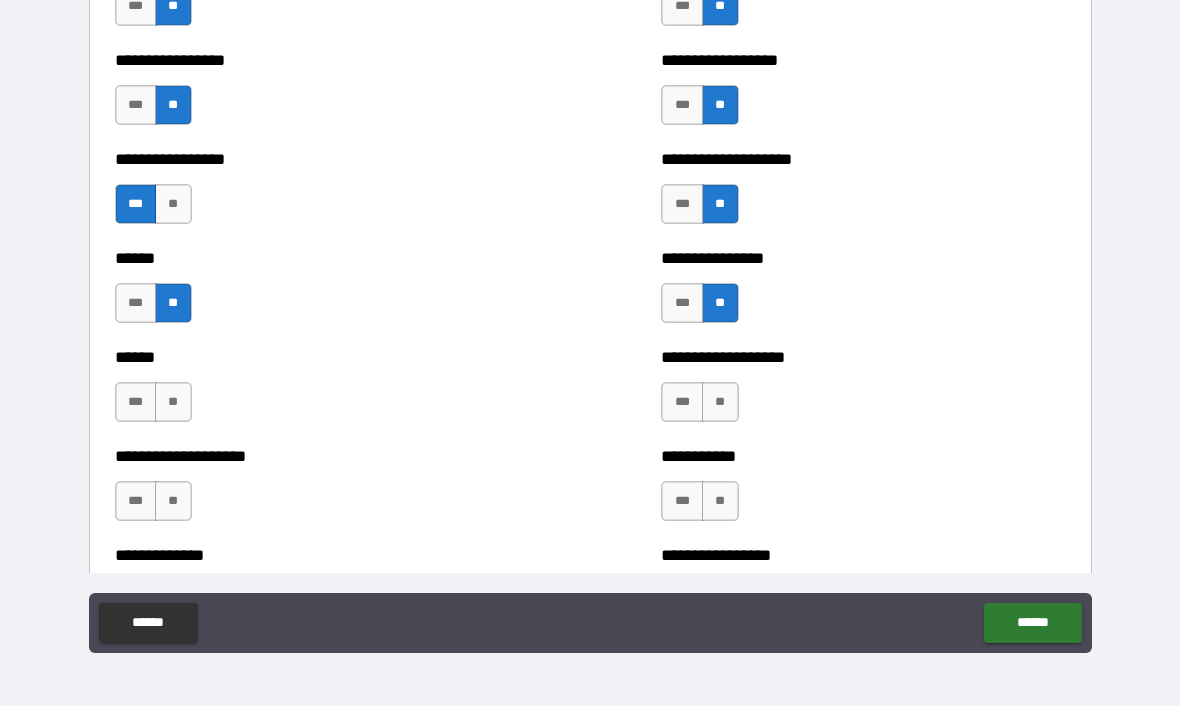 click on "***" at bounding box center [682, 304] 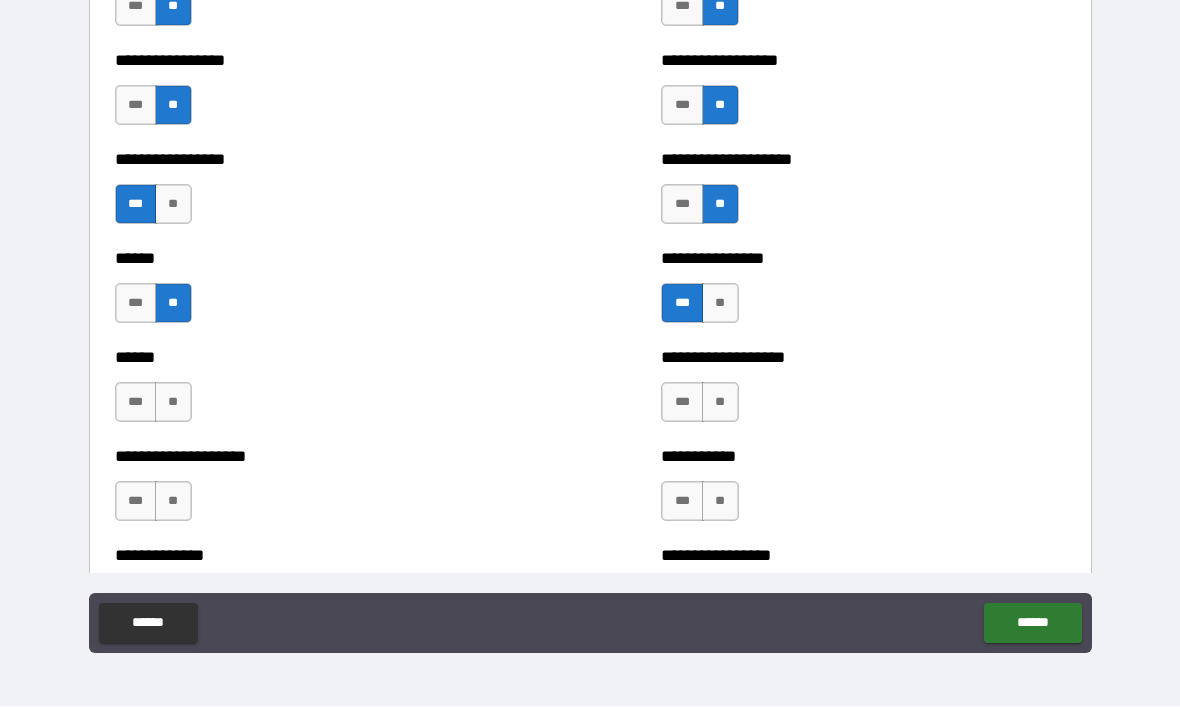 click on "**" at bounding box center (173, 403) 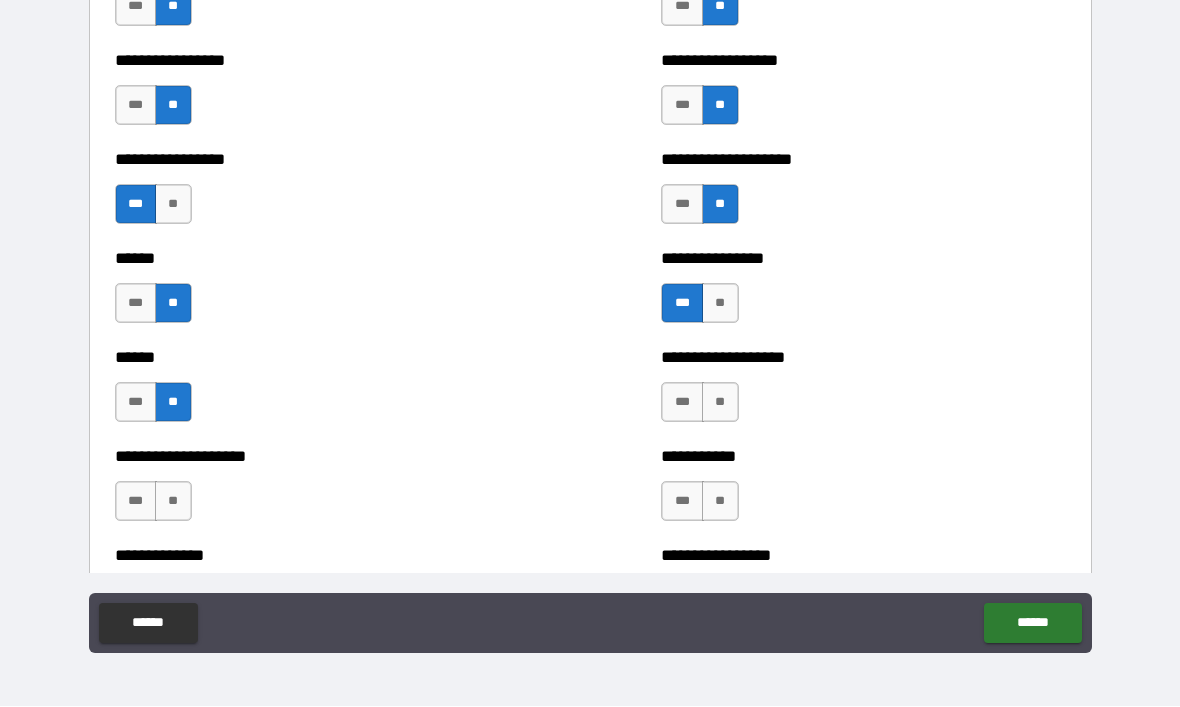 click on "**" at bounding box center (720, 403) 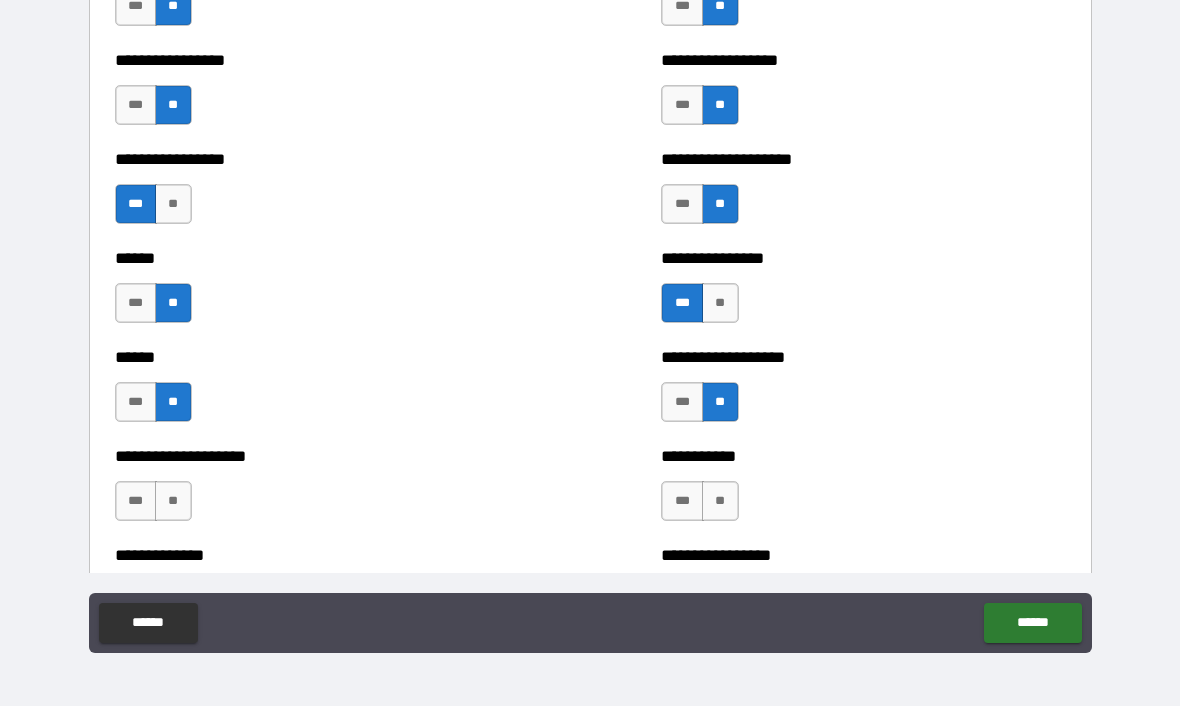 click on "**" at bounding box center [173, 502] 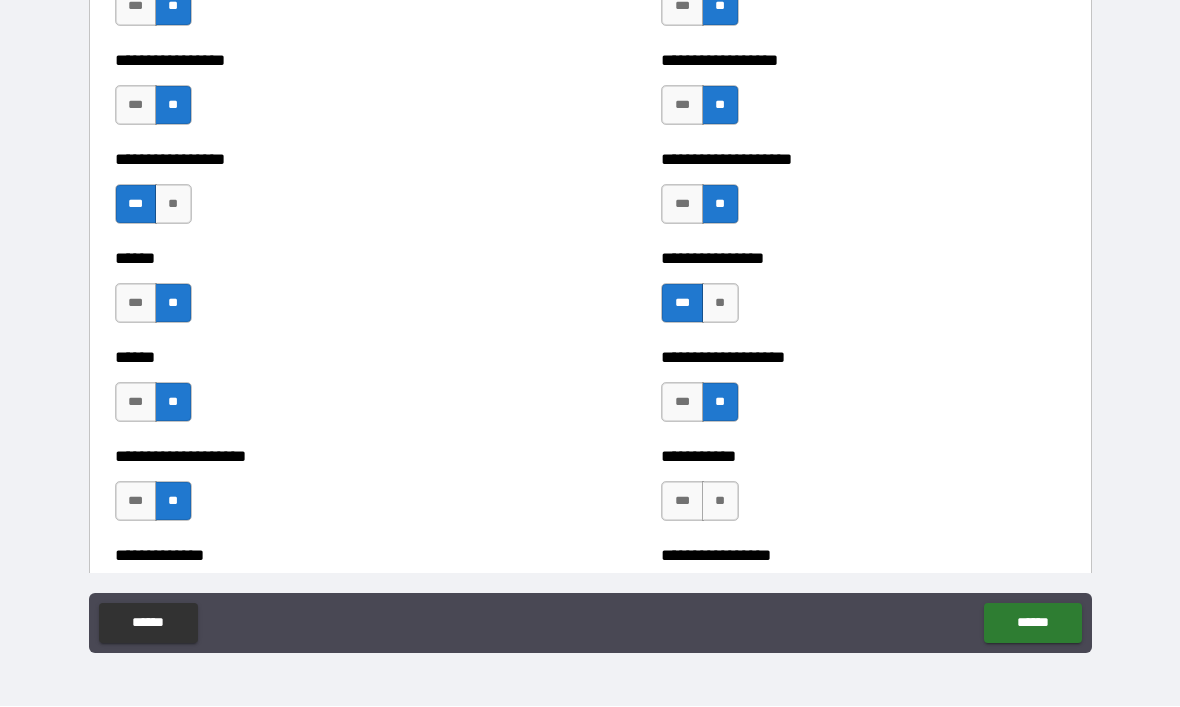 click on "**" at bounding box center (720, 502) 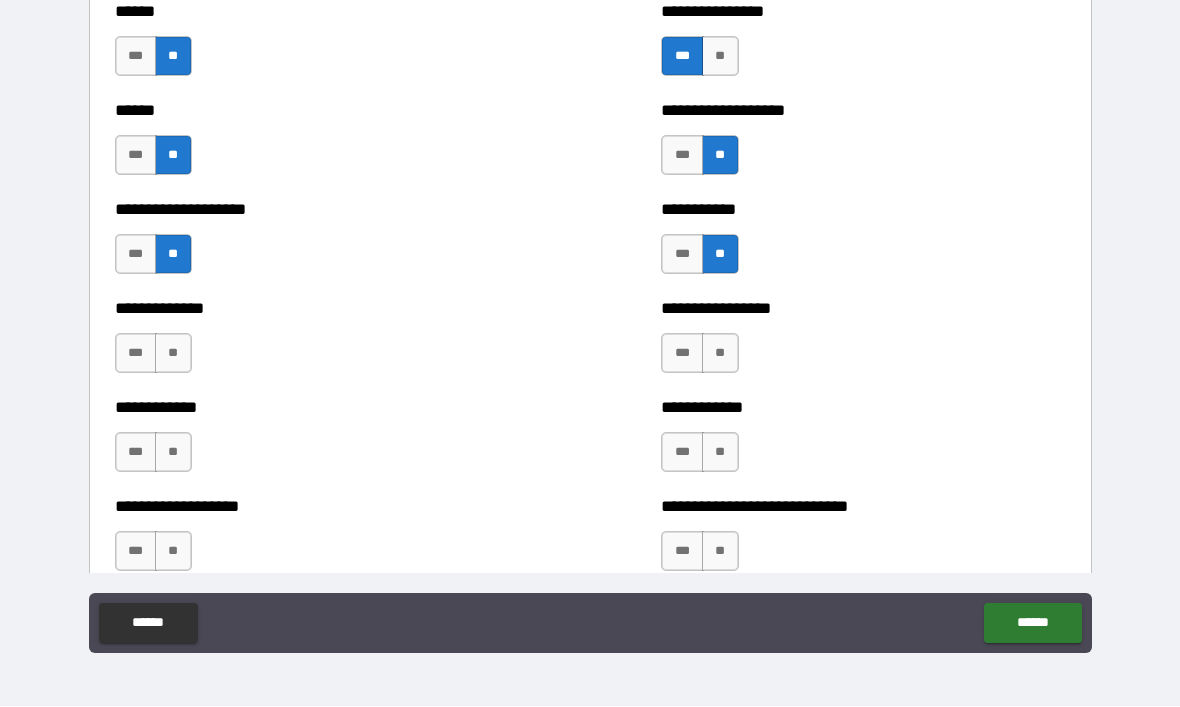 scroll, scrollTop: 3288, scrollLeft: 0, axis: vertical 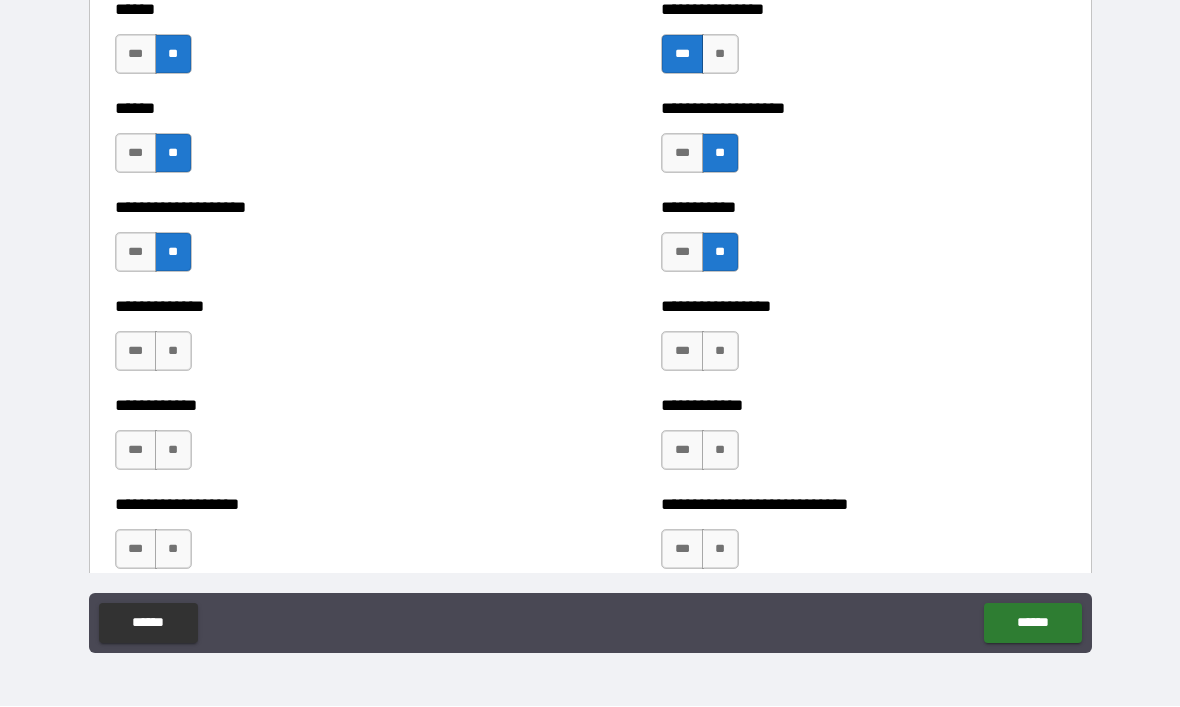 click on "***" at bounding box center [682, 253] 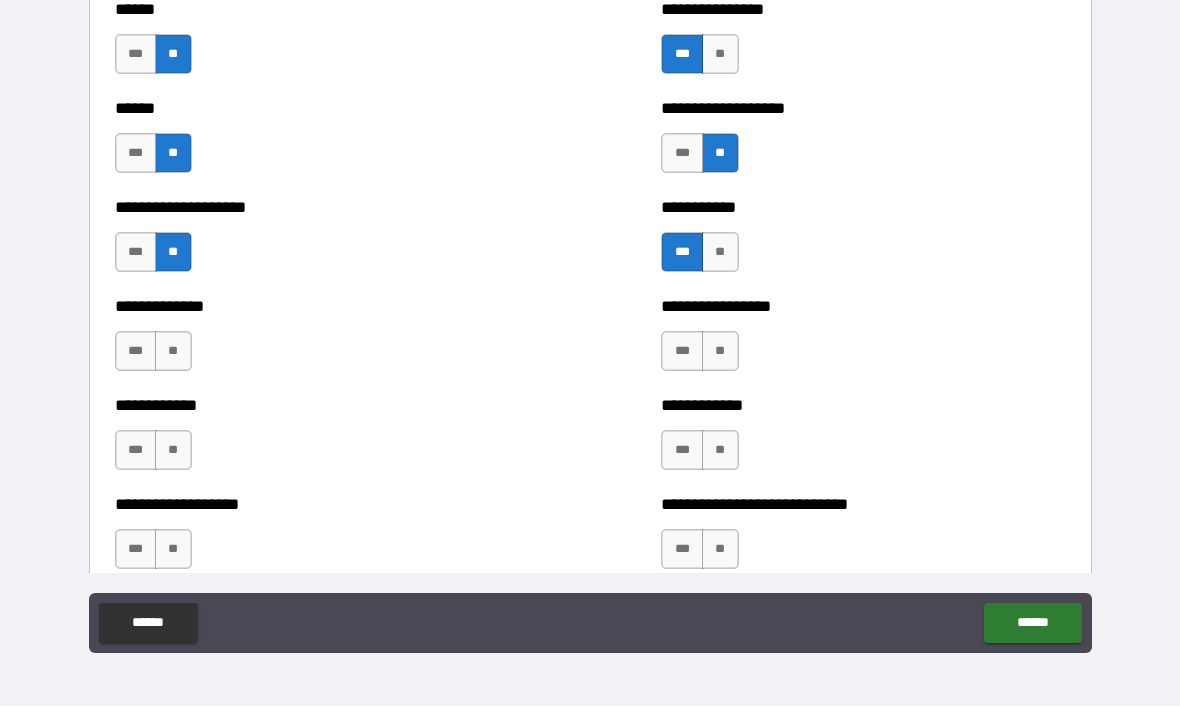 click on "**" at bounding box center (720, 352) 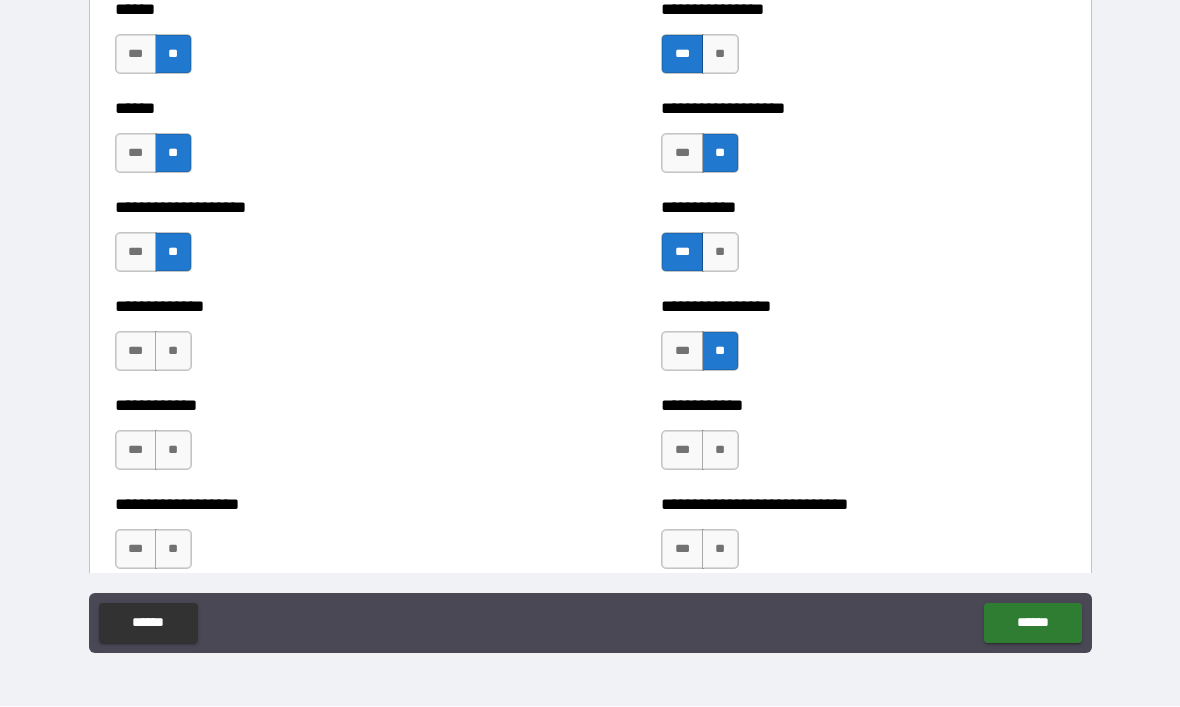 click on "**" at bounding box center [173, 352] 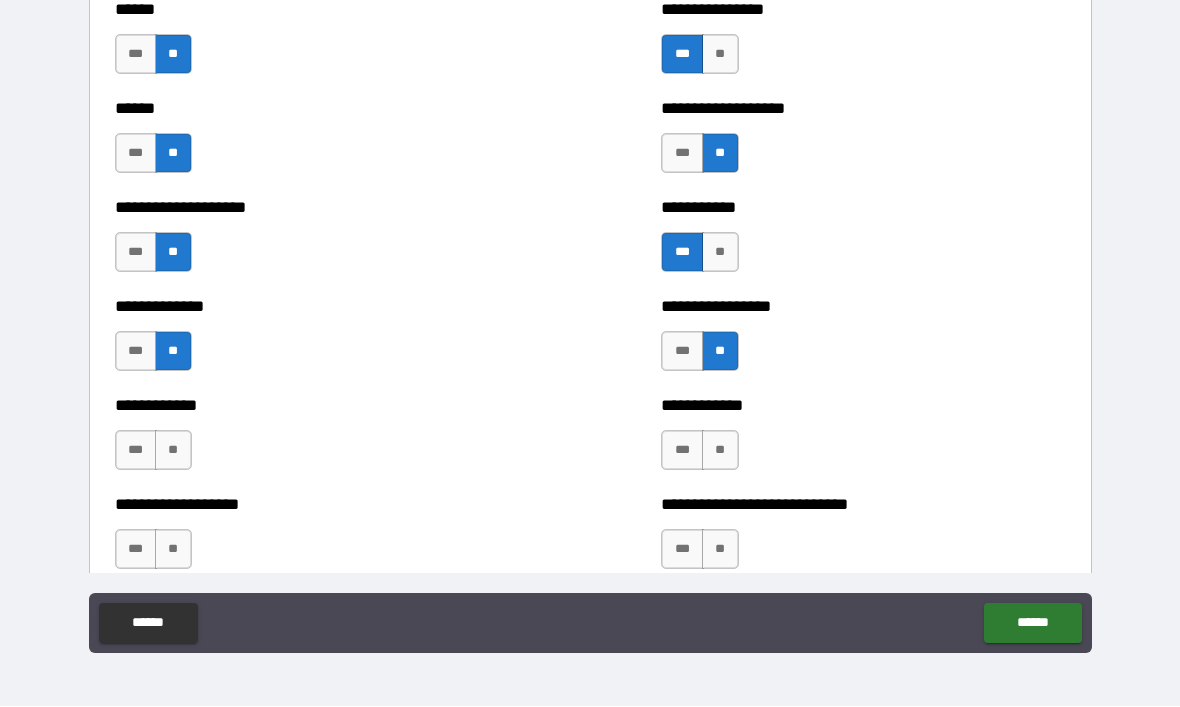 click on "***" at bounding box center [136, 451] 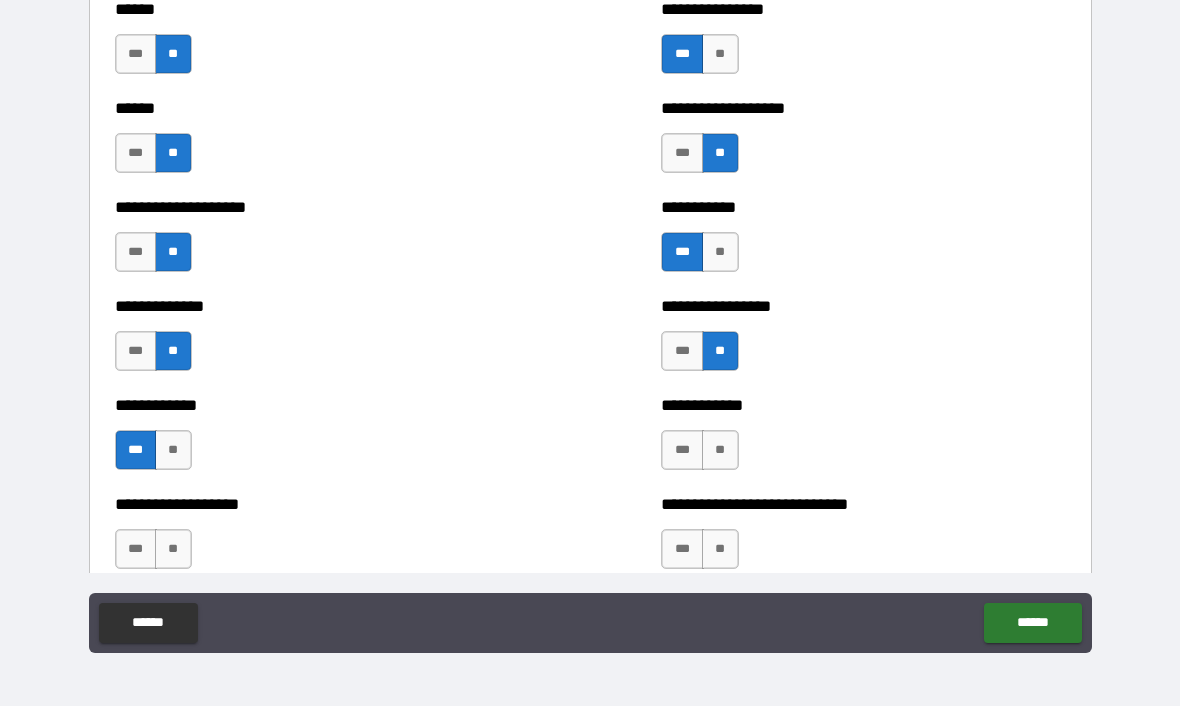click on "**" at bounding box center [720, 451] 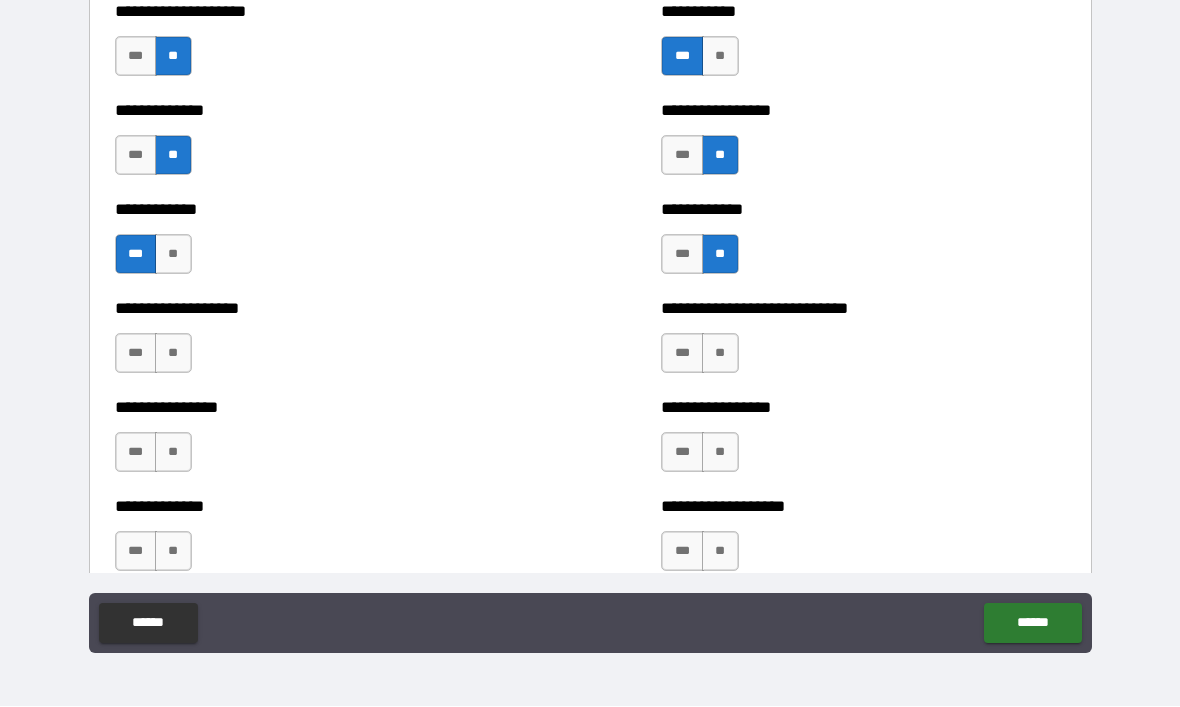 scroll, scrollTop: 3485, scrollLeft: 0, axis: vertical 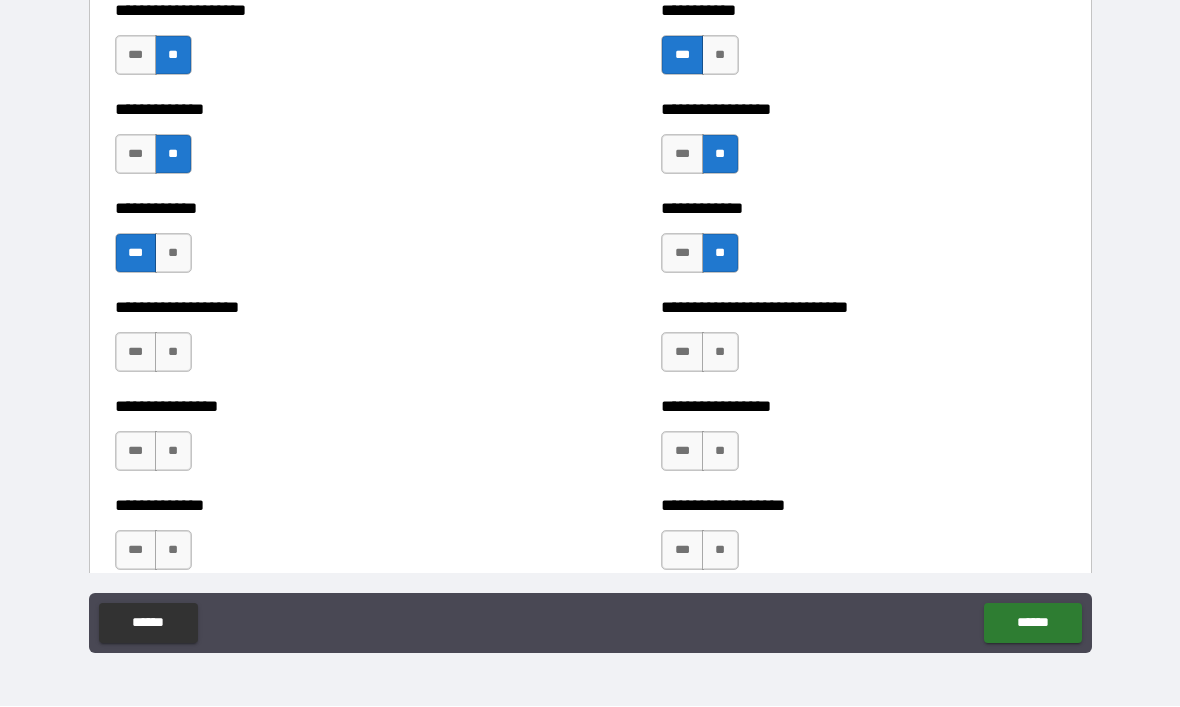 click on "**" at bounding box center [173, 353] 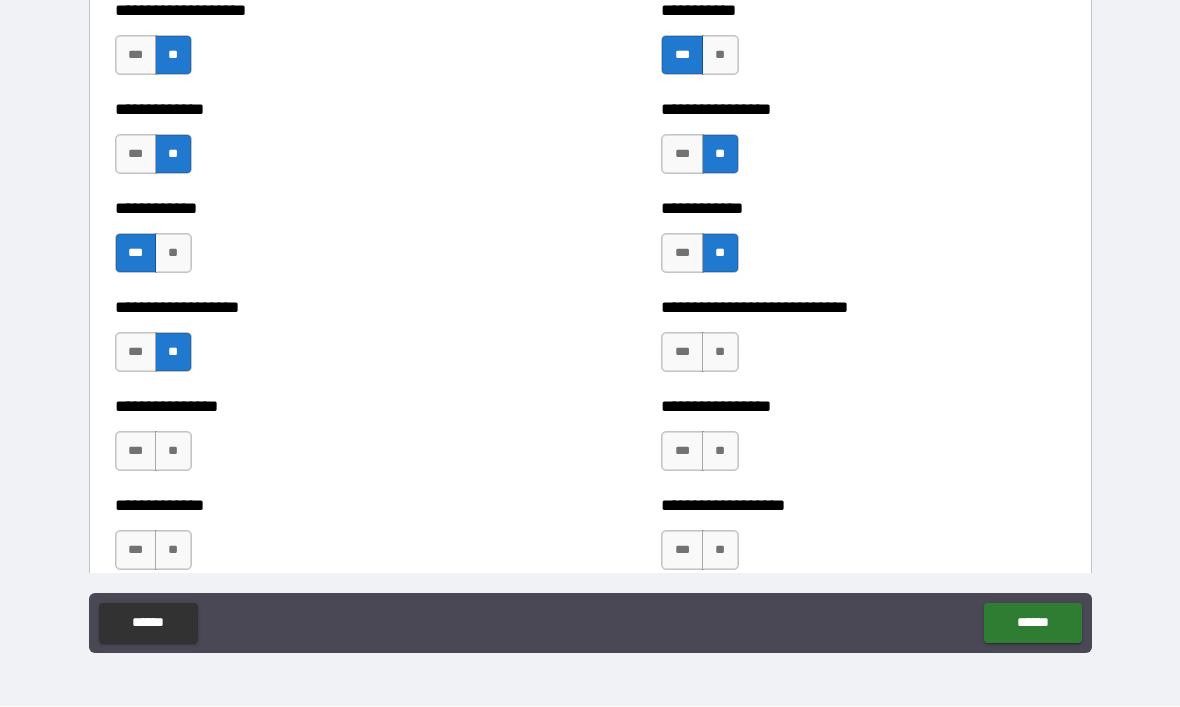 click on "**" at bounding box center (720, 353) 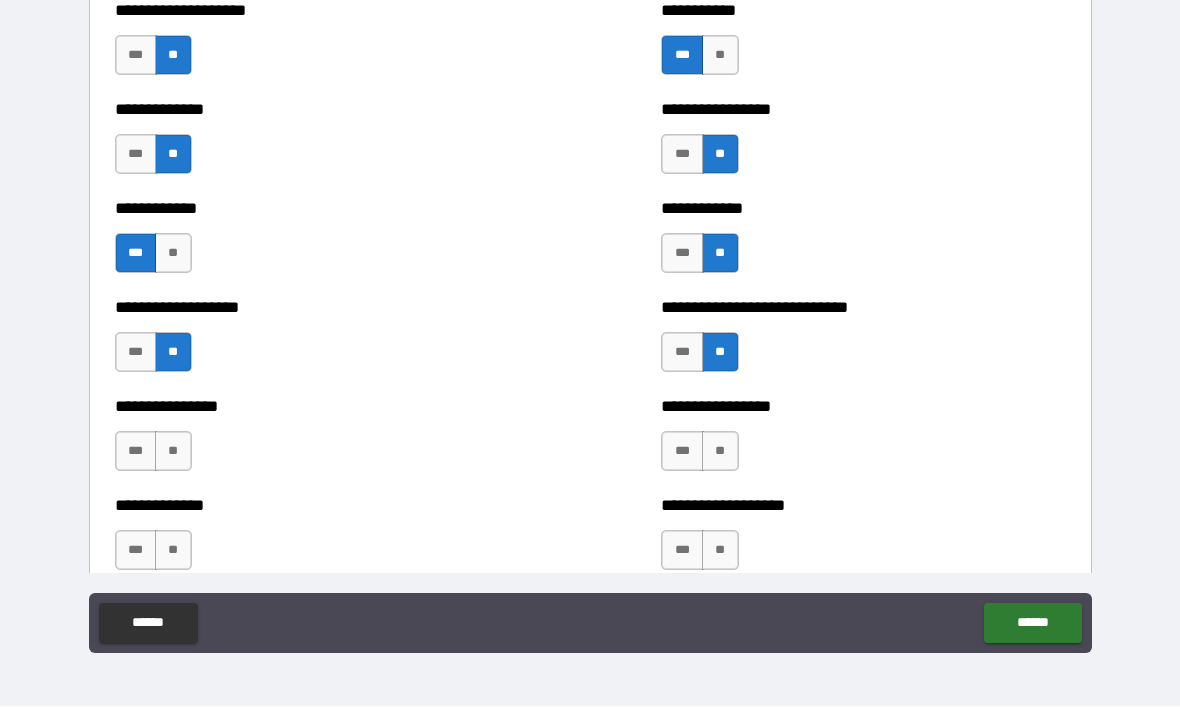click on "**" at bounding box center [173, 452] 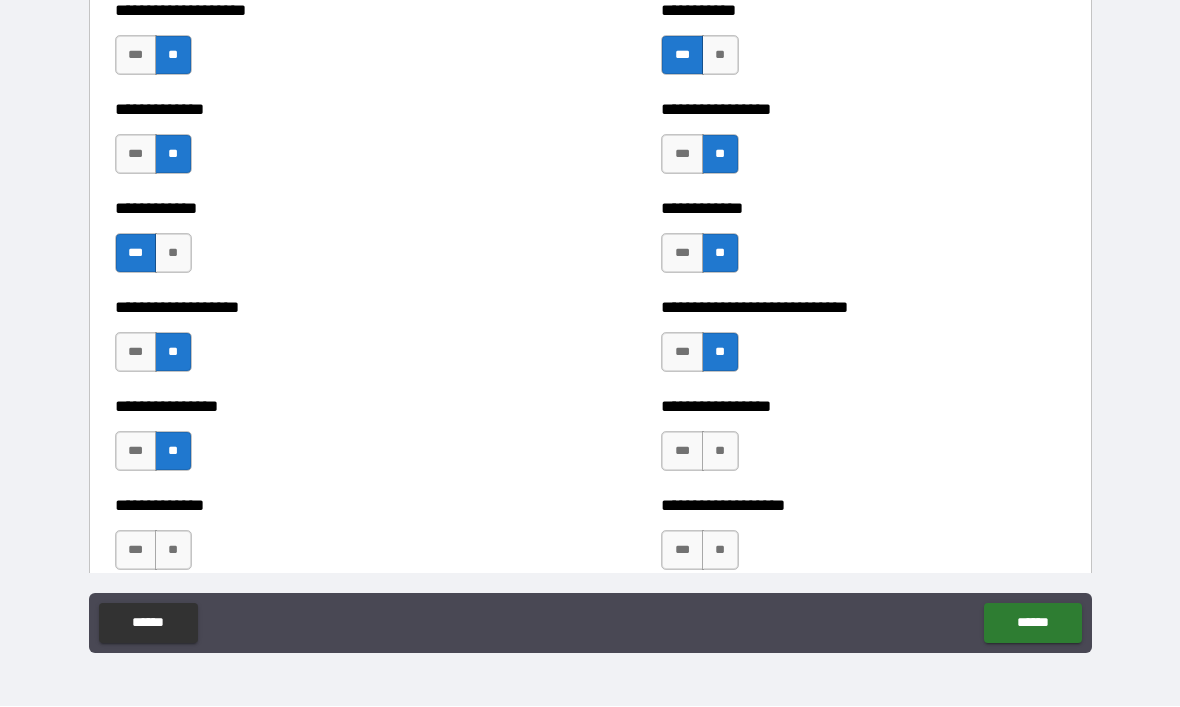 click on "**" at bounding box center [720, 452] 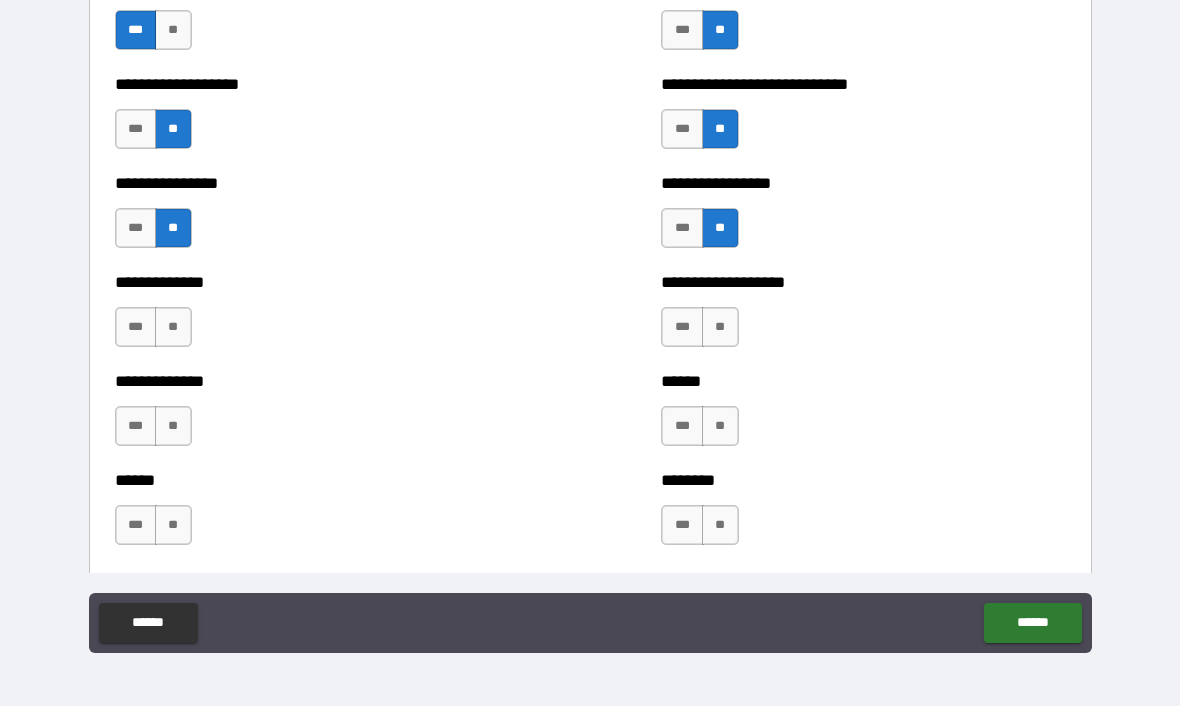 scroll, scrollTop: 3710, scrollLeft: 0, axis: vertical 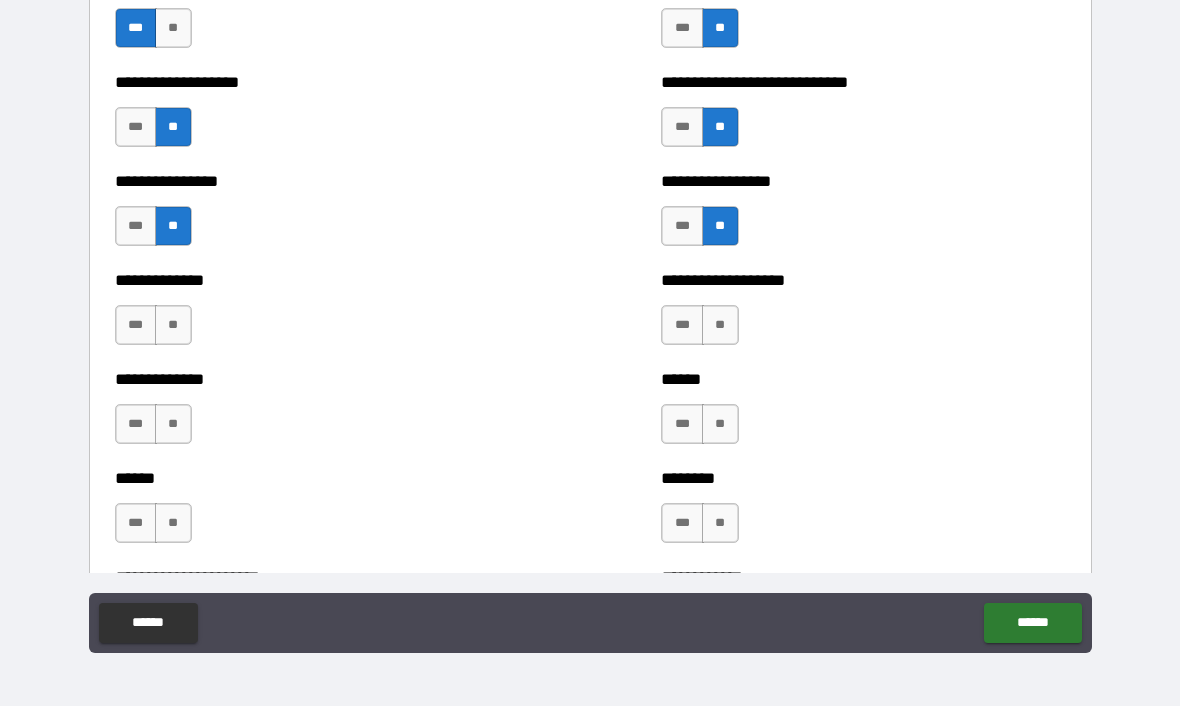 click on "**" at bounding box center [720, 326] 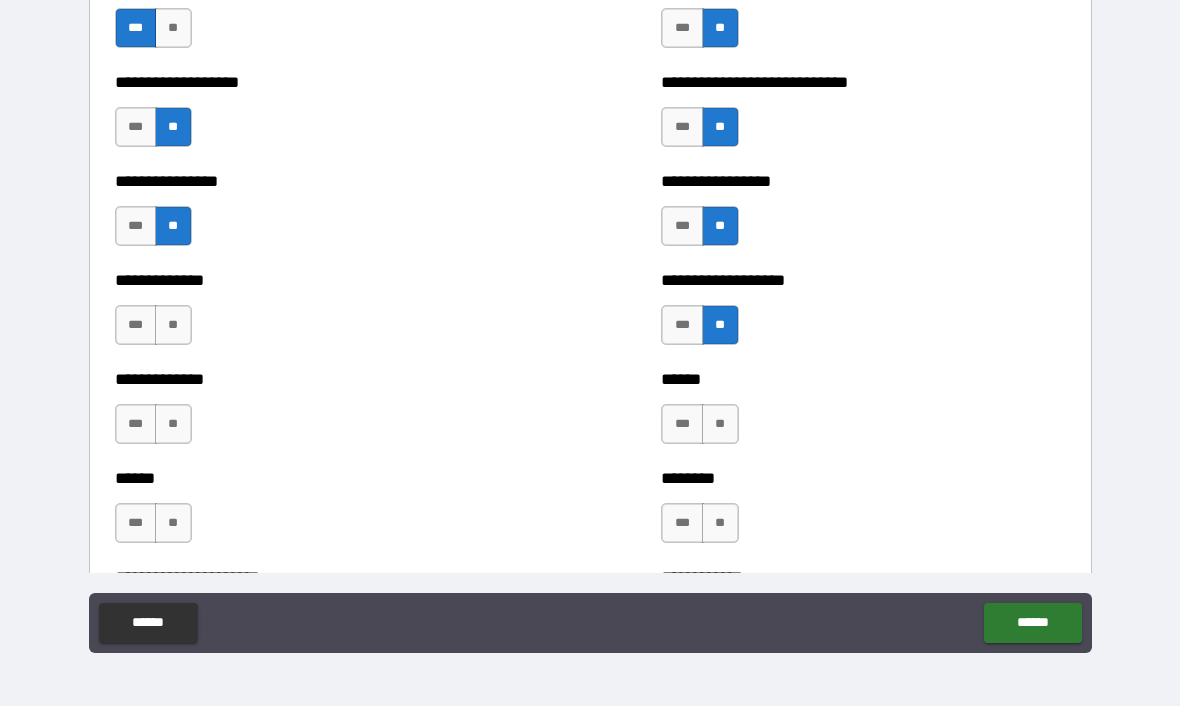 click on "**" at bounding box center [173, 326] 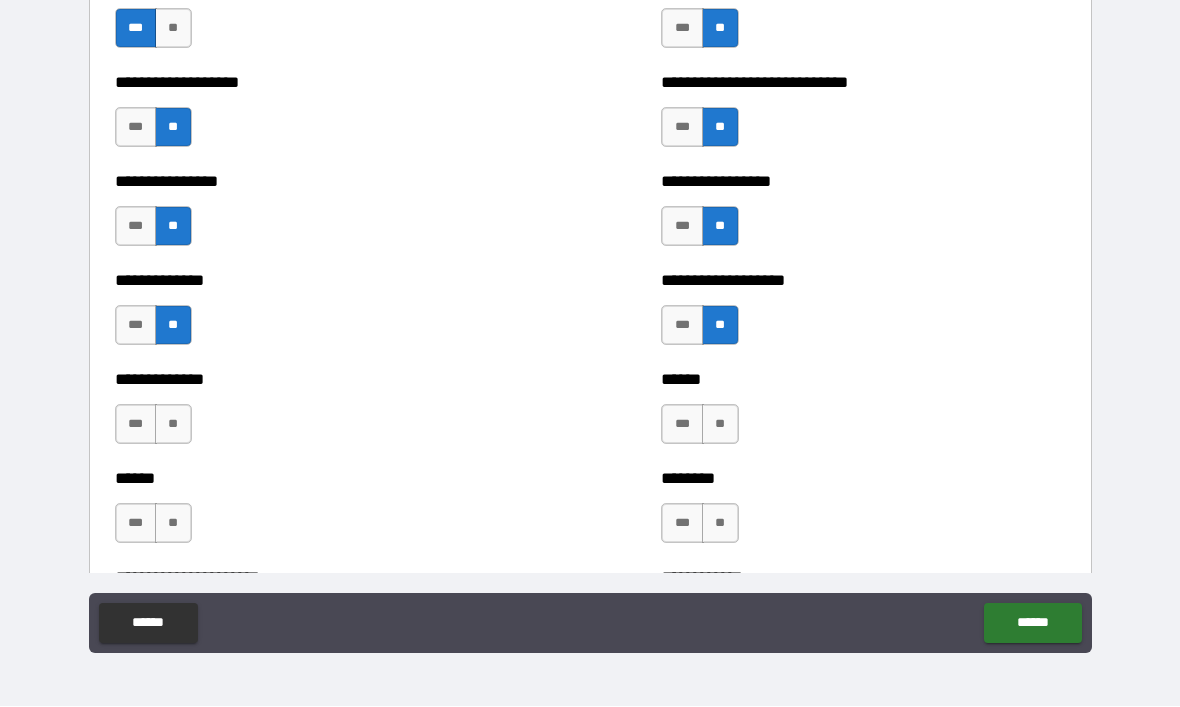click on "**" at bounding box center [173, 425] 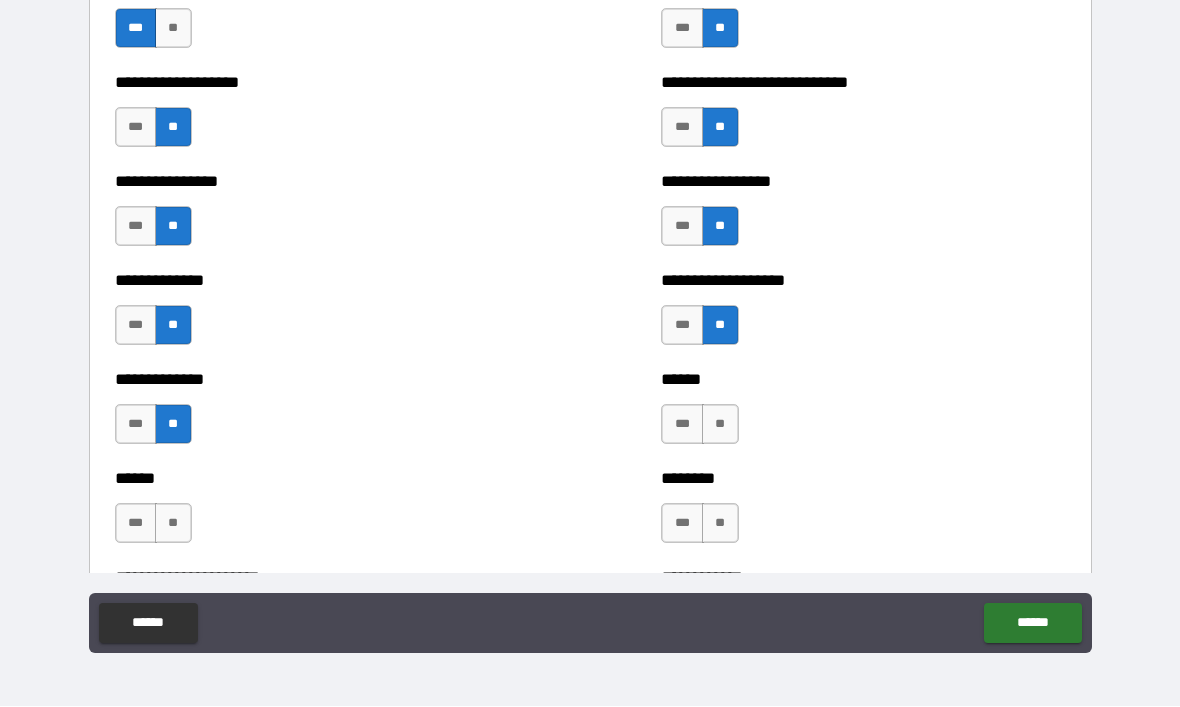 click on "**" at bounding box center [720, 425] 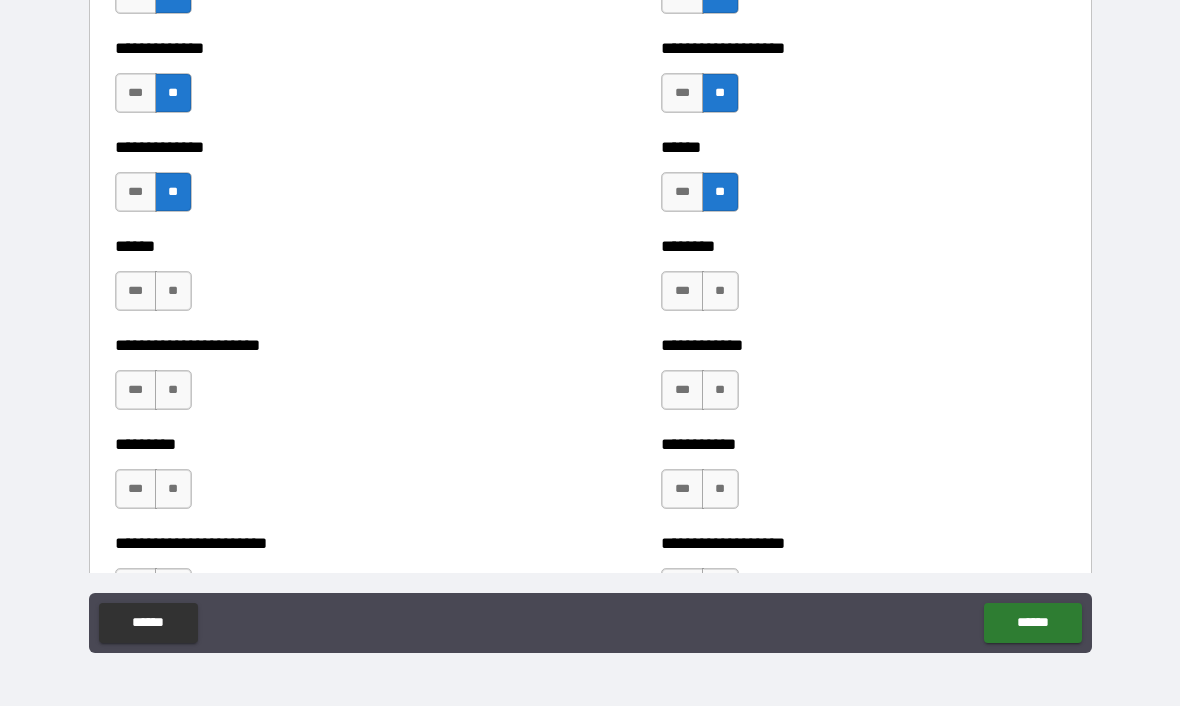 scroll, scrollTop: 3943, scrollLeft: 0, axis: vertical 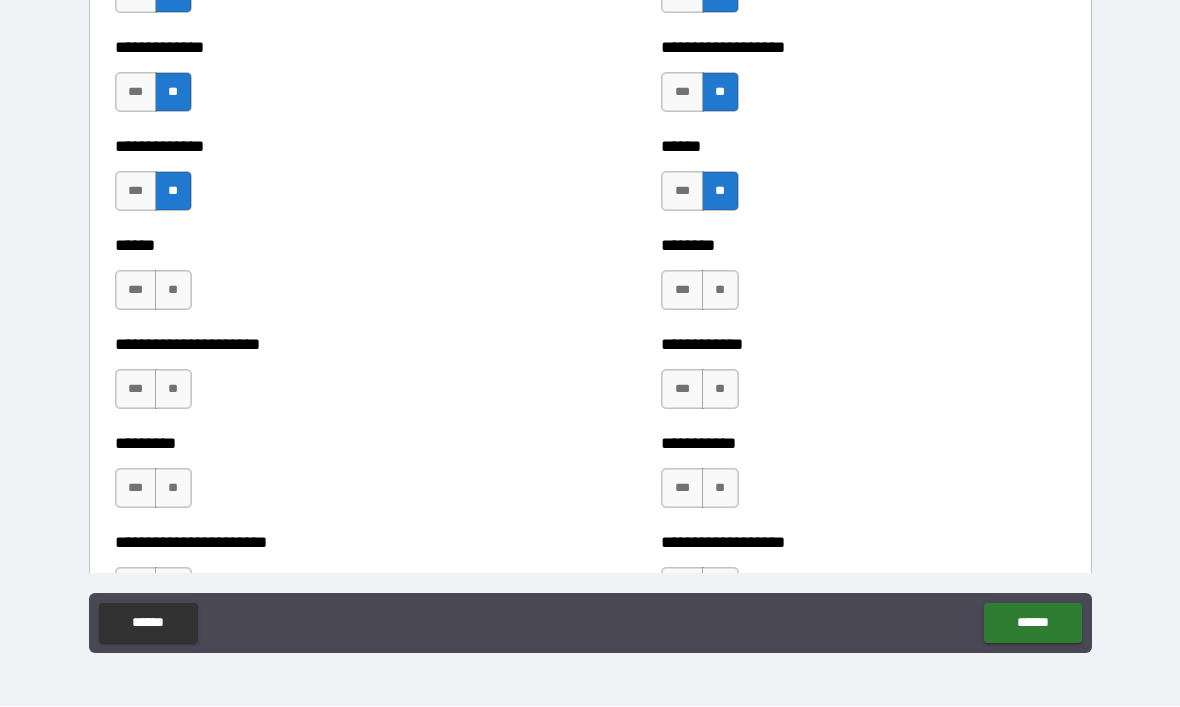 click on "**" at bounding box center (173, 291) 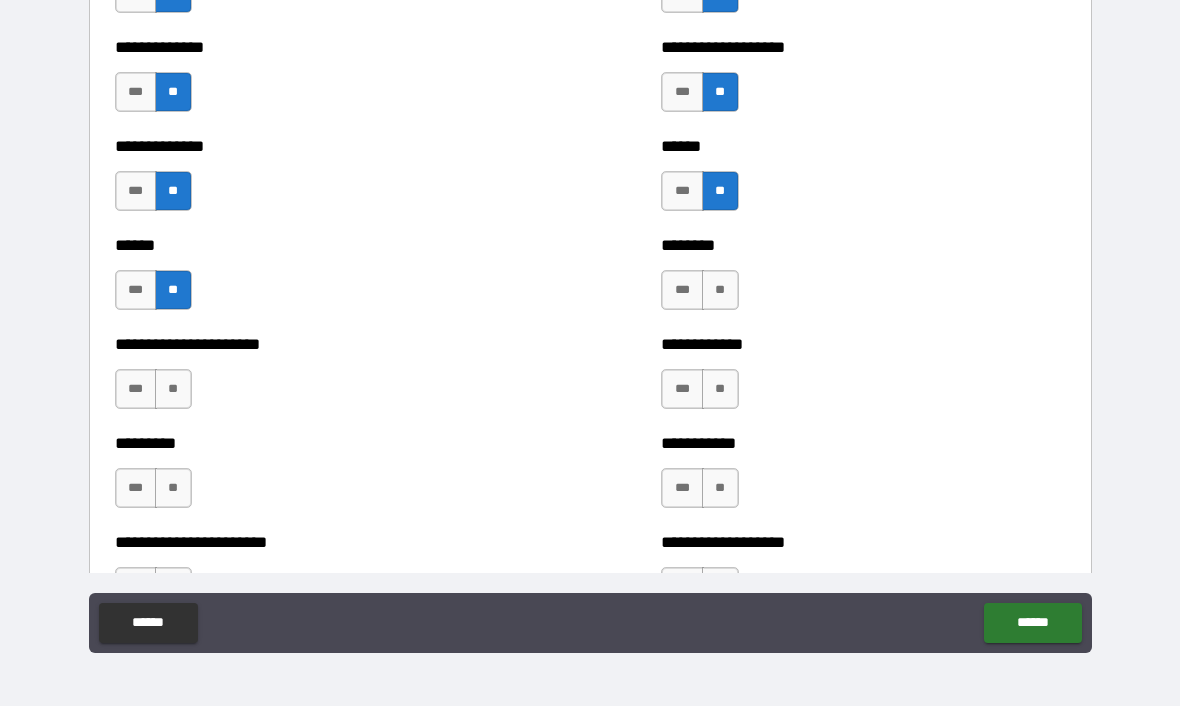 click on "**" at bounding box center [720, 291] 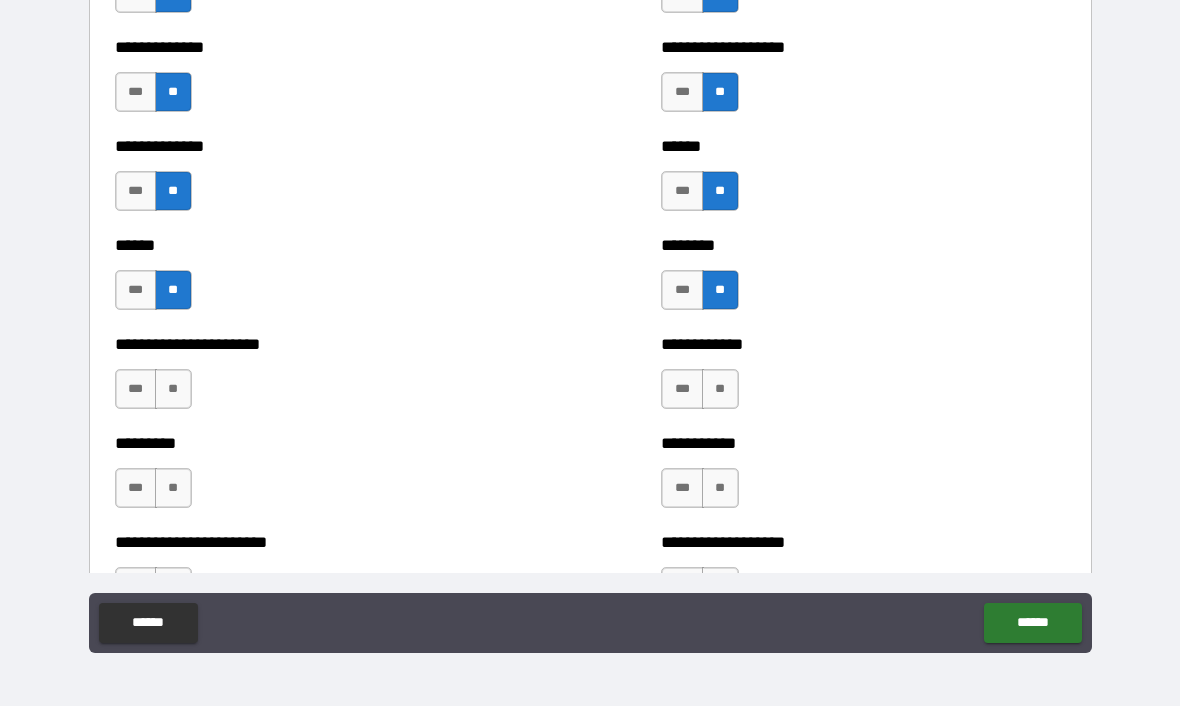 click on "**" at bounding box center [173, 390] 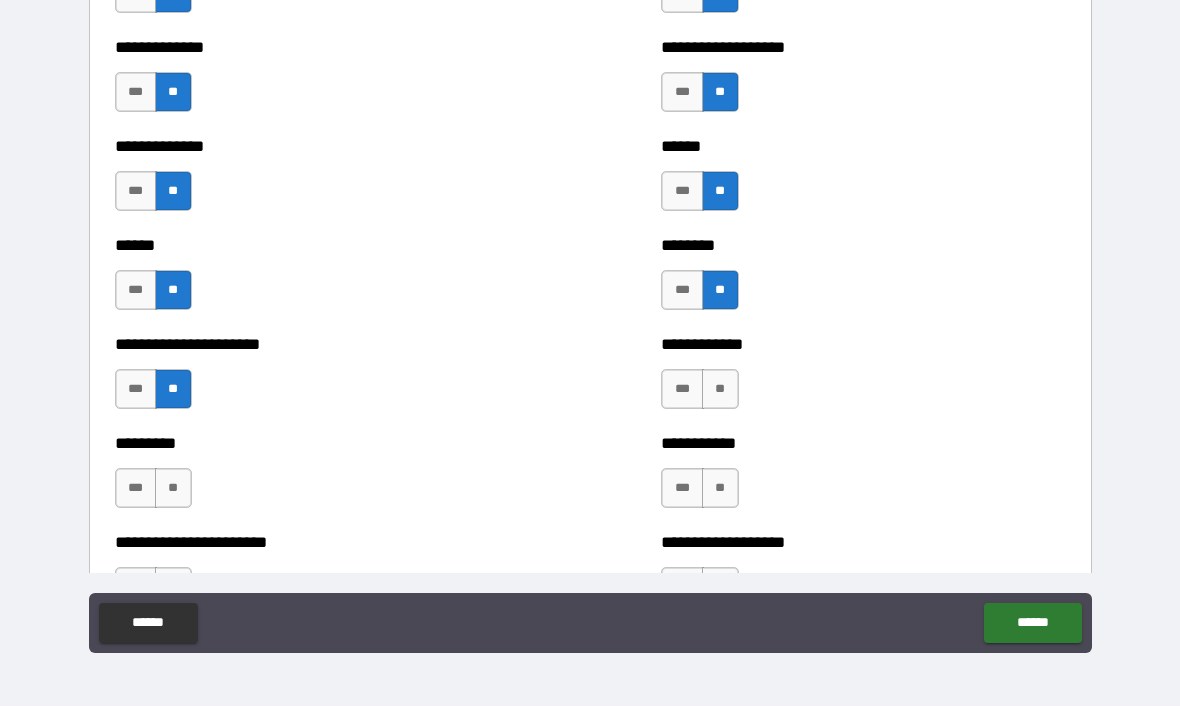 click on "**" at bounding box center [720, 390] 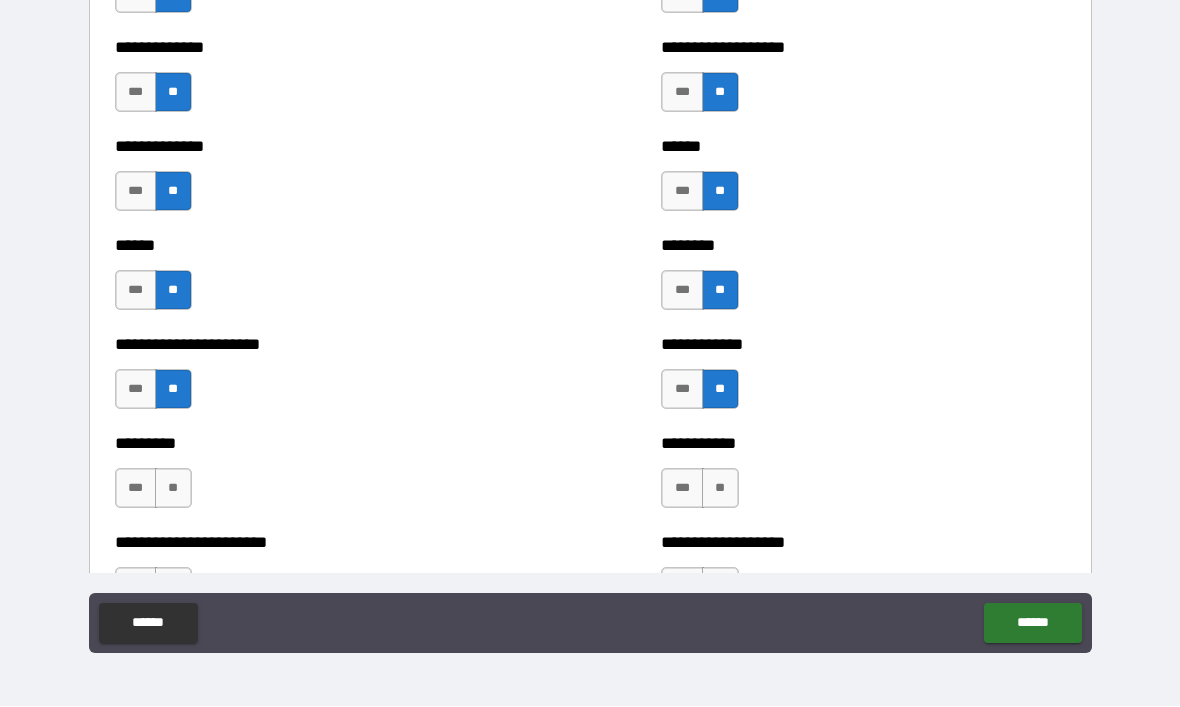 click on "**" at bounding box center (173, 489) 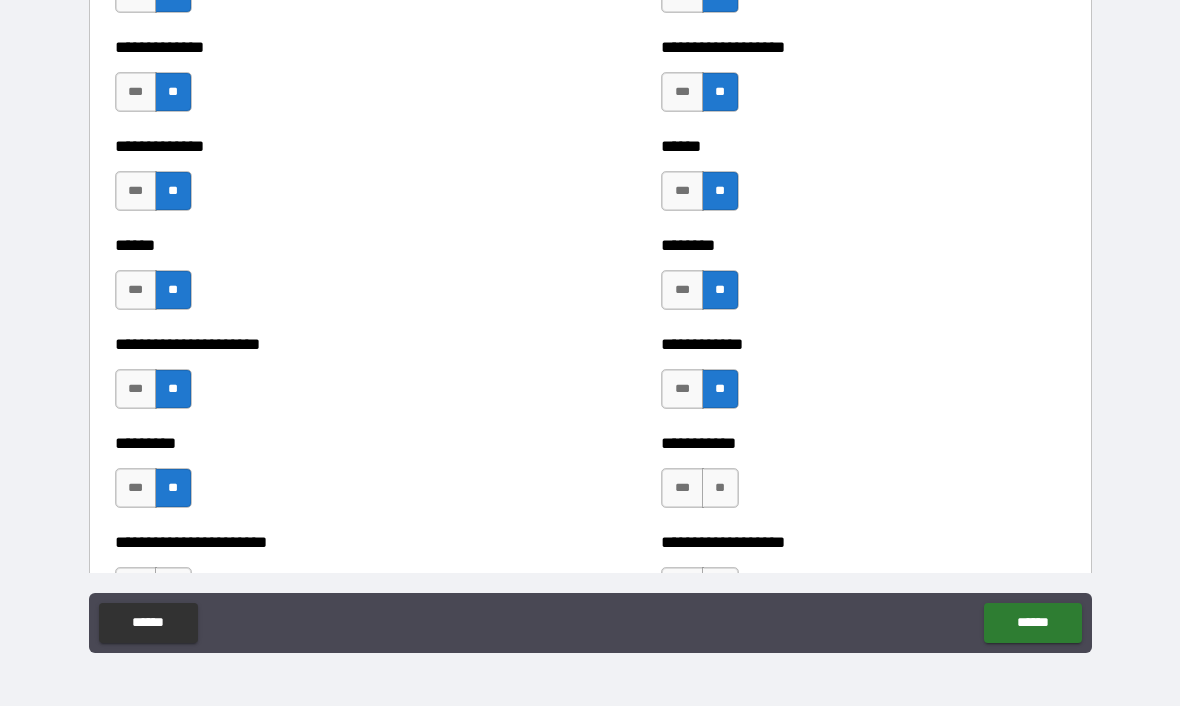 click on "**" at bounding box center (720, 489) 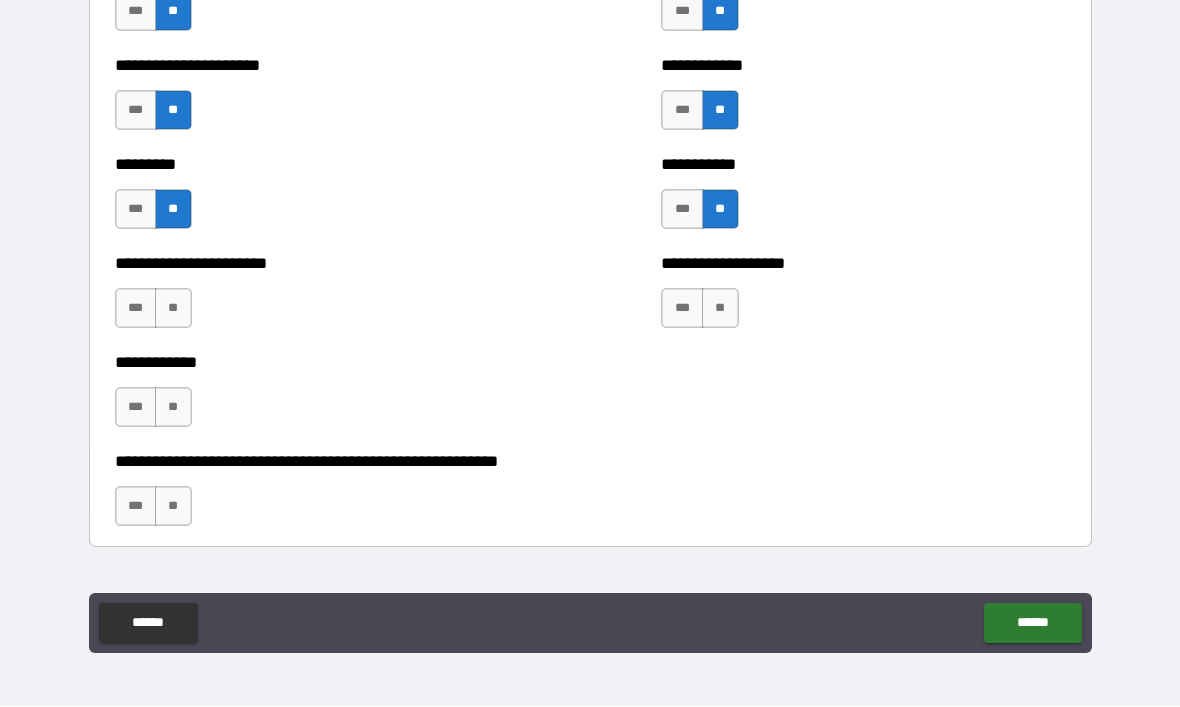 scroll, scrollTop: 4223, scrollLeft: 0, axis: vertical 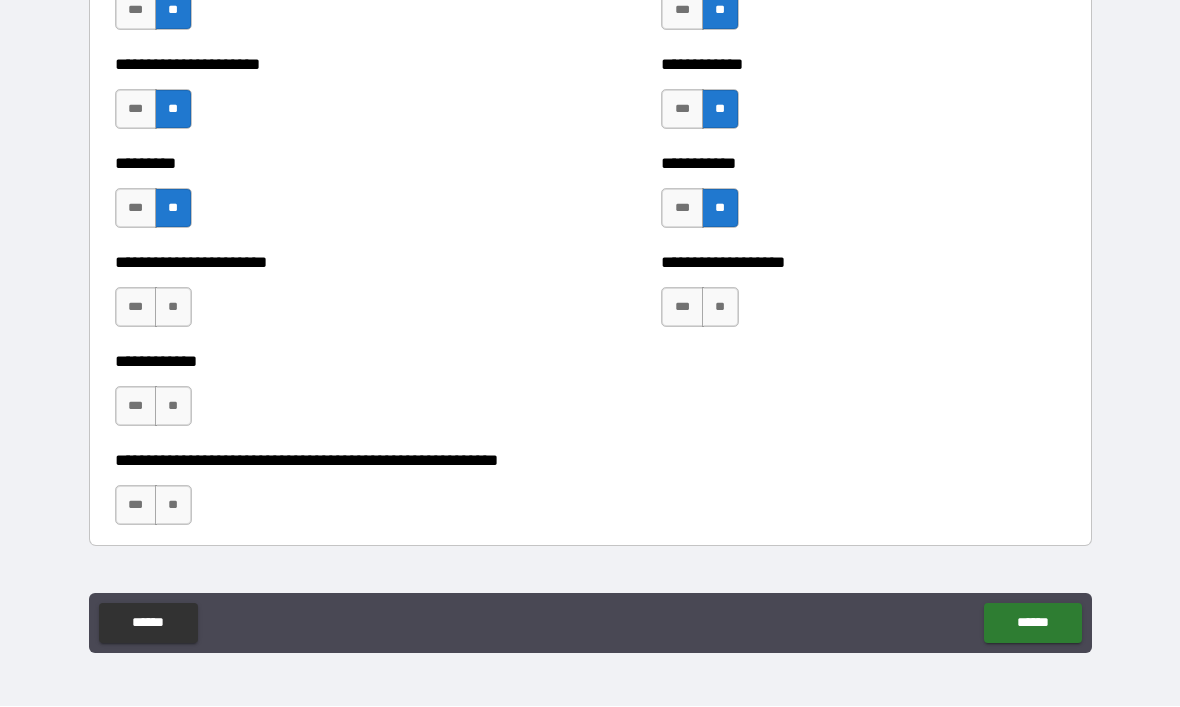 click on "**" at bounding box center (173, 308) 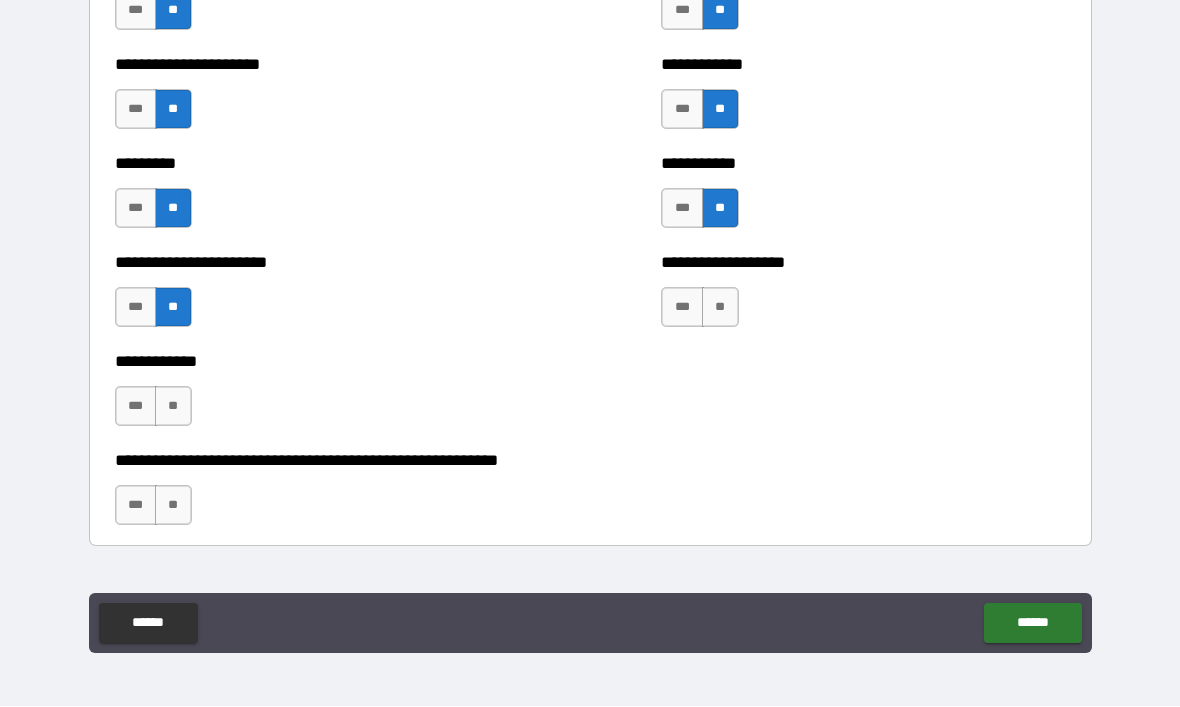 click on "**" at bounding box center [720, 308] 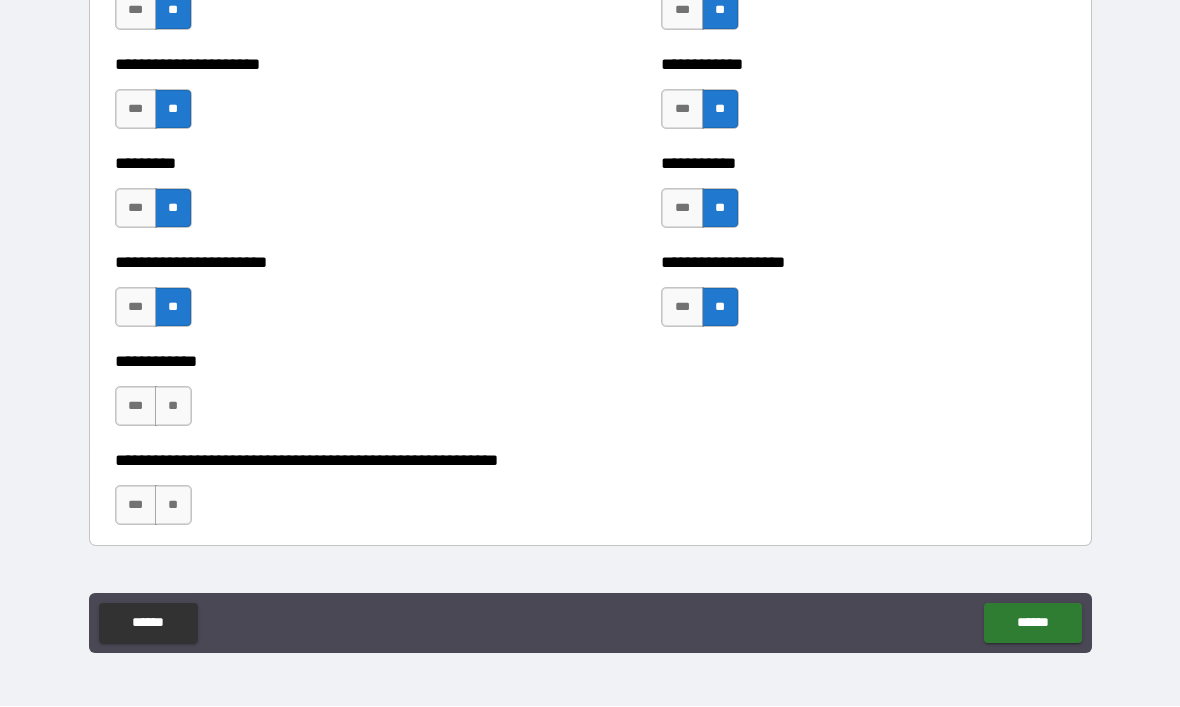 click on "**" at bounding box center [173, 407] 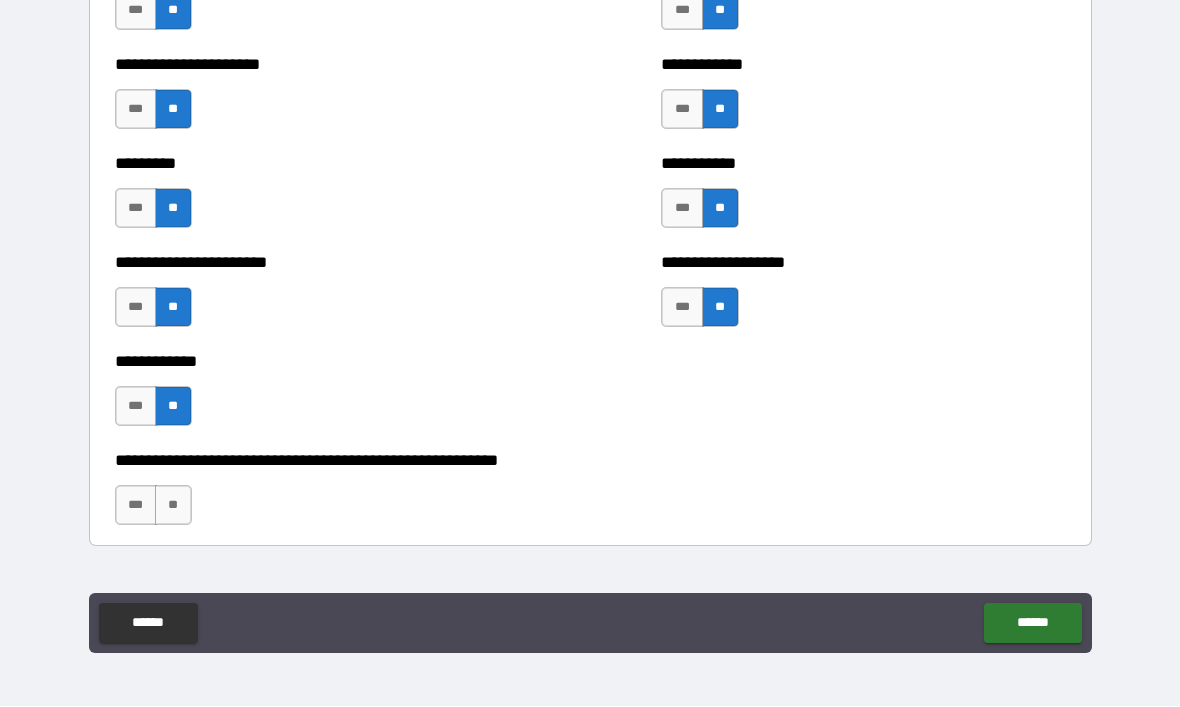 click on "**" at bounding box center (173, 506) 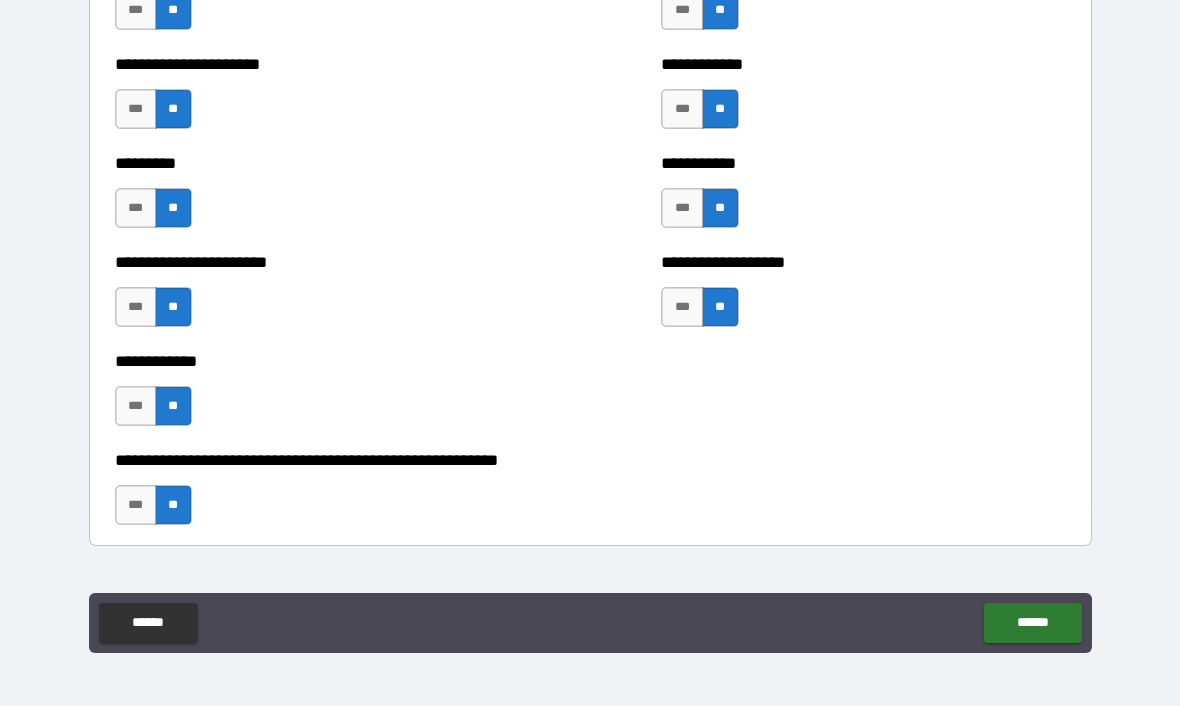 click on "******" at bounding box center (1032, 624) 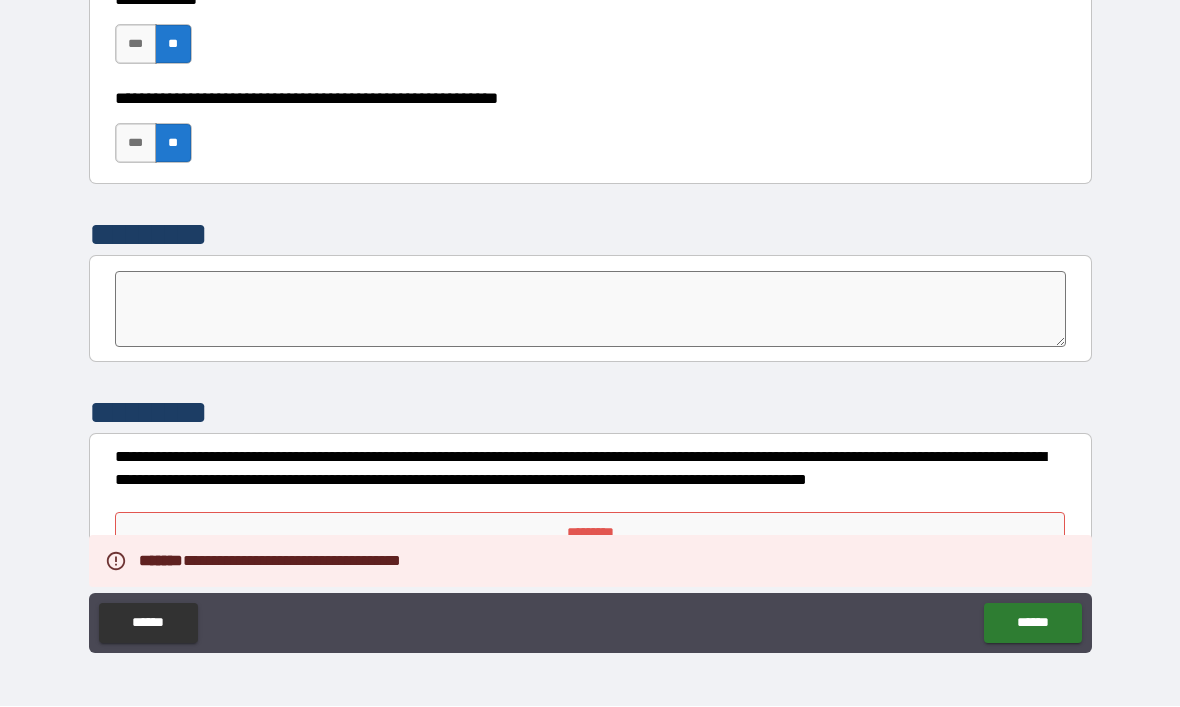 scroll, scrollTop: 4585, scrollLeft: 0, axis: vertical 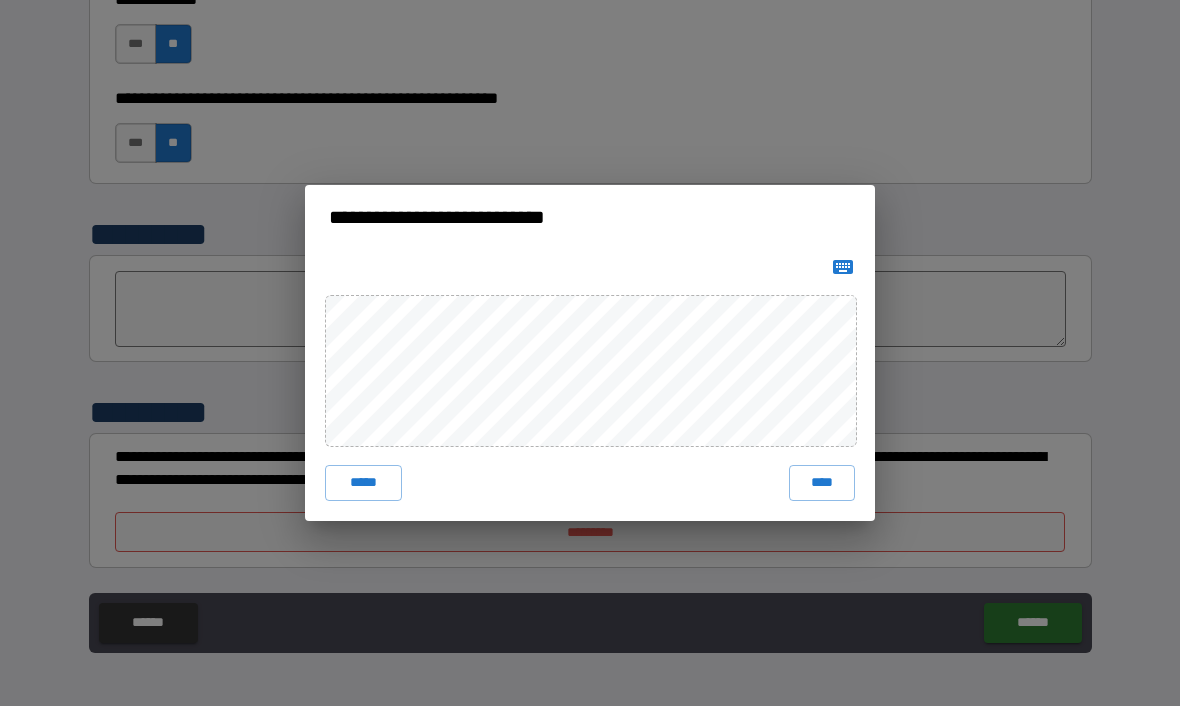 click on "****" at bounding box center (822, 484) 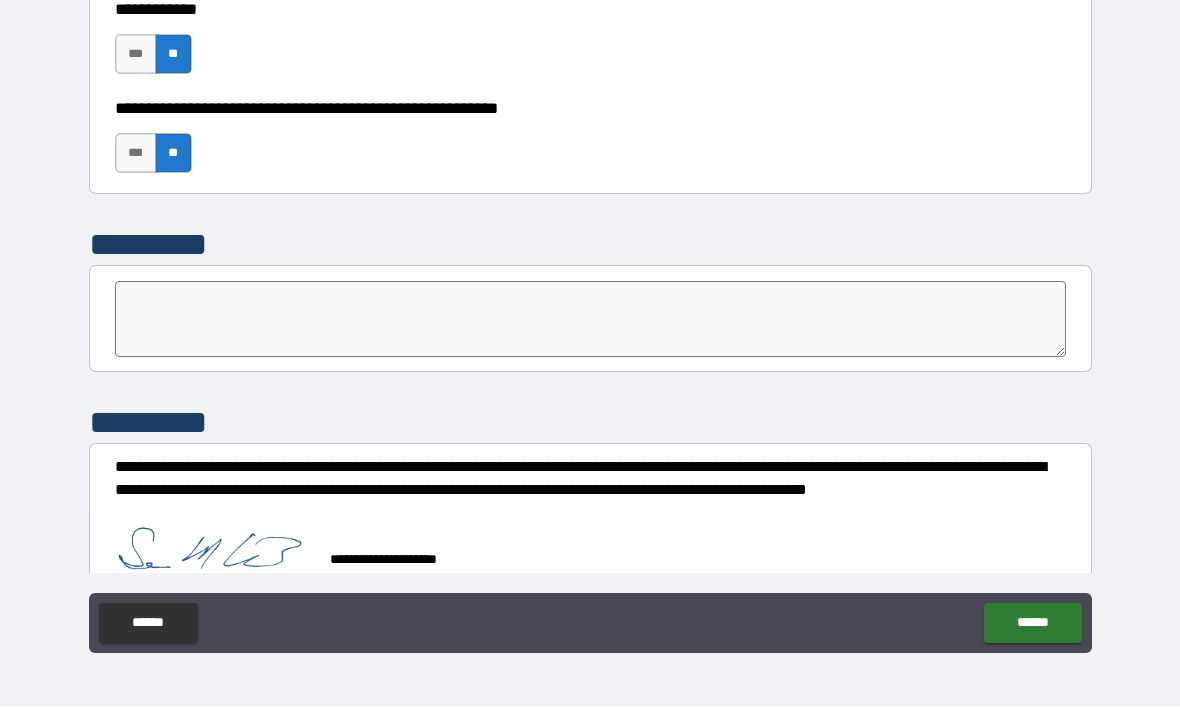click on "******" at bounding box center (1032, 624) 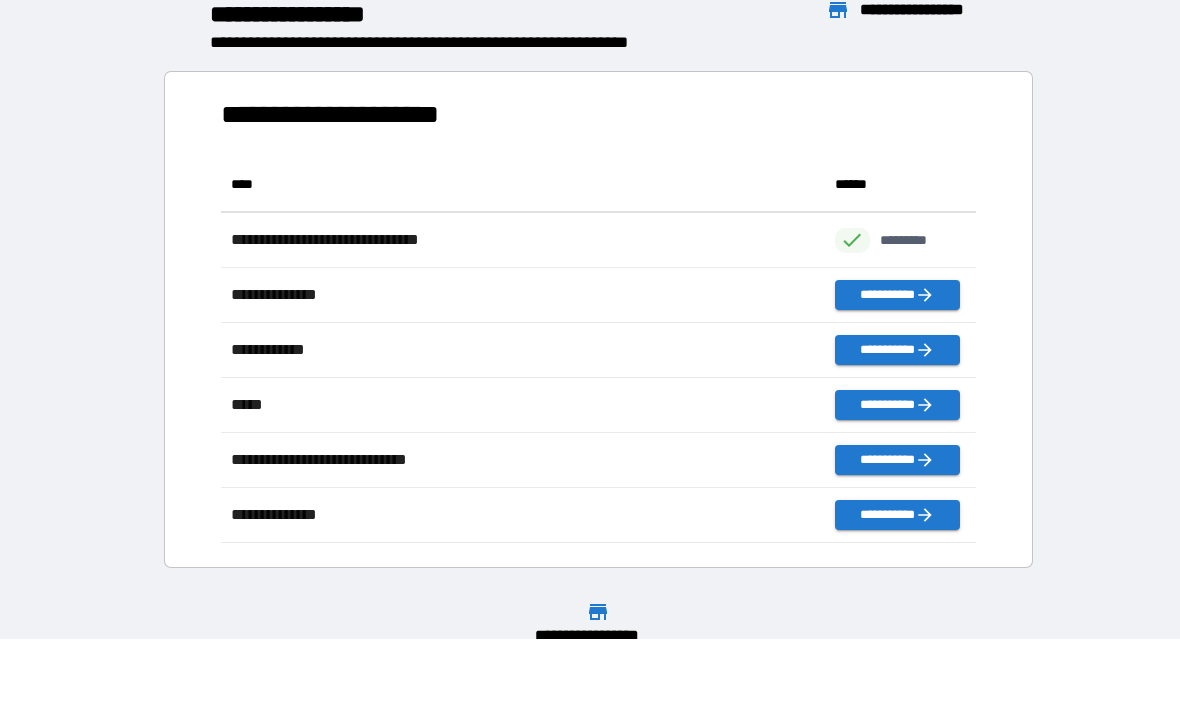 scroll, scrollTop: 386, scrollLeft: 755, axis: both 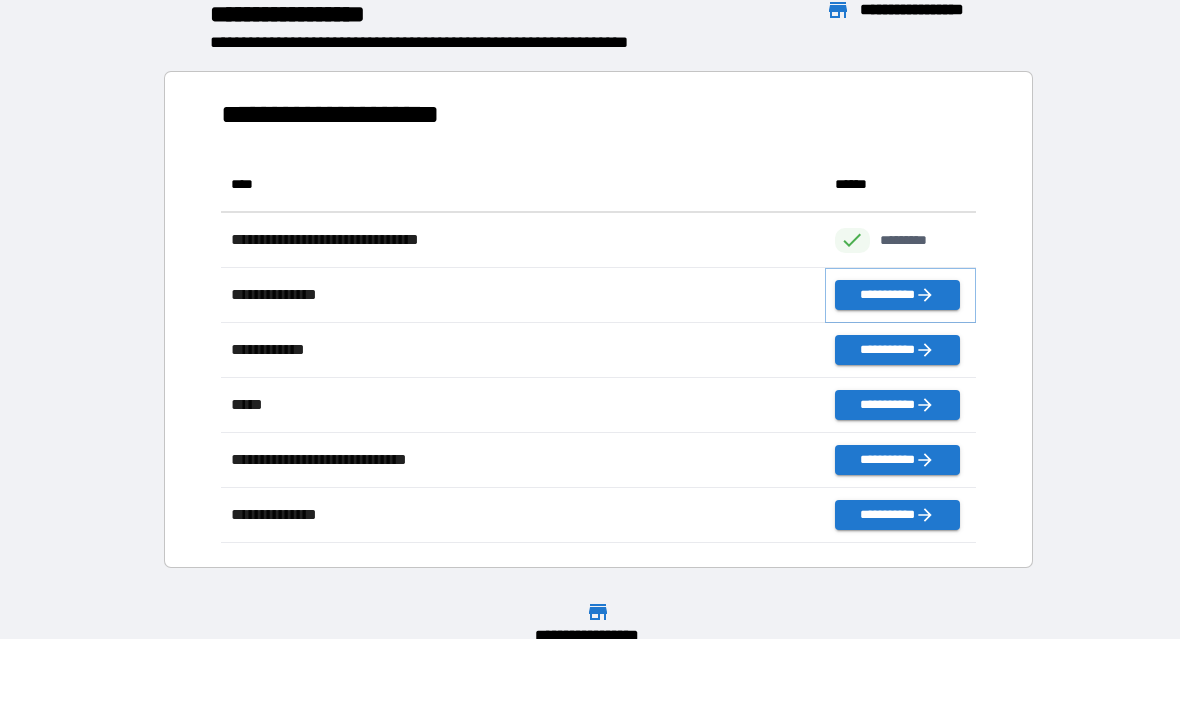 click on "**********" at bounding box center [897, 296] 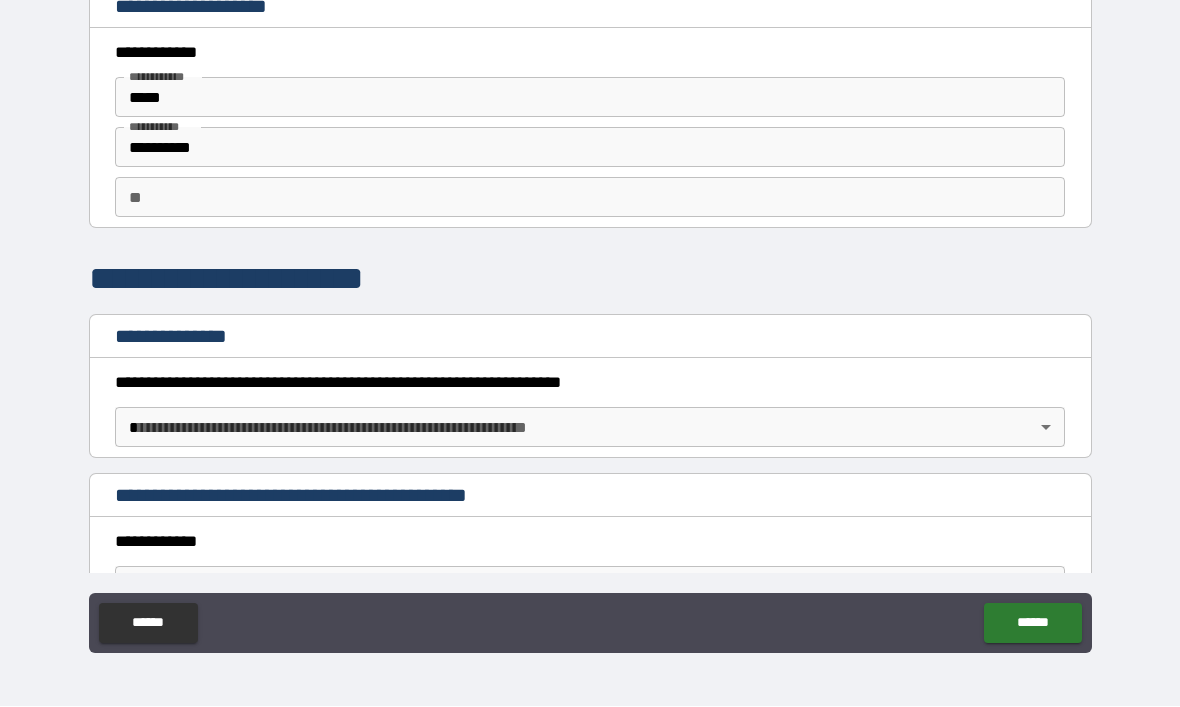 click on "**********" at bounding box center (590, 320) 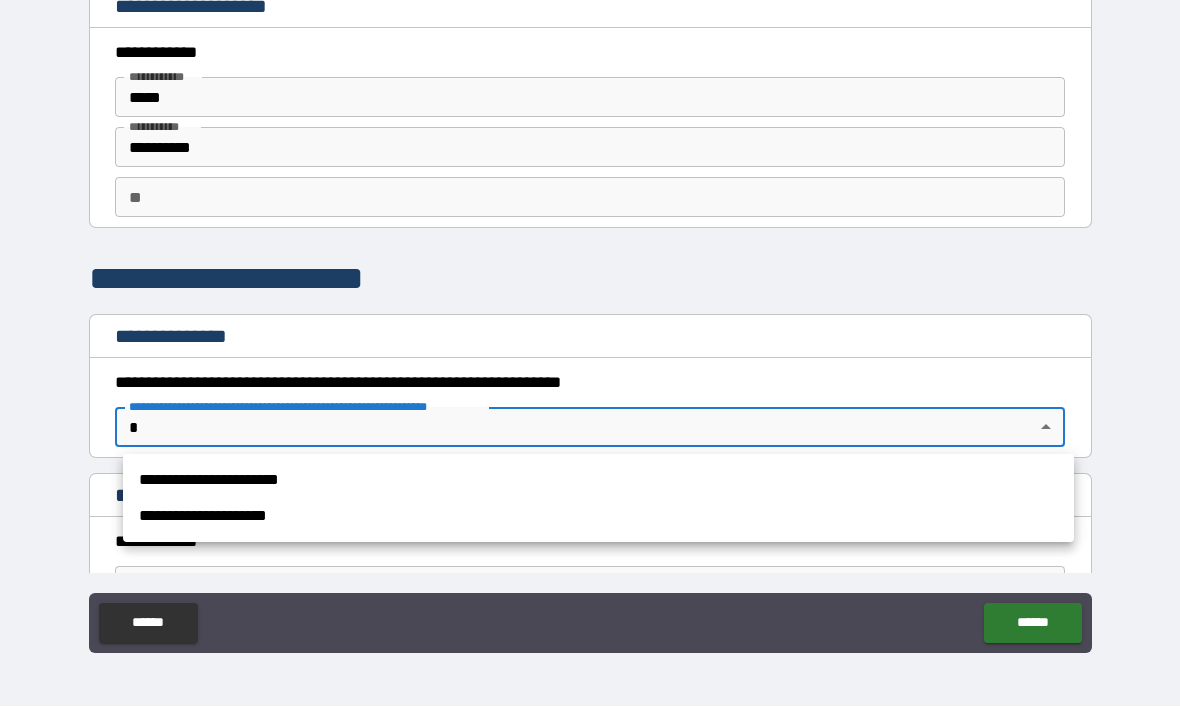 click on "**********" at bounding box center (598, 481) 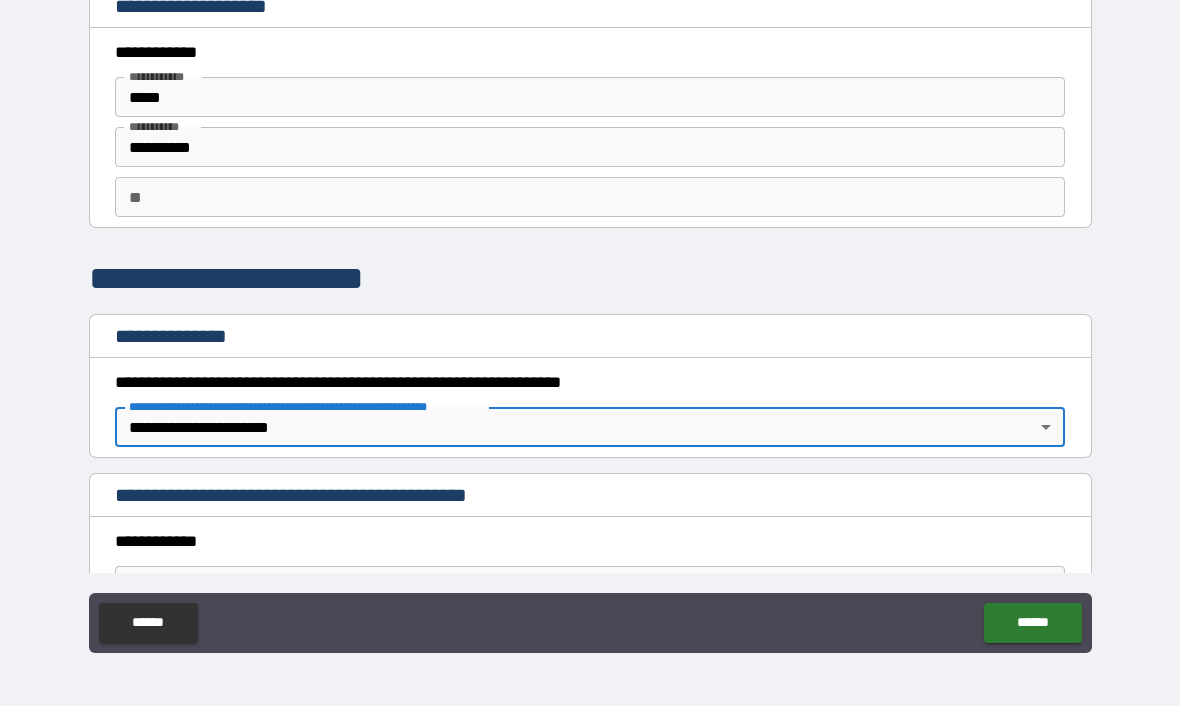 type on "*" 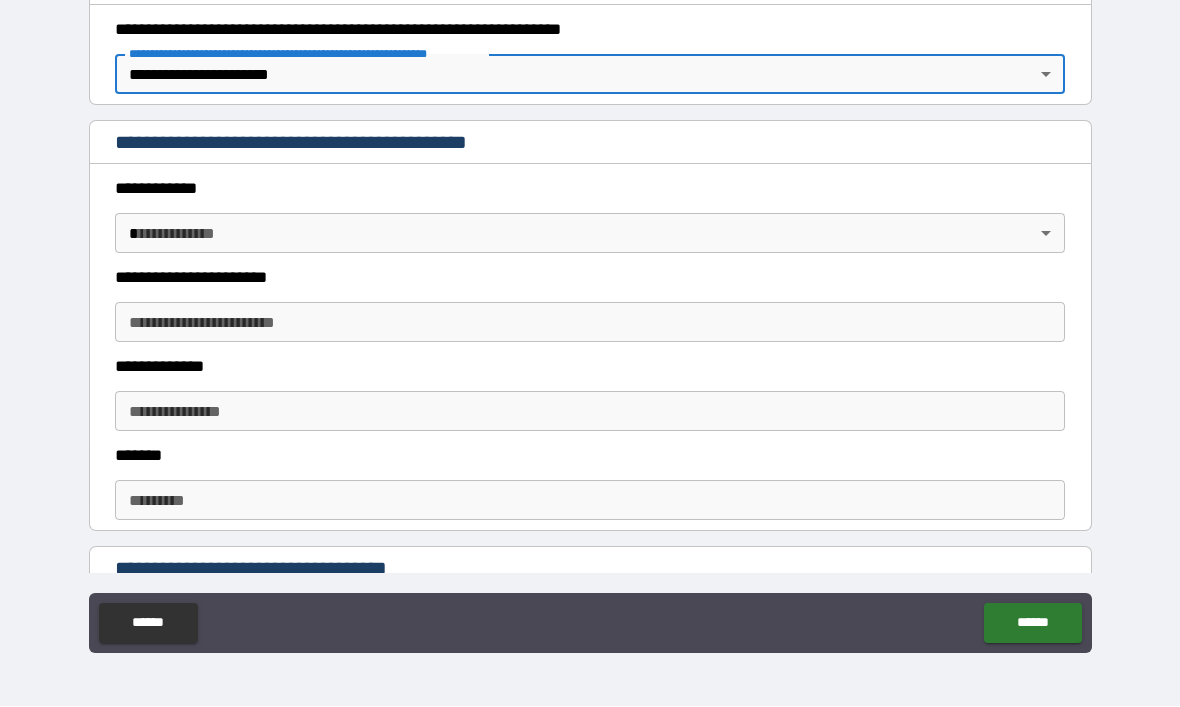scroll, scrollTop: 333, scrollLeft: 0, axis: vertical 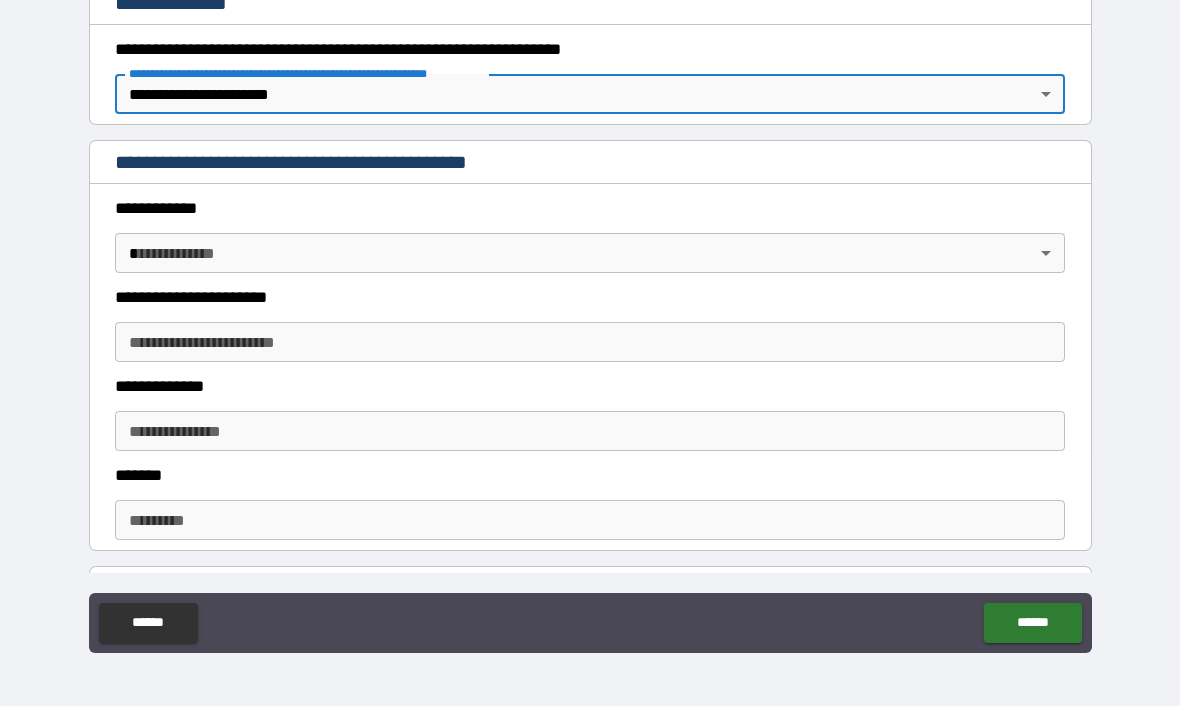 click on "**********" at bounding box center (590, 320) 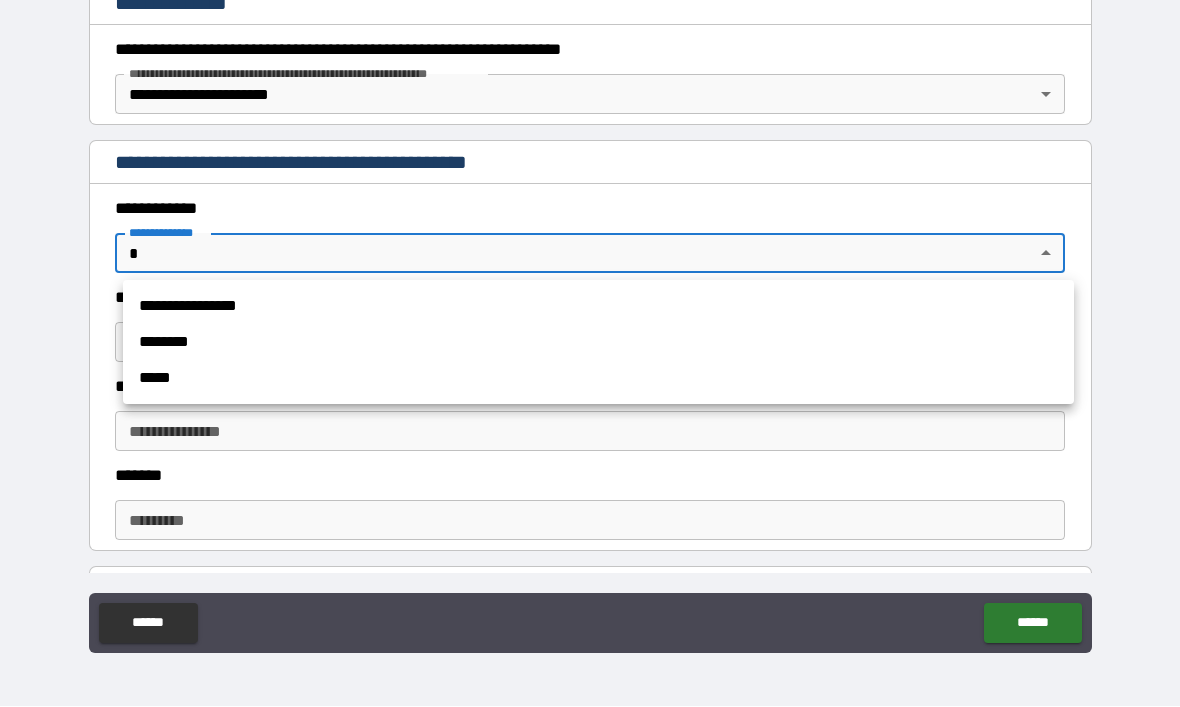 click on "**********" at bounding box center [598, 307] 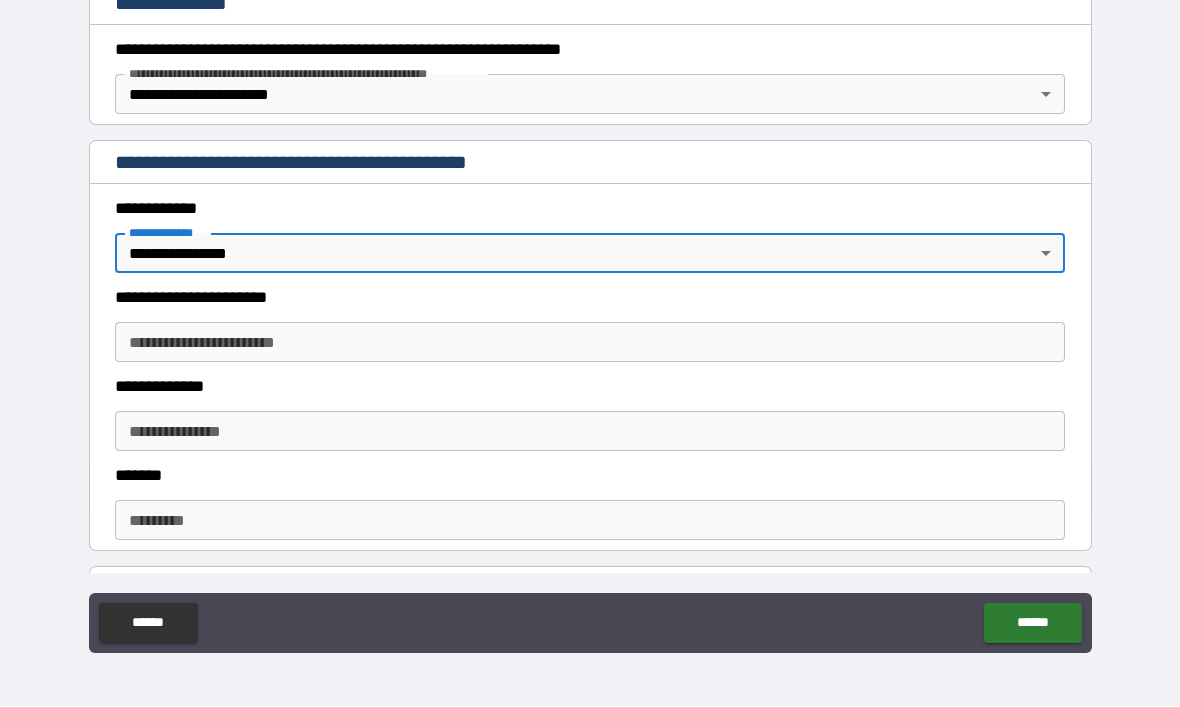 click on "**********" at bounding box center (590, 343) 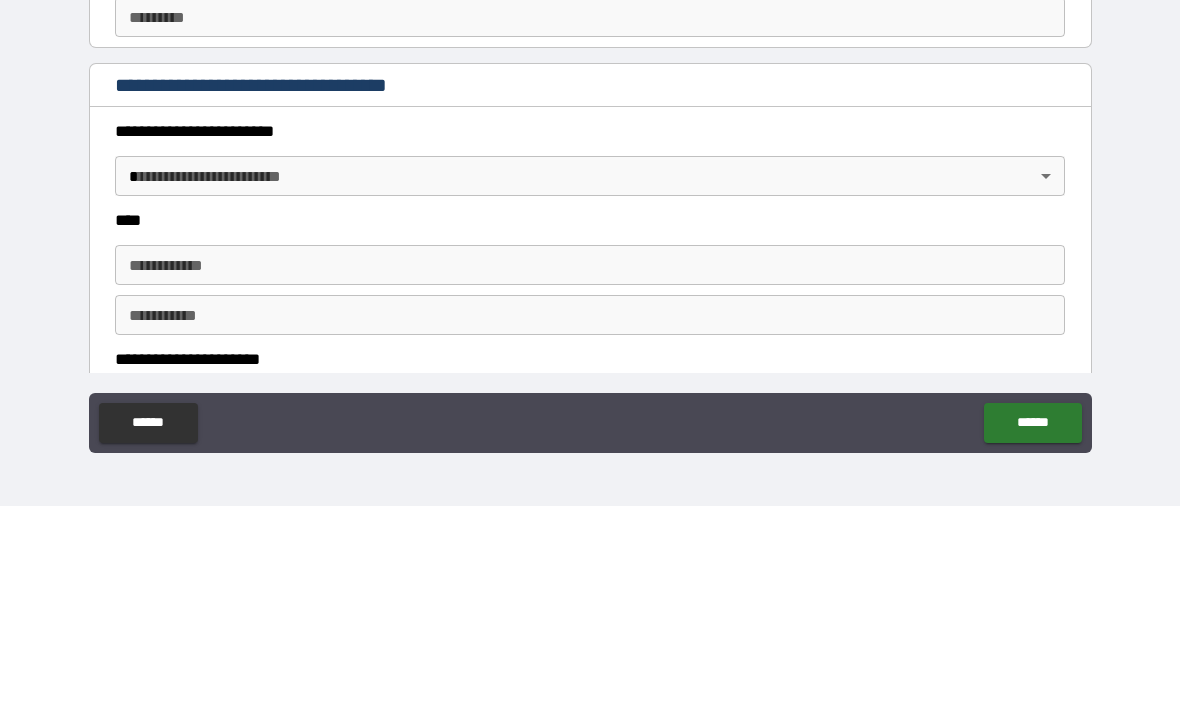 scroll, scrollTop: 684, scrollLeft: 0, axis: vertical 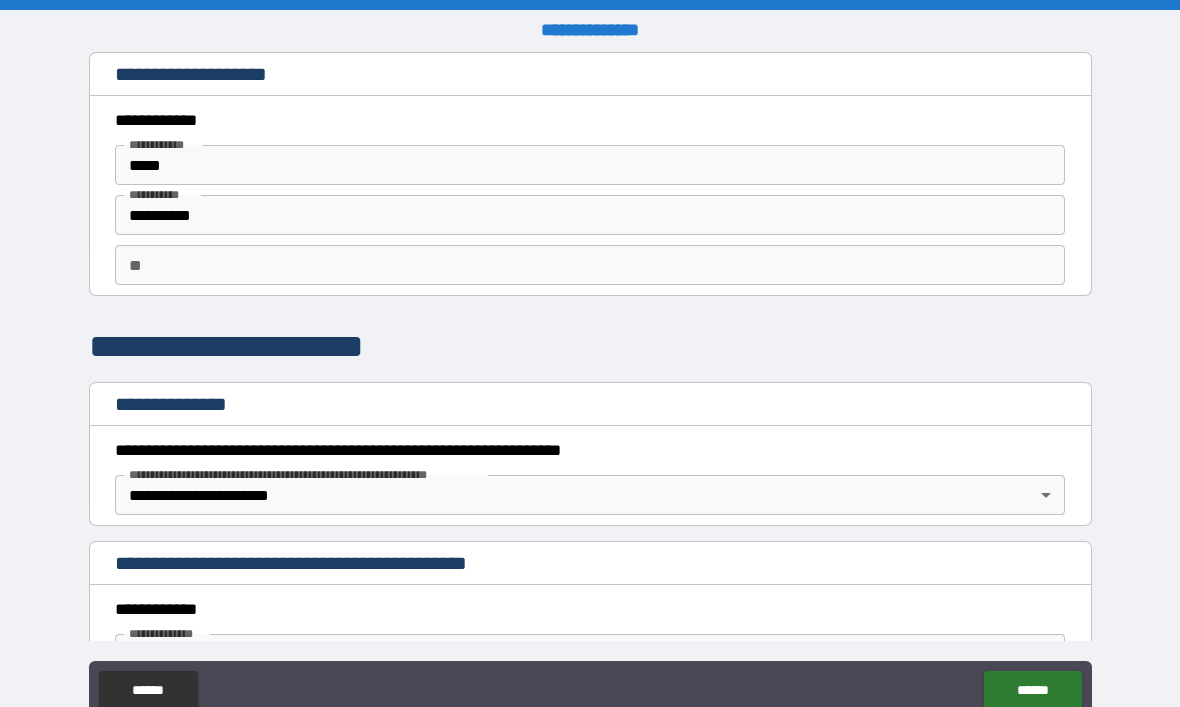 click on "******" at bounding box center (148, 691) 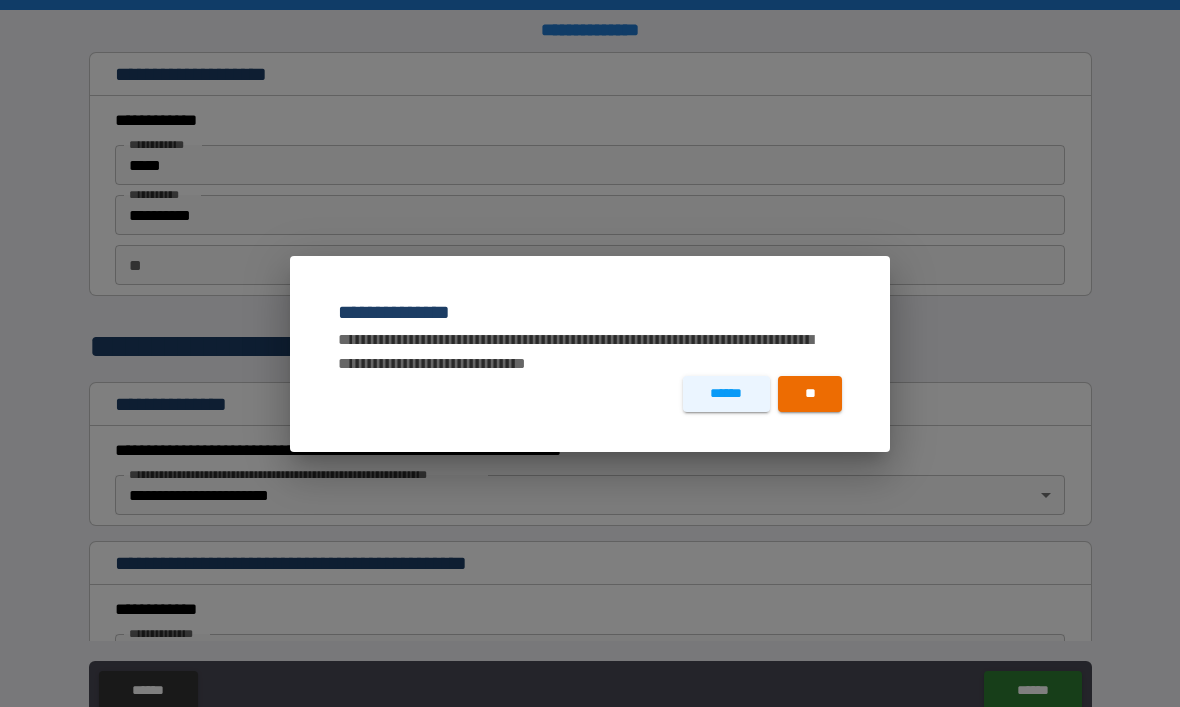 click on "******" at bounding box center [726, 394] 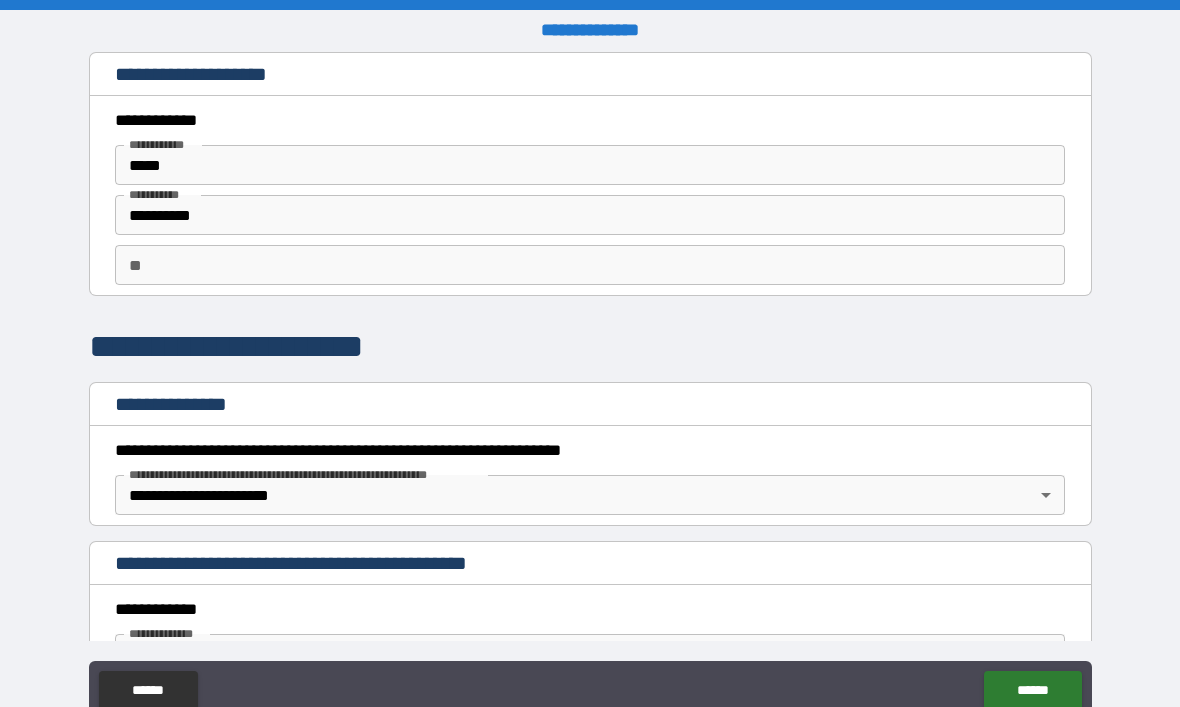 click on "******" at bounding box center [148, 691] 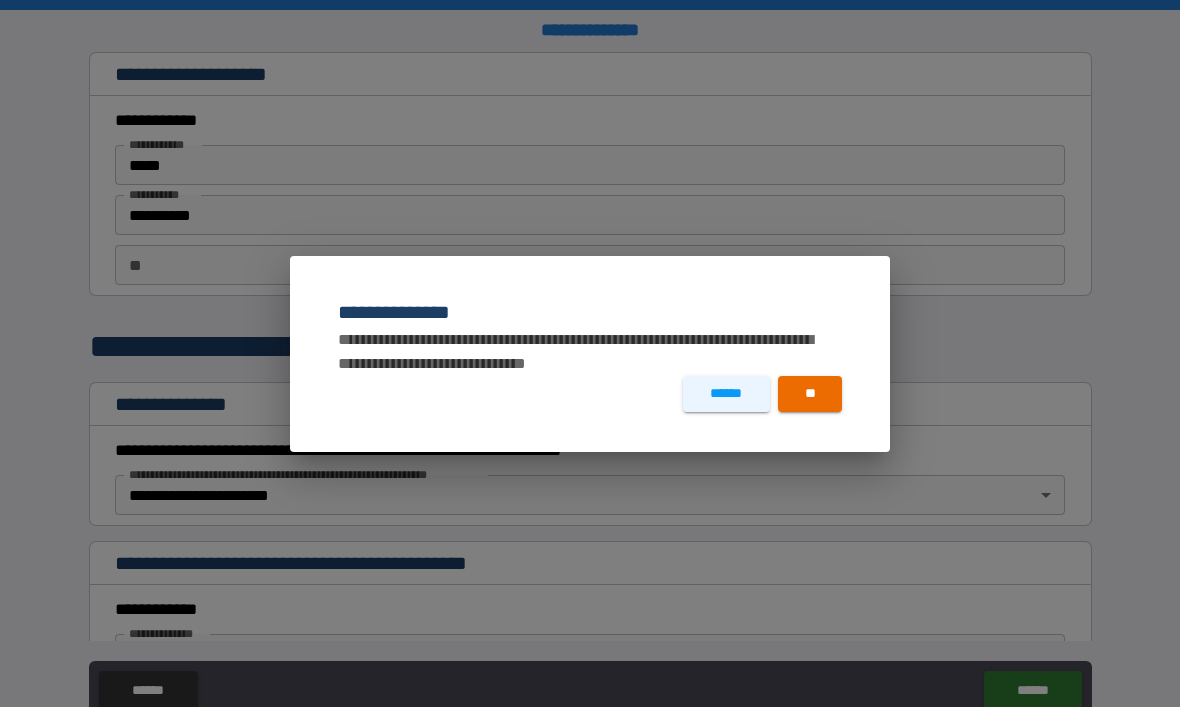 click on "**" at bounding box center (810, 394) 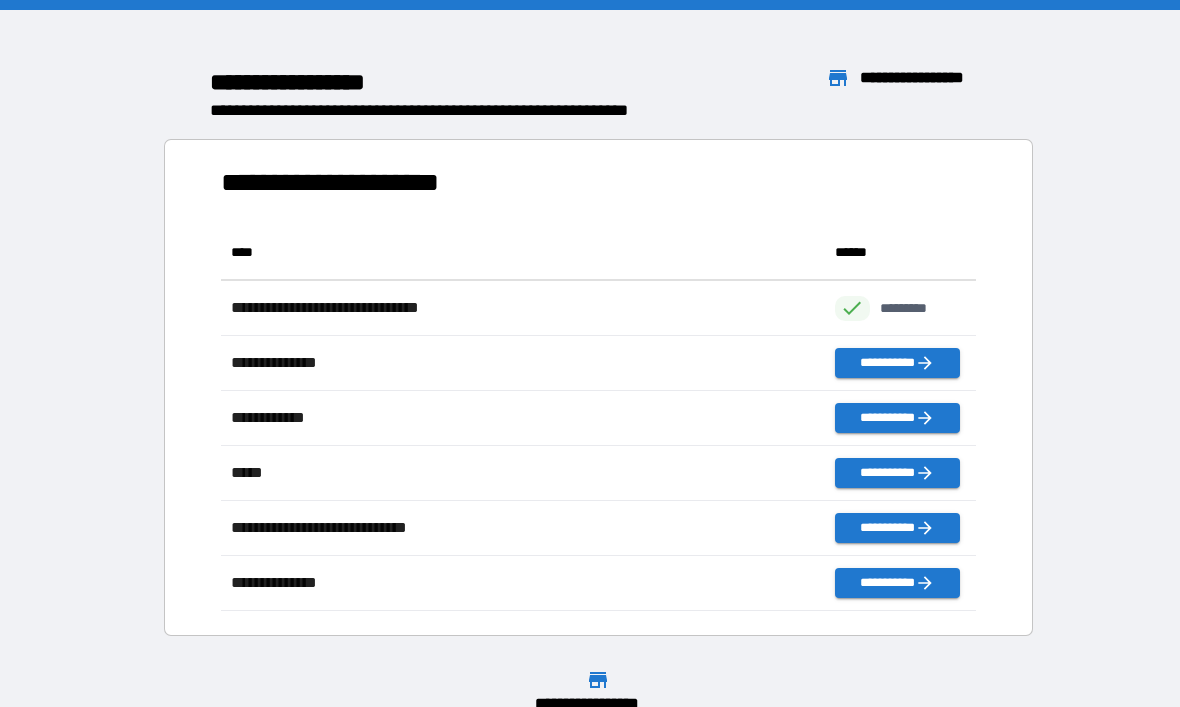 scroll, scrollTop: 1, scrollLeft: 1, axis: both 